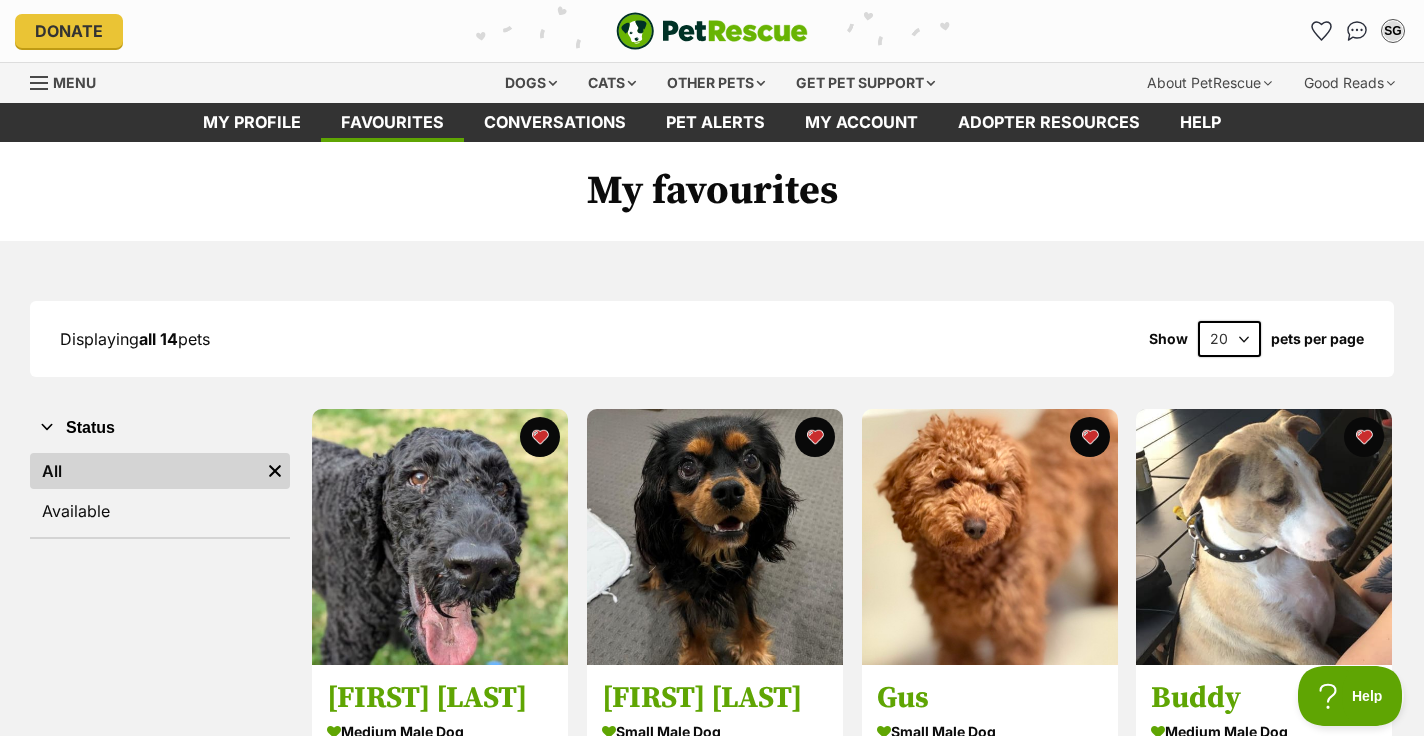 scroll, scrollTop: 0, scrollLeft: 0, axis: both 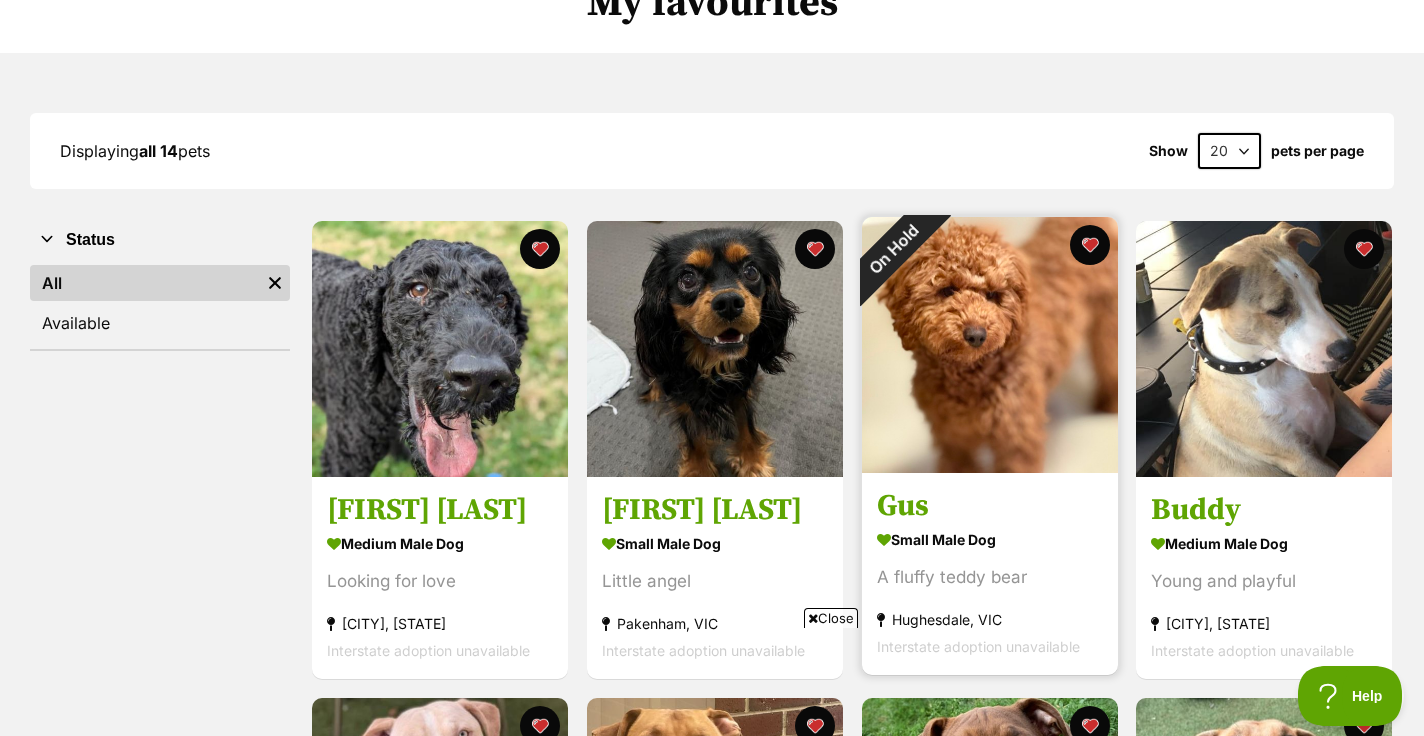 click on "On Hold" at bounding box center (894, 249) 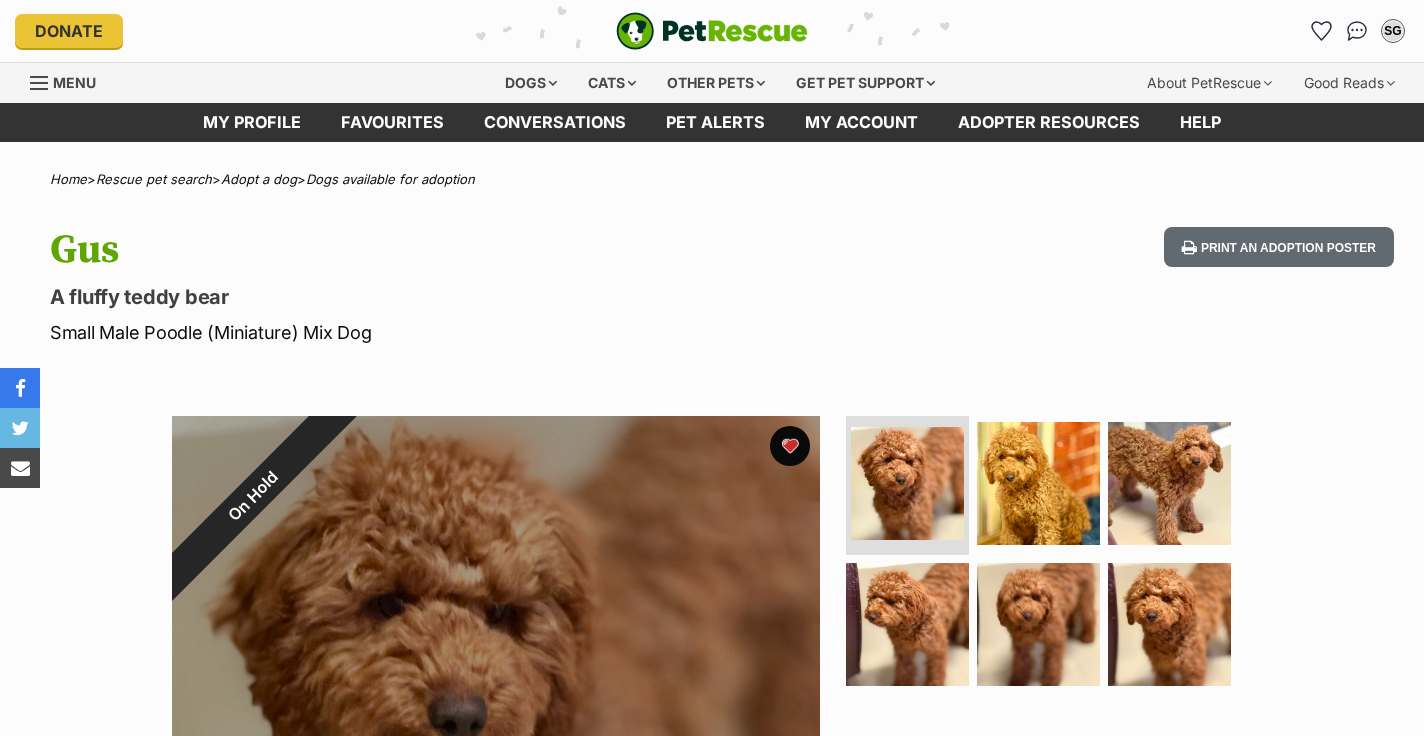 scroll, scrollTop: 0, scrollLeft: 0, axis: both 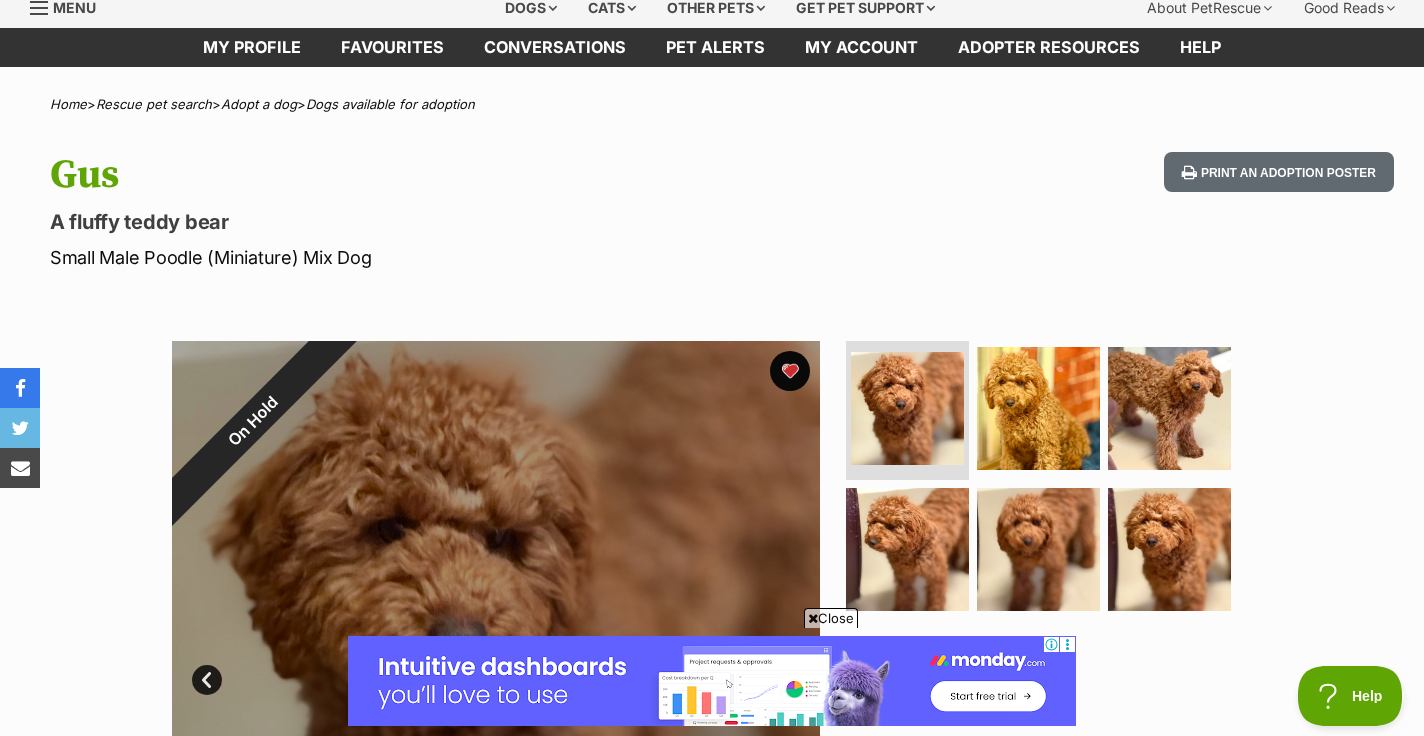 click on "Gus
A fluffy teddy bear
Small Male Poodle (Miniature) Mix Dog
Print an adoption poster
On Hold
1
of 6 images
1
of 6 images
1
of 6 images
1
of 6 images
1
of 6 images
1
of 6 images
Next Prev 1 2 3 4 5 6
Advertisement
Adoption information
I've been adopted!
This pet is no longer available
On Hold
Enquire about Gus
Find available pets like this!
Rescue group
Passion for Paws Rescue Inc.
PetRescue ID
1135578
Location
Hughesdale, [CITY]
Pre-adoption checks
Desexed
Vaccinated
Interstate adoption ([STATE] only)
Wormed
I'd prefer a home that" at bounding box center [712, 1345] 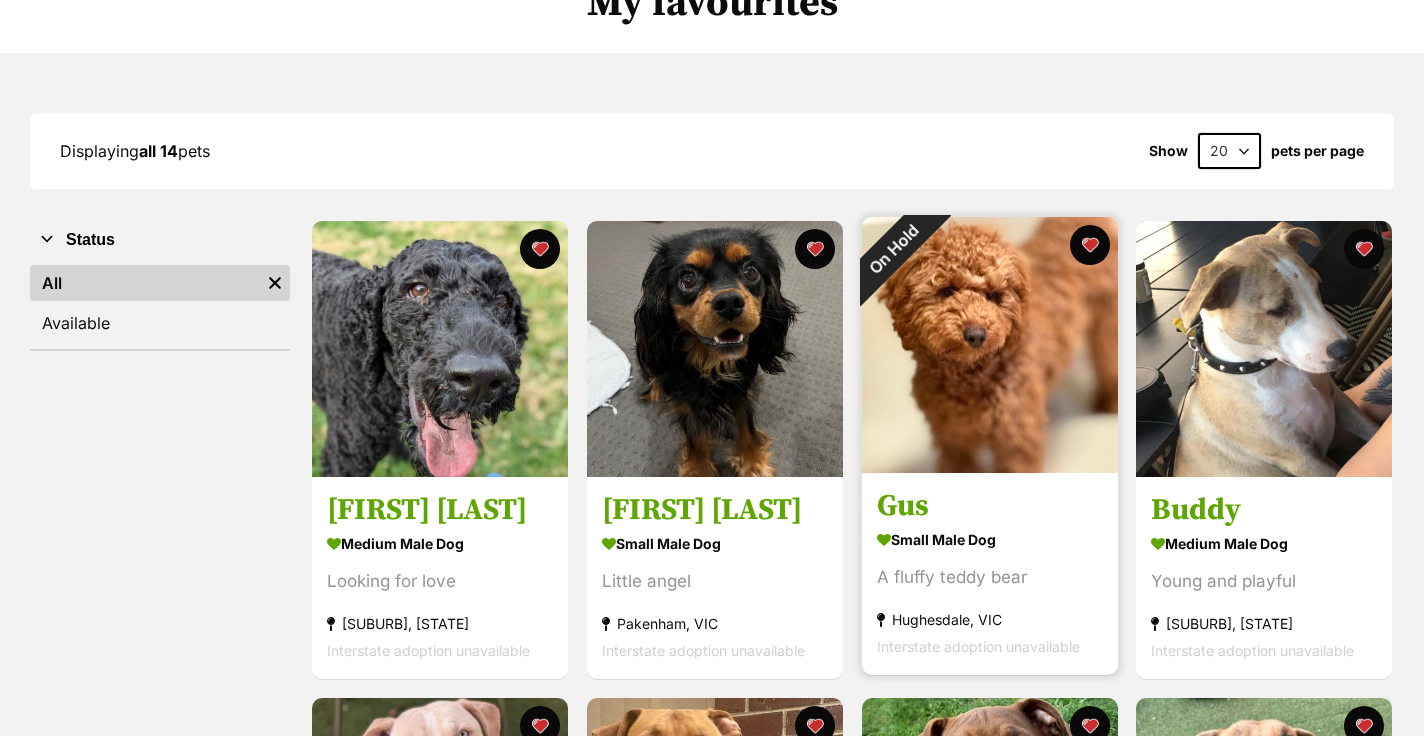 scroll, scrollTop: 188, scrollLeft: 0, axis: vertical 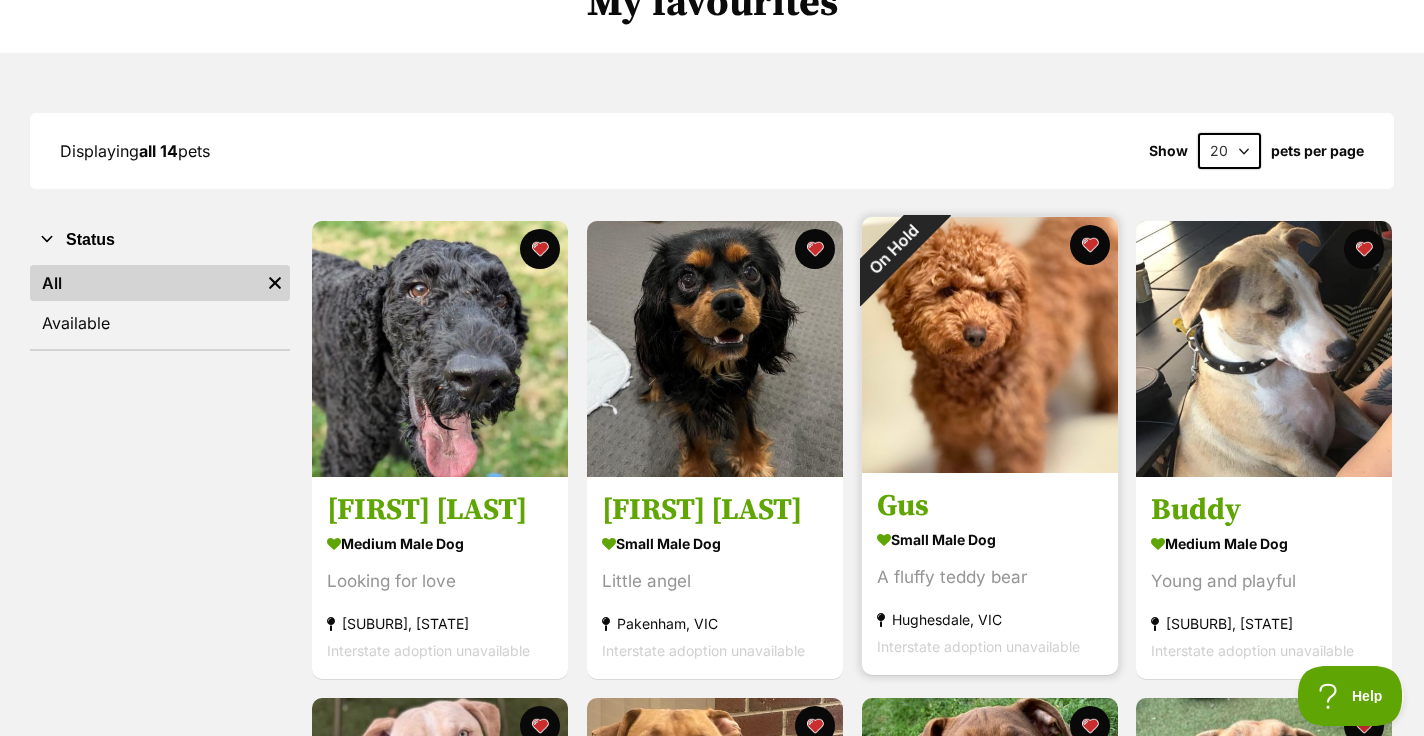 click on "On Hold" at bounding box center (894, 249) 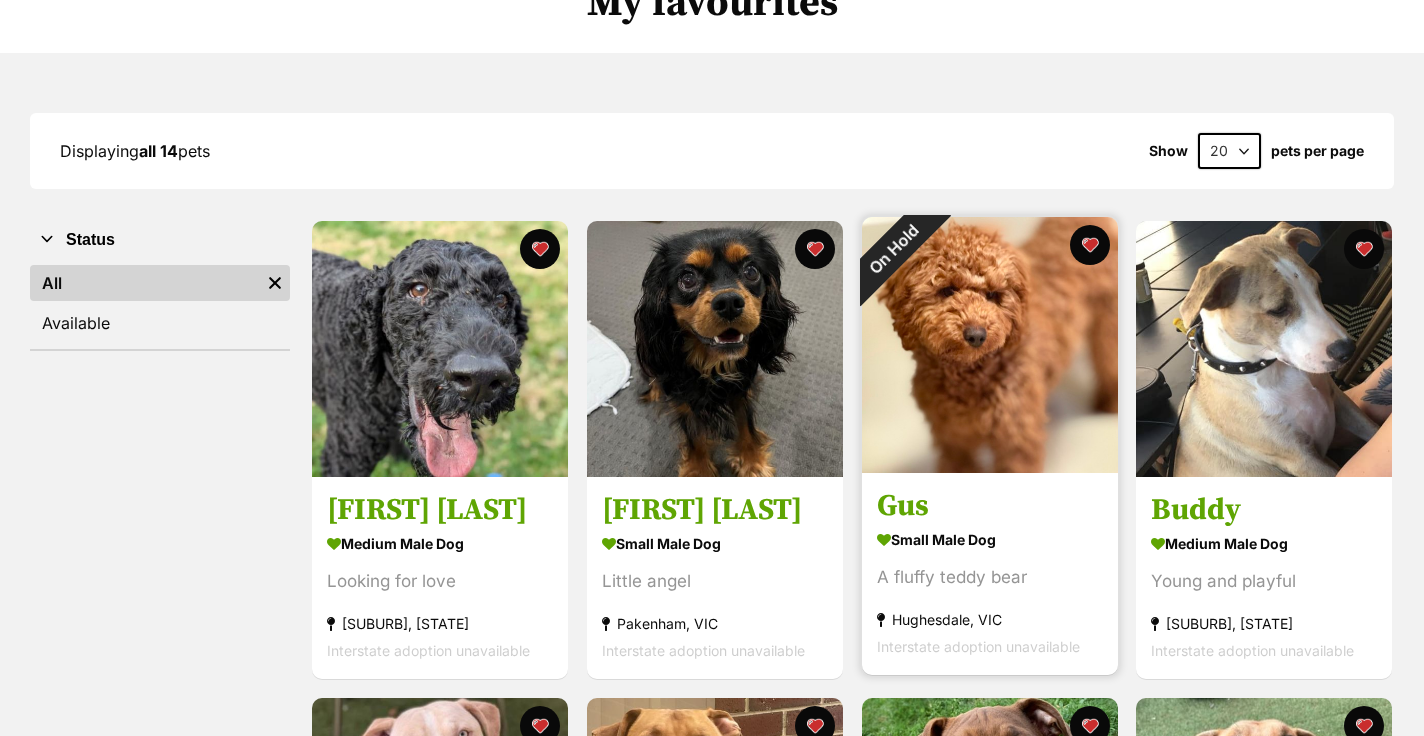 scroll, scrollTop: 188, scrollLeft: 0, axis: vertical 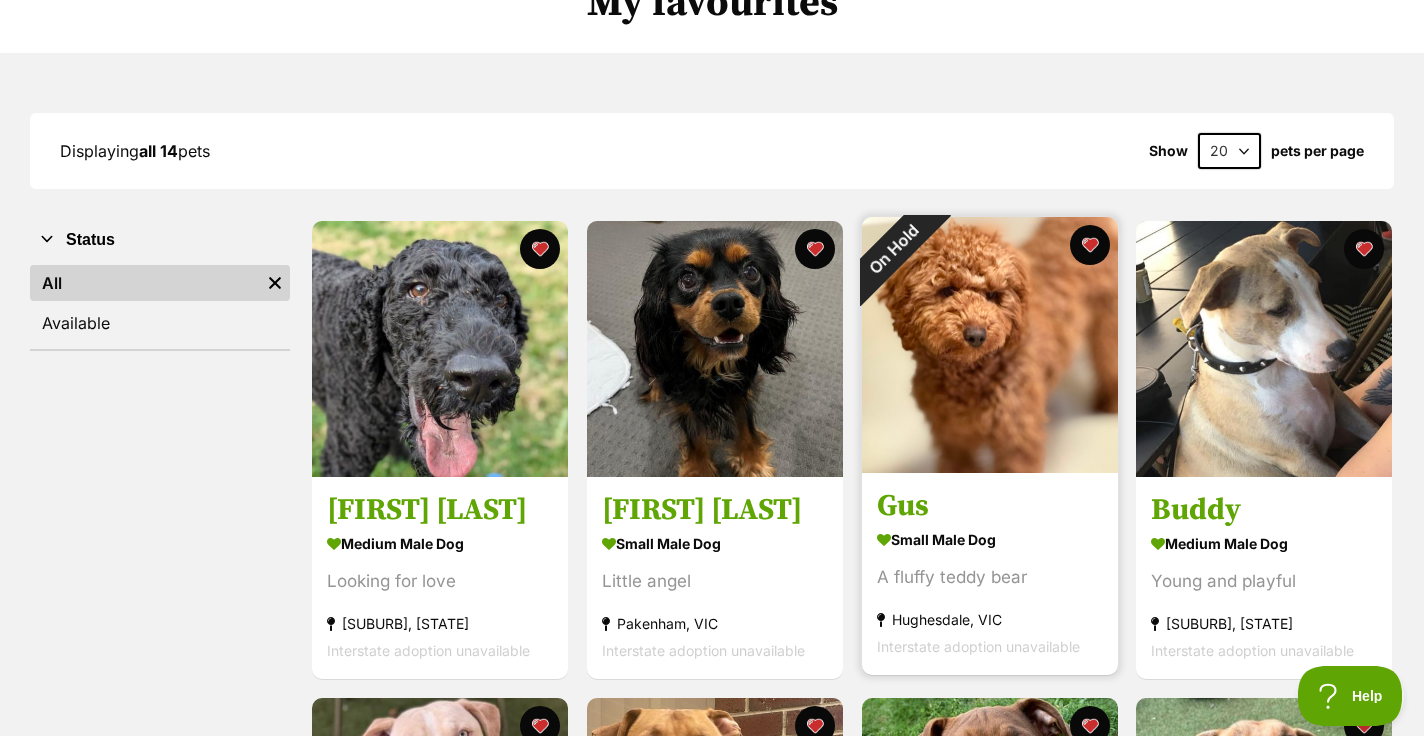 click on "On Hold" at bounding box center (894, 249) 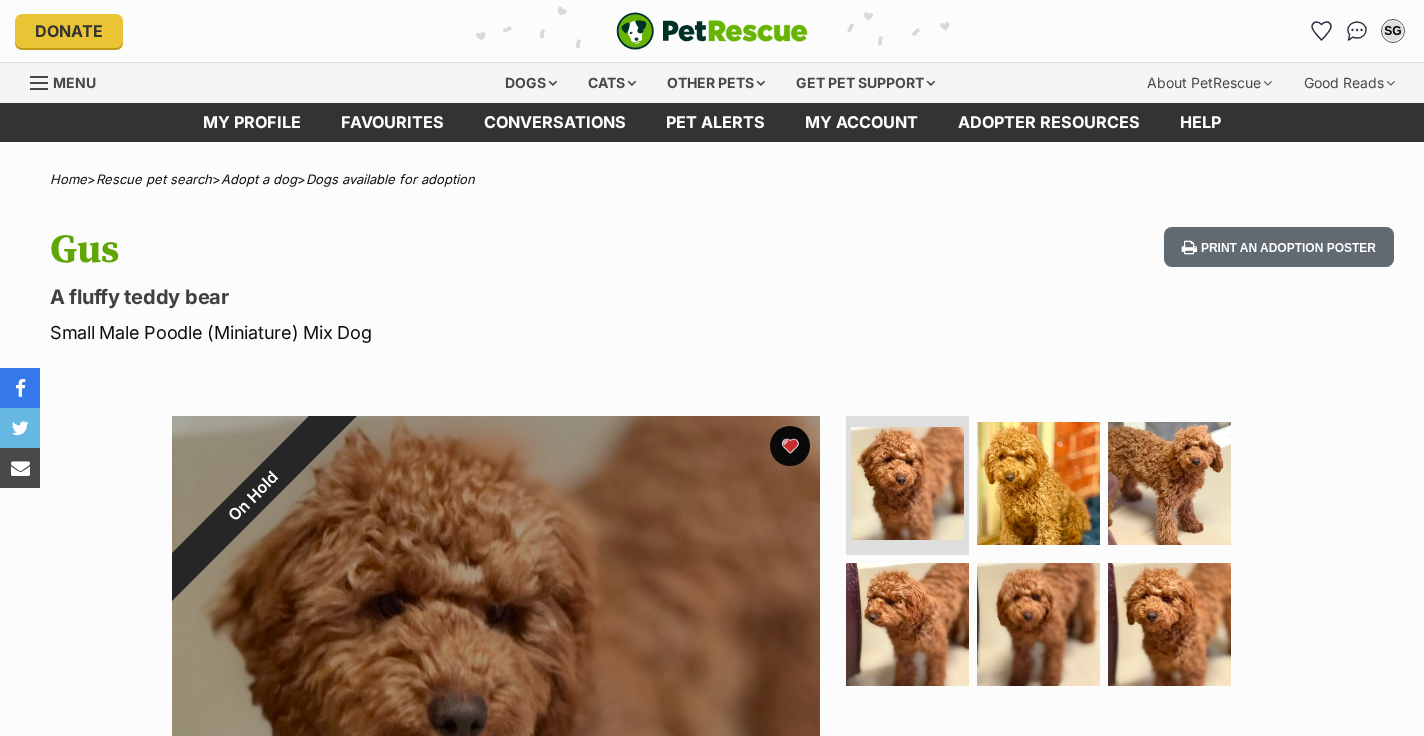 scroll, scrollTop: 0, scrollLeft: 0, axis: both 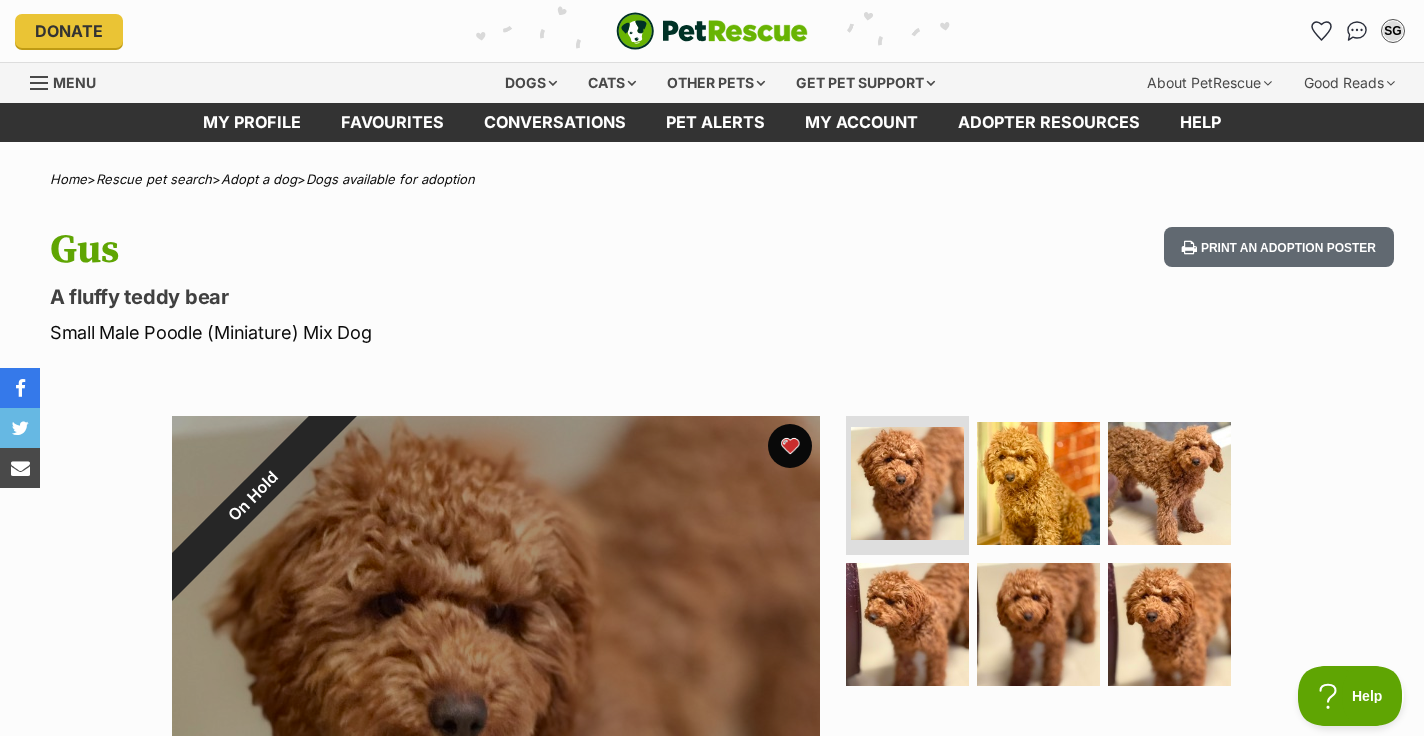 click at bounding box center [790, 446] 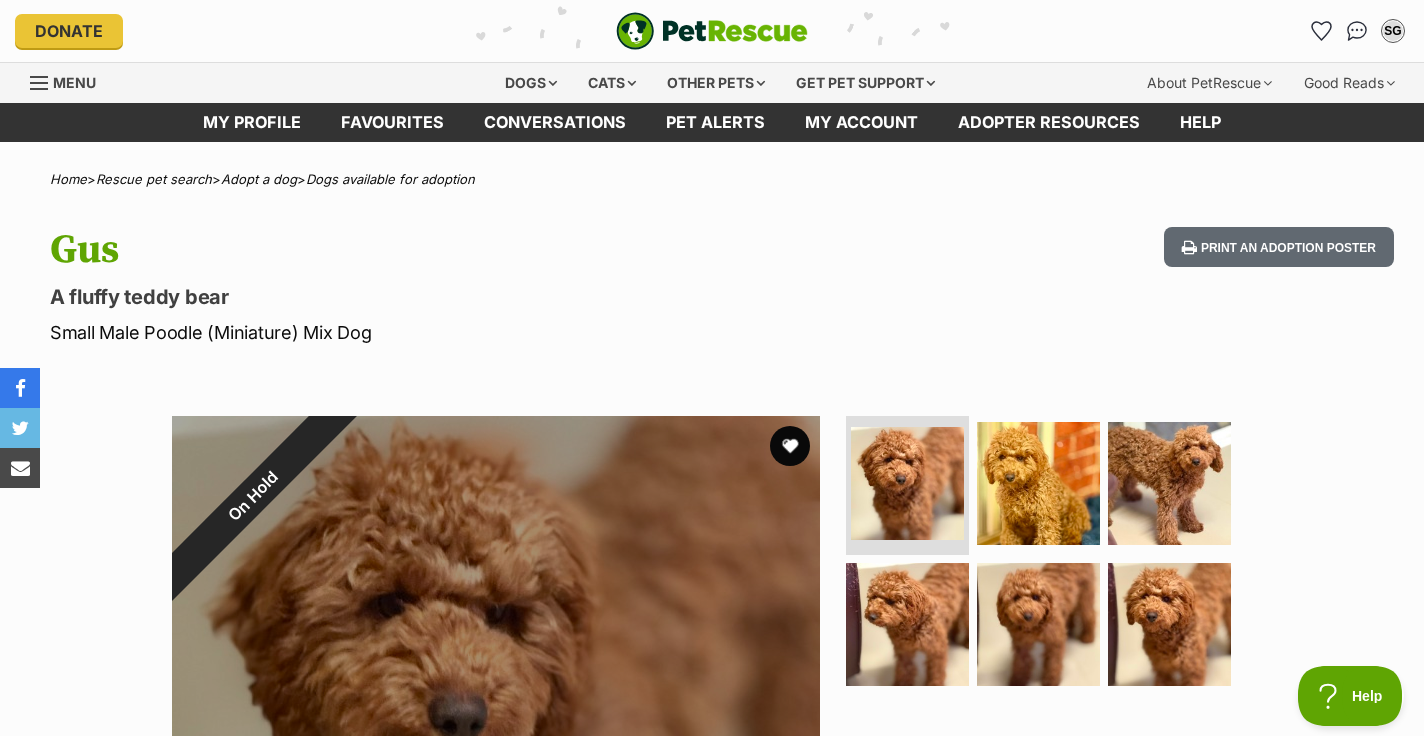 scroll, scrollTop: 0, scrollLeft: 0, axis: both 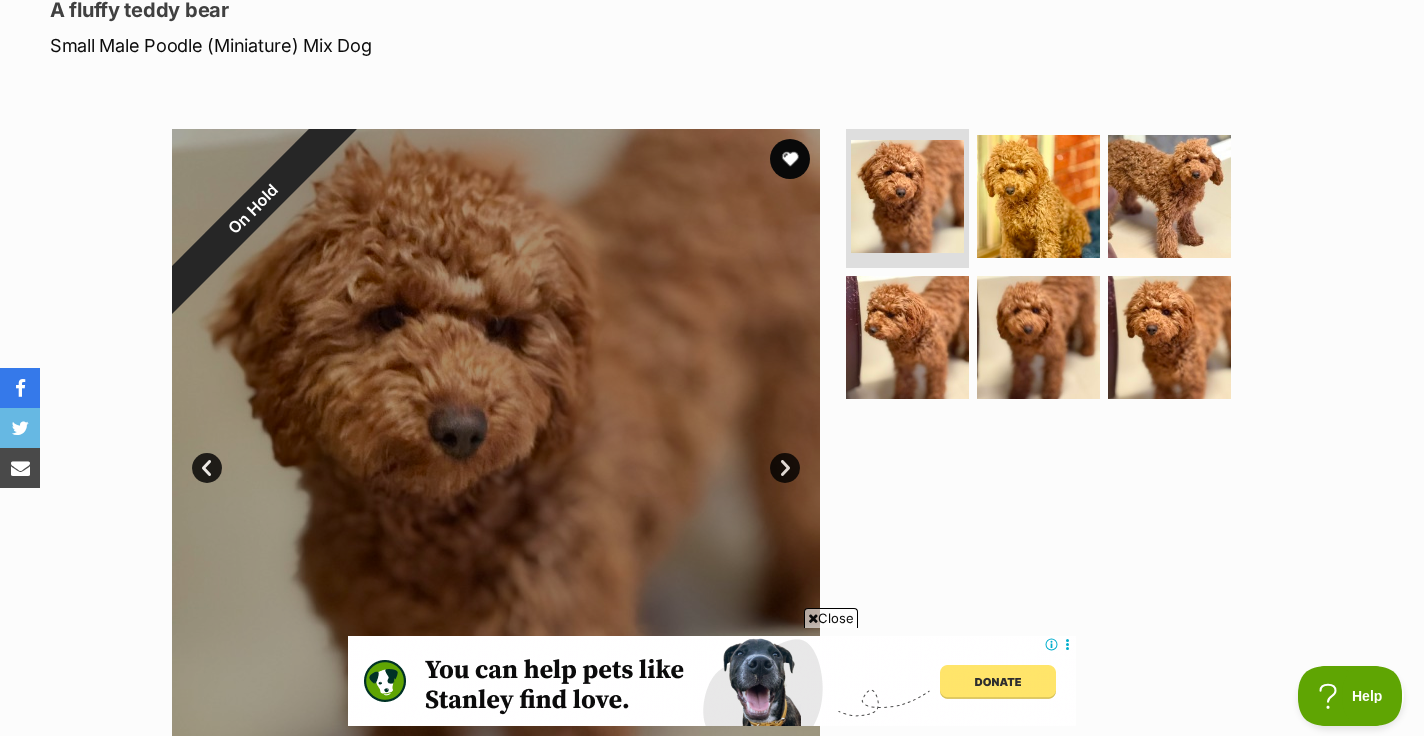 click on "On Hold" at bounding box center (253, 210) 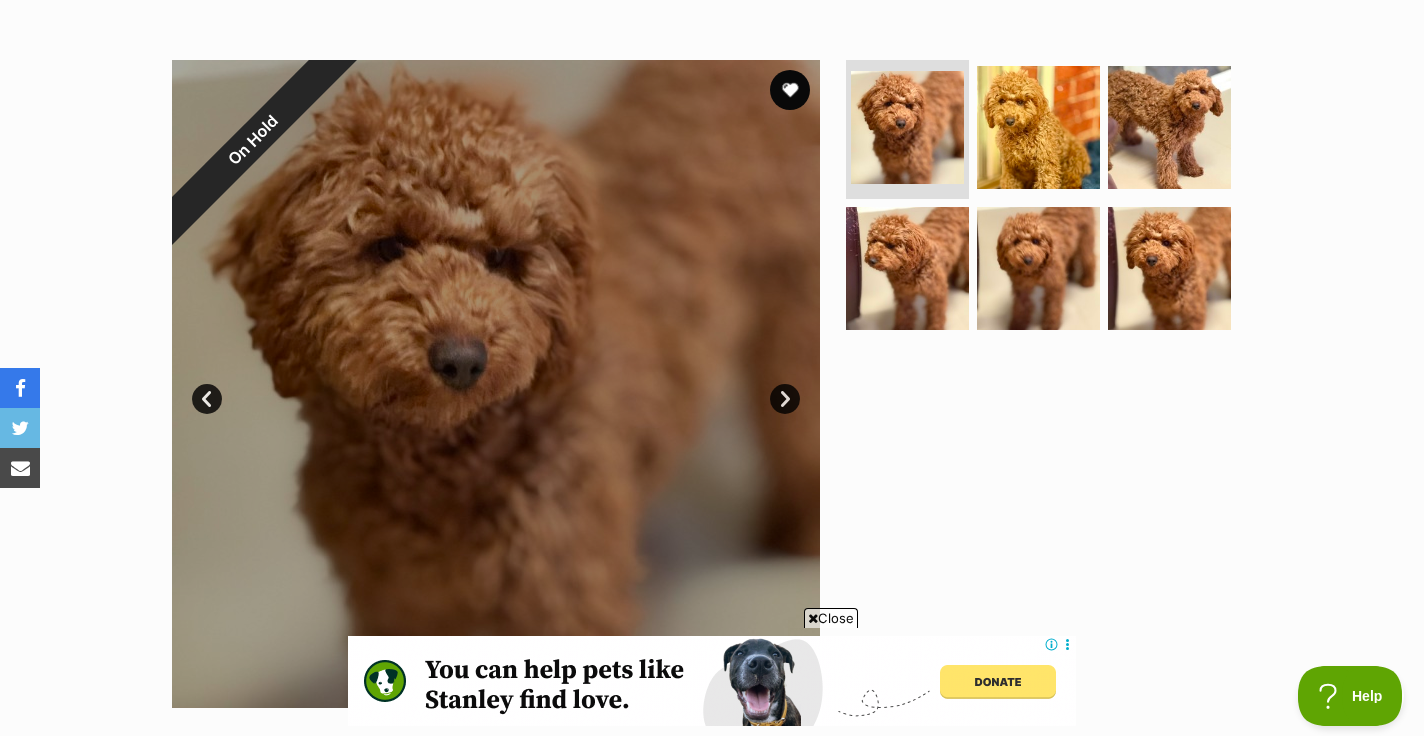 scroll, scrollTop: 365, scrollLeft: 0, axis: vertical 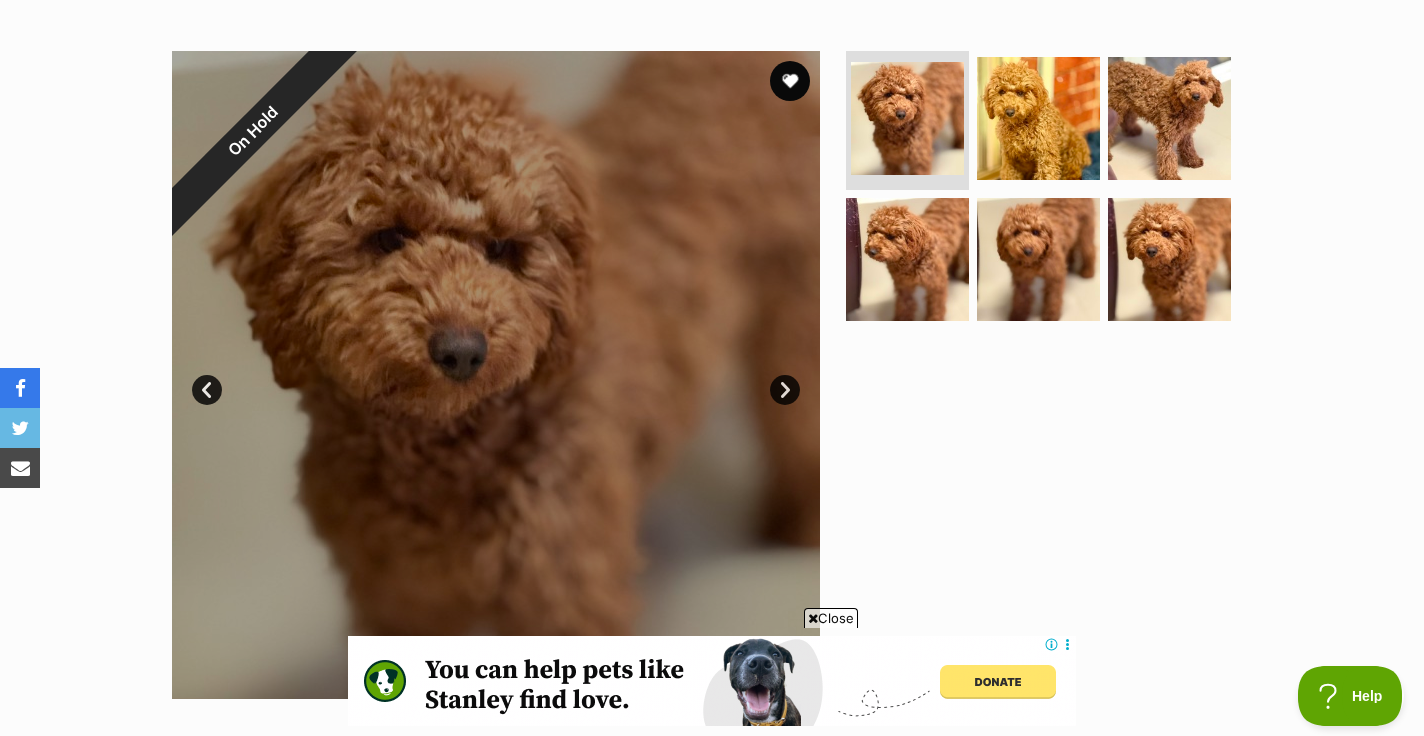 click at bounding box center [1047, 375] 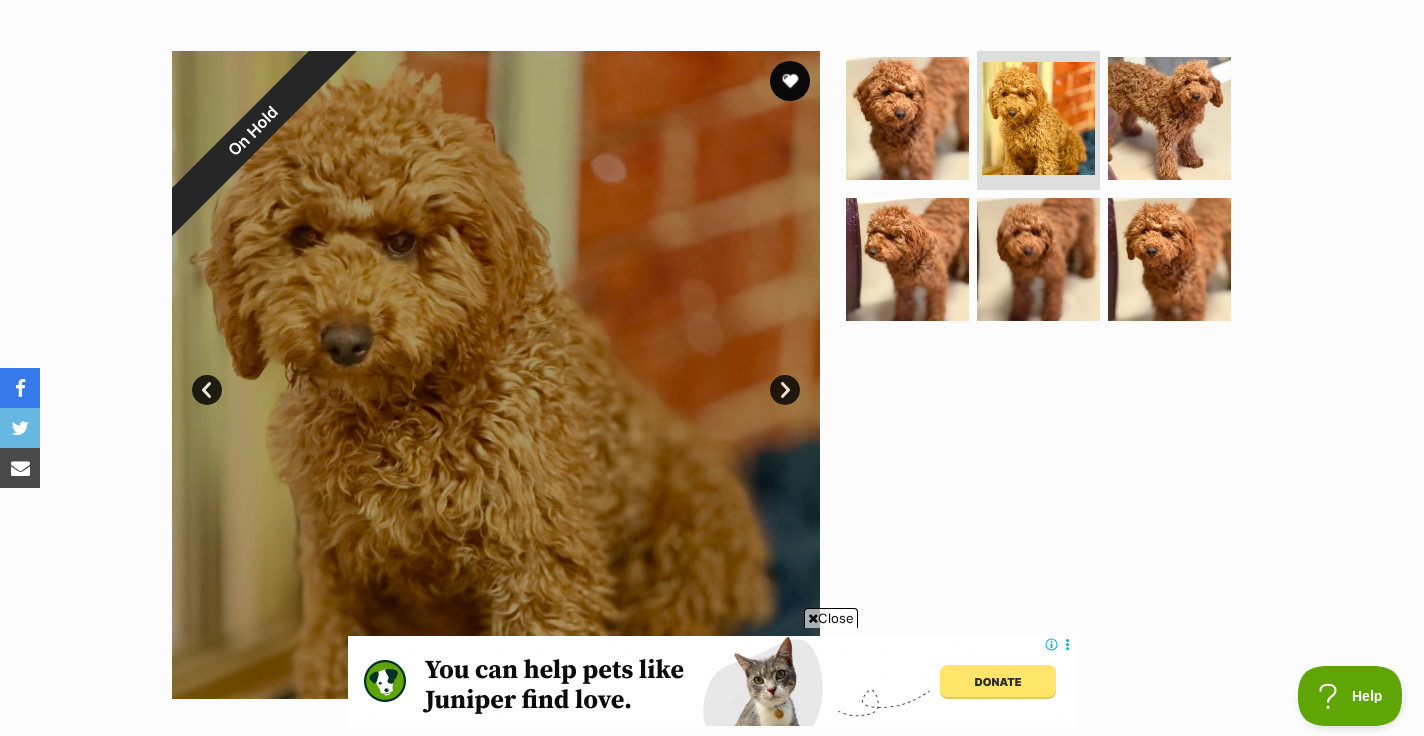 scroll, scrollTop: 0, scrollLeft: 0, axis: both 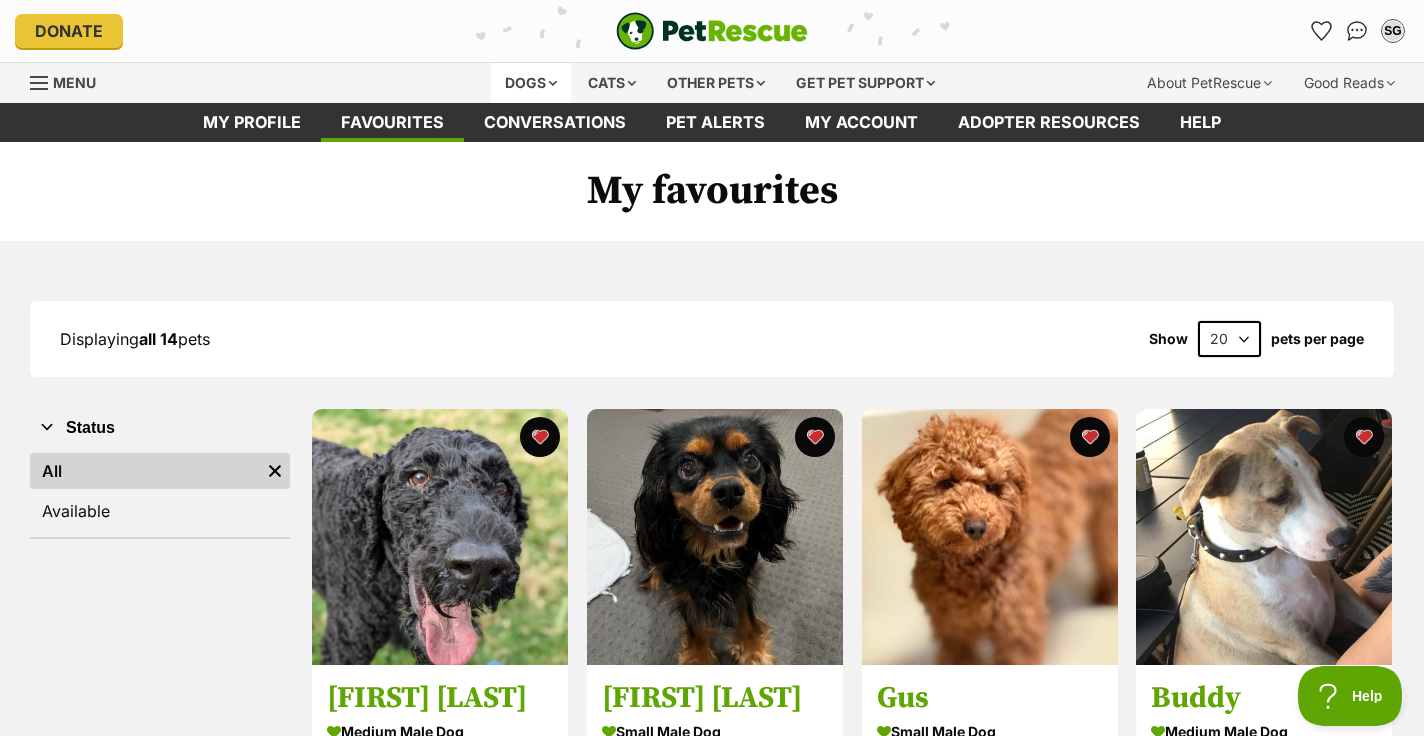 click on "Dogs" at bounding box center [531, 83] 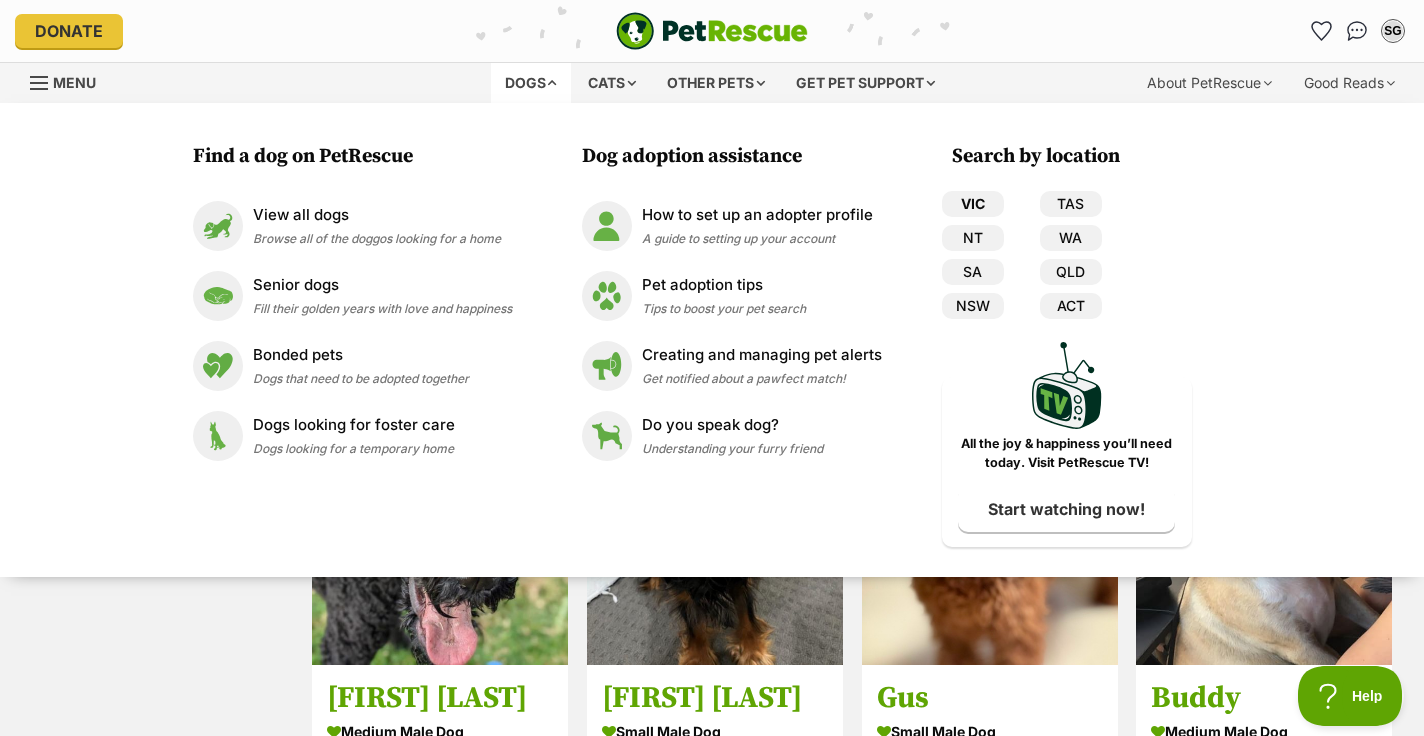 click on "VIC" at bounding box center [973, 204] 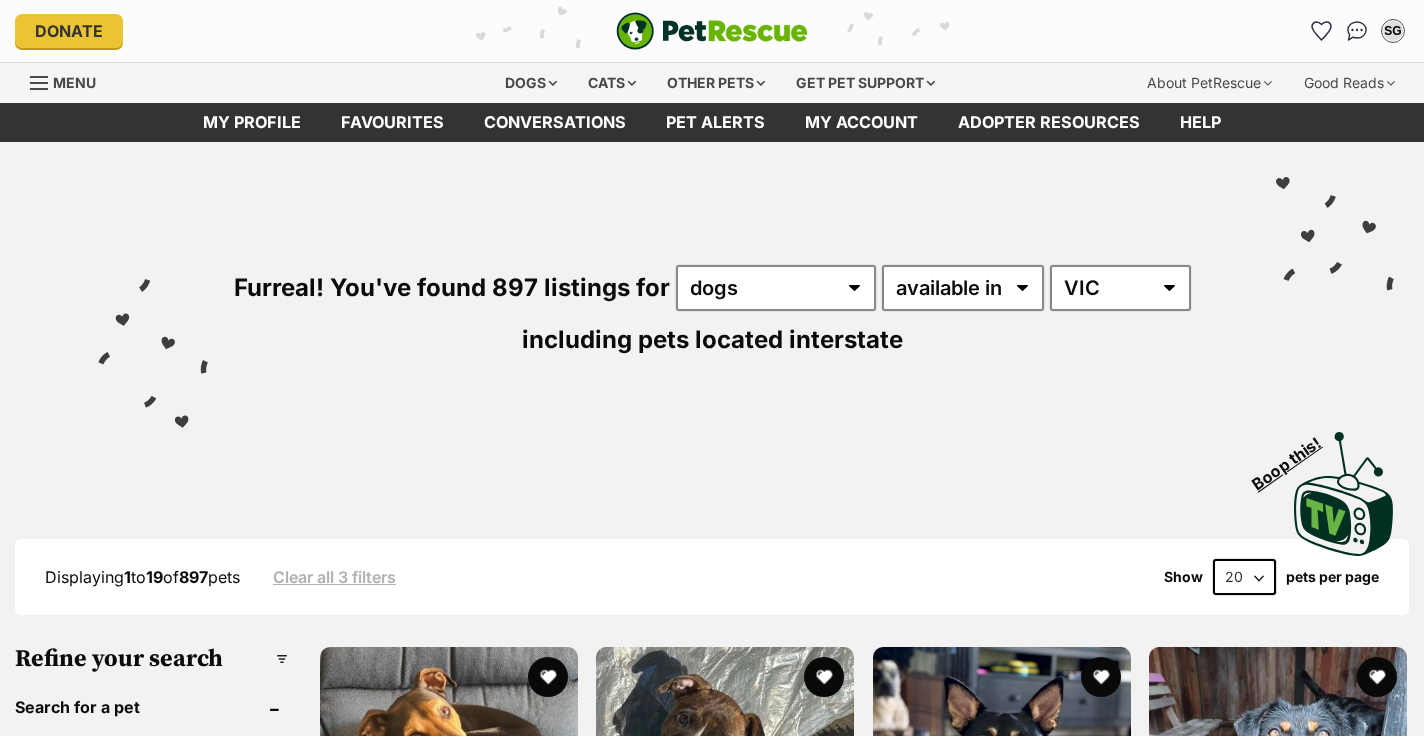 scroll, scrollTop: 0, scrollLeft: 0, axis: both 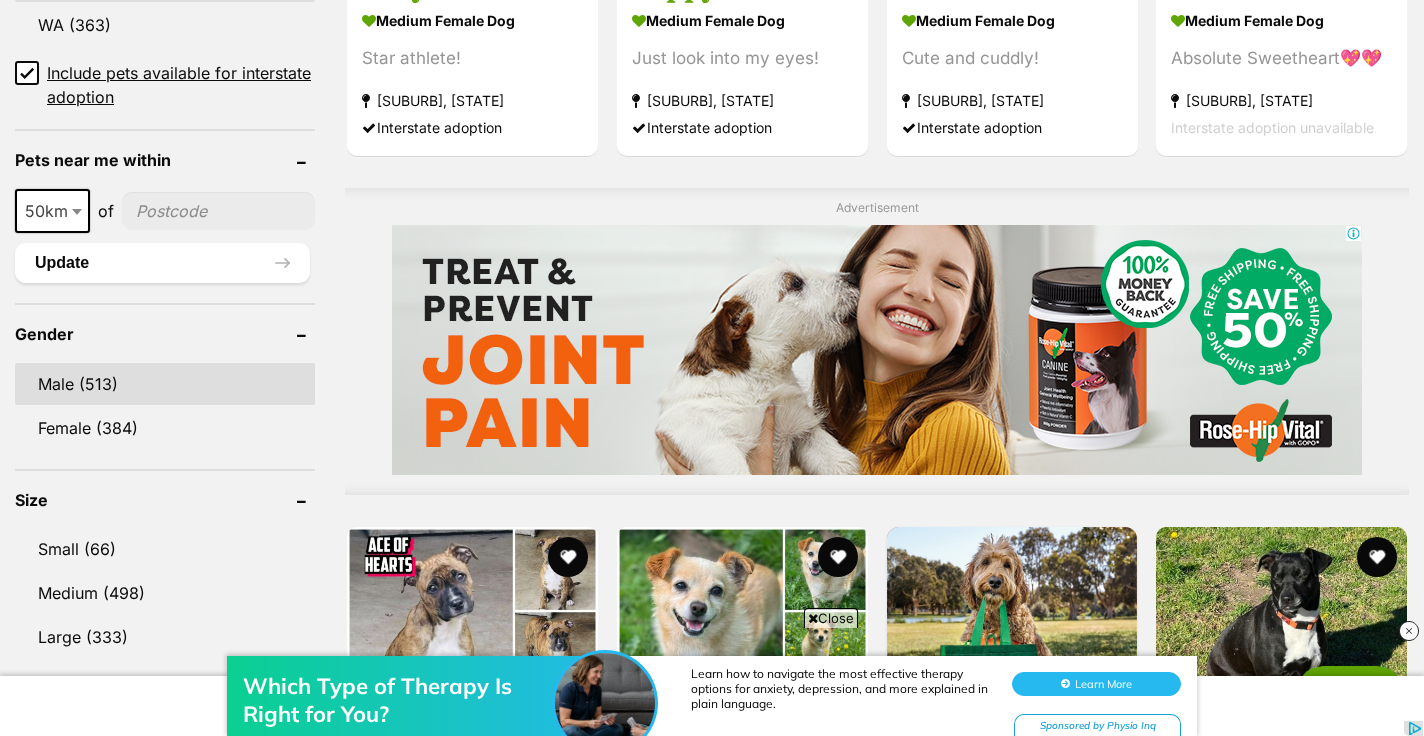 click on "Male (513)" at bounding box center (165, 384) 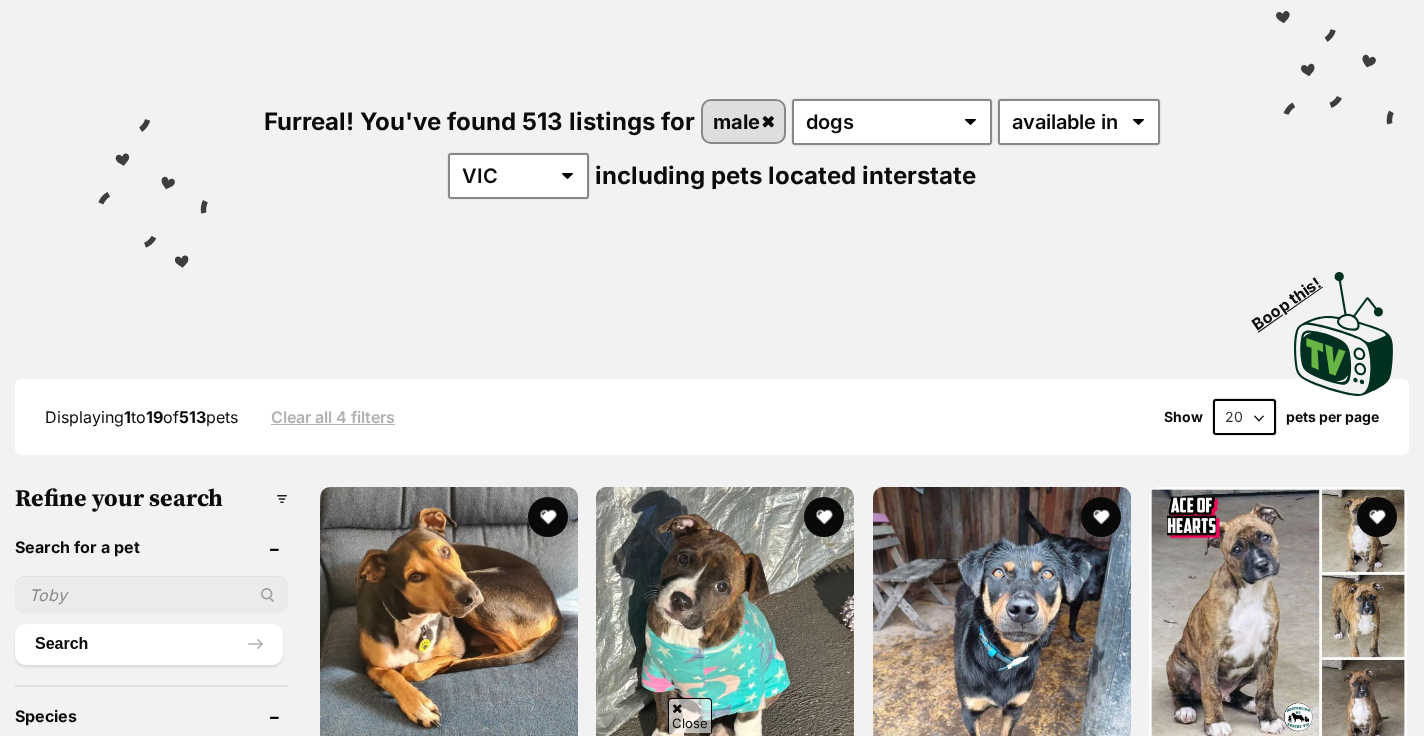 scroll, scrollTop: 0, scrollLeft: 0, axis: both 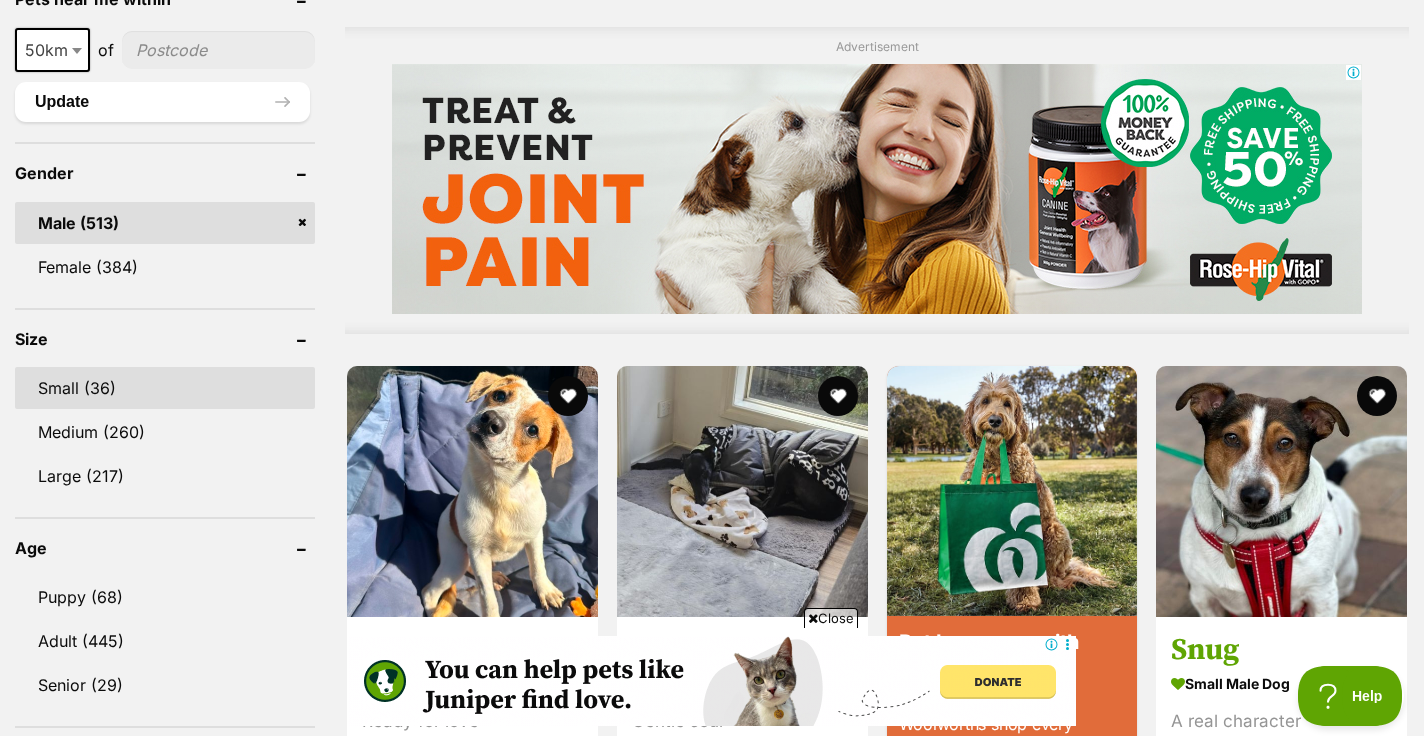click on "Small (36)" at bounding box center (165, 388) 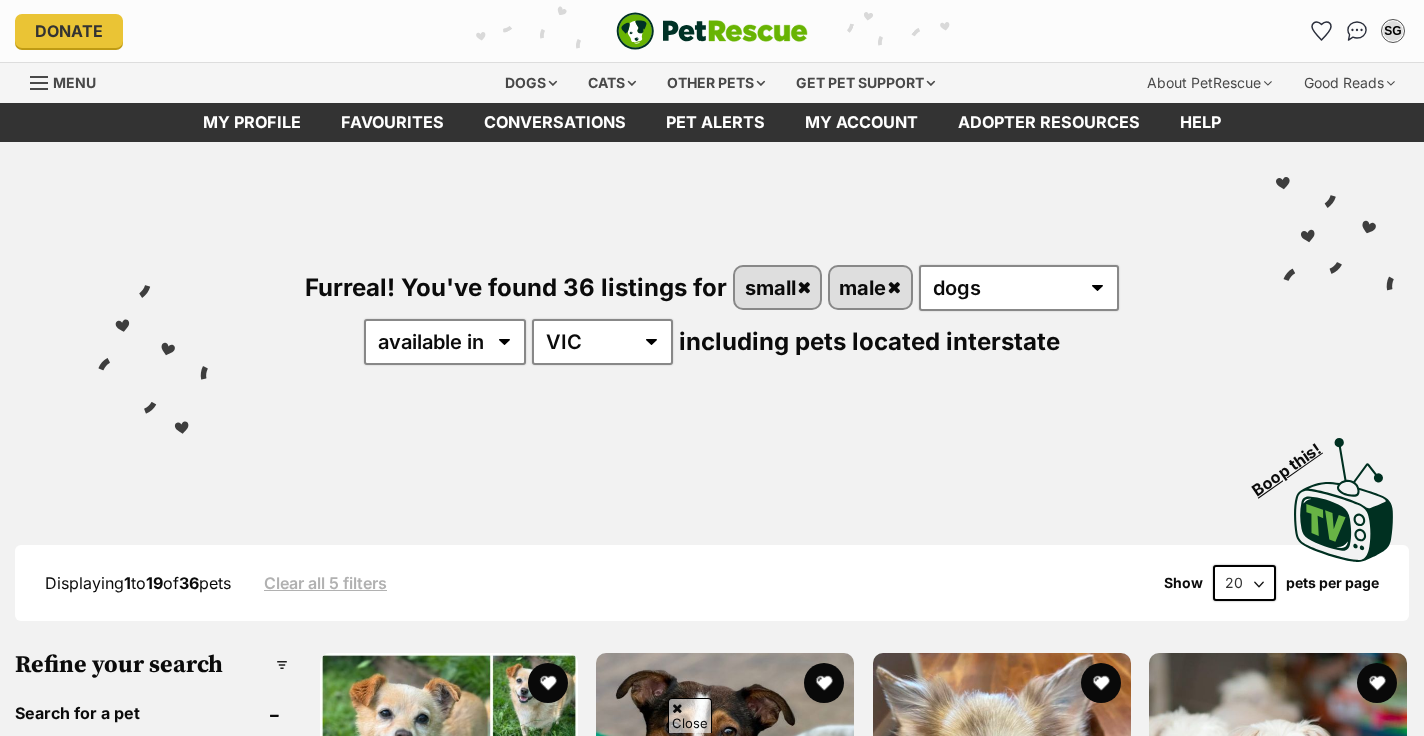 scroll, scrollTop: 337, scrollLeft: 0, axis: vertical 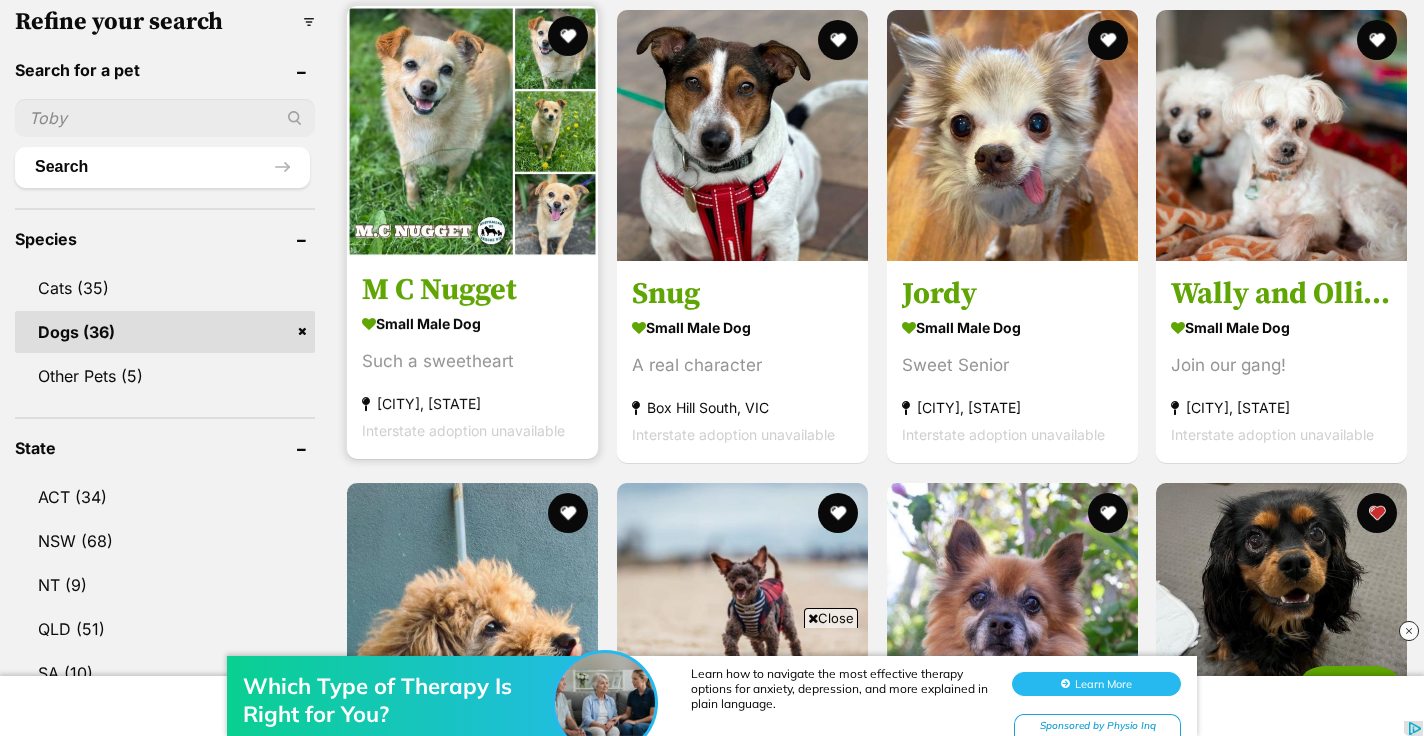 click at bounding box center (472, 131) 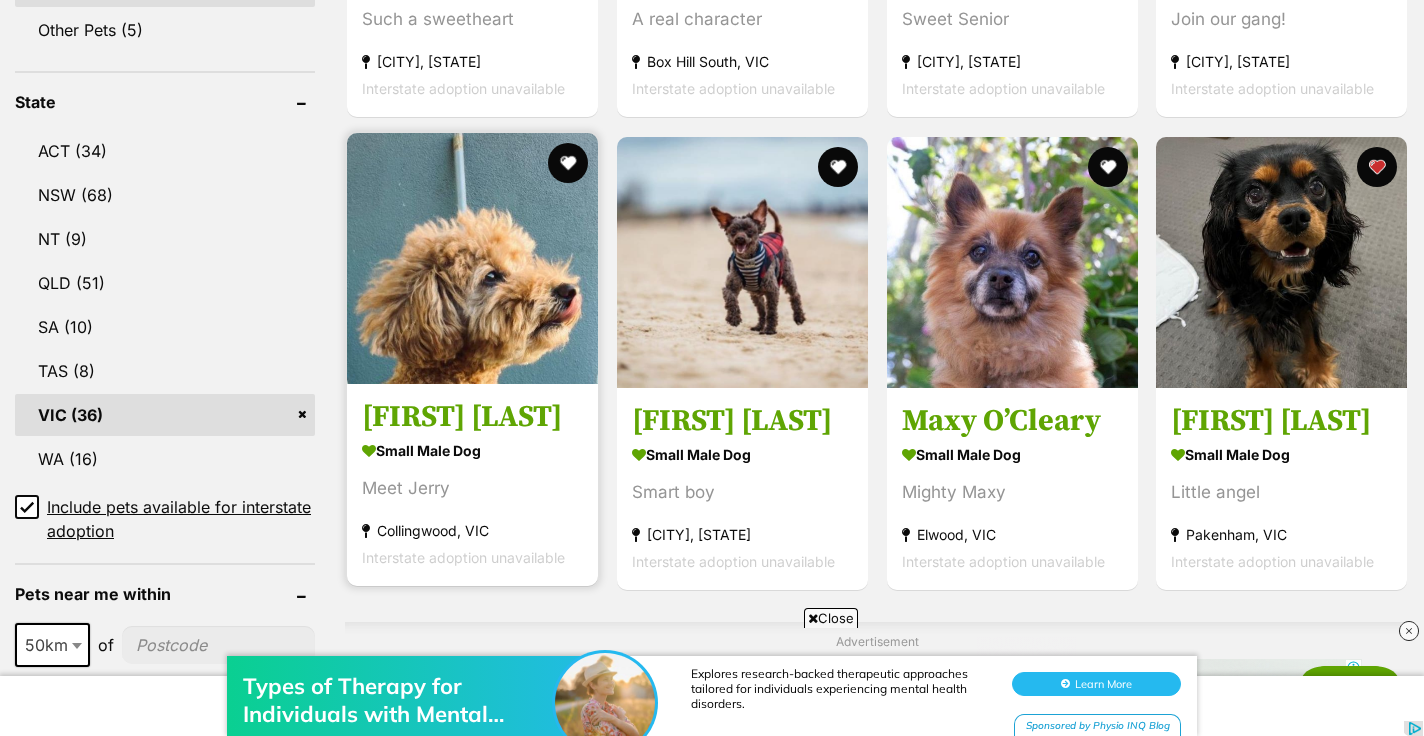scroll, scrollTop: 0, scrollLeft: 0, axis: both 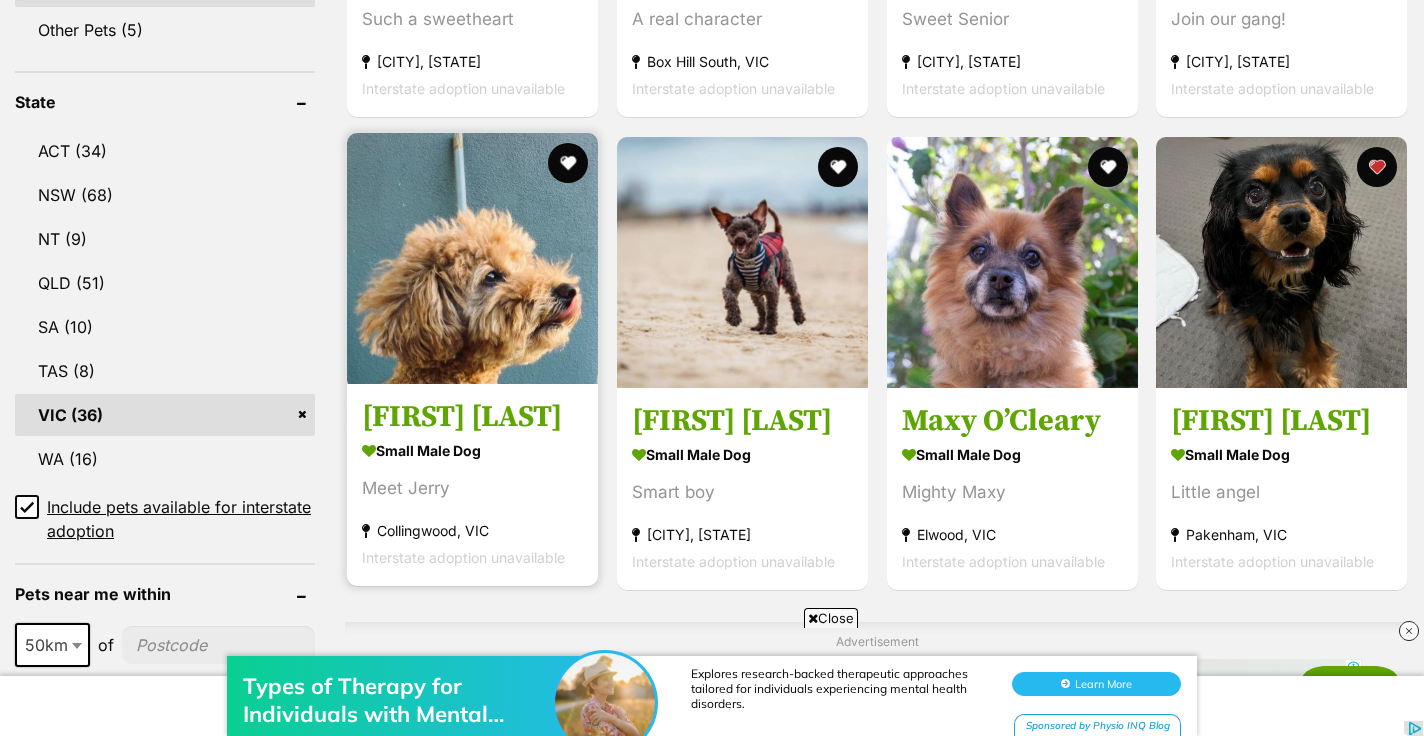 click at bounding box center (472, 258) 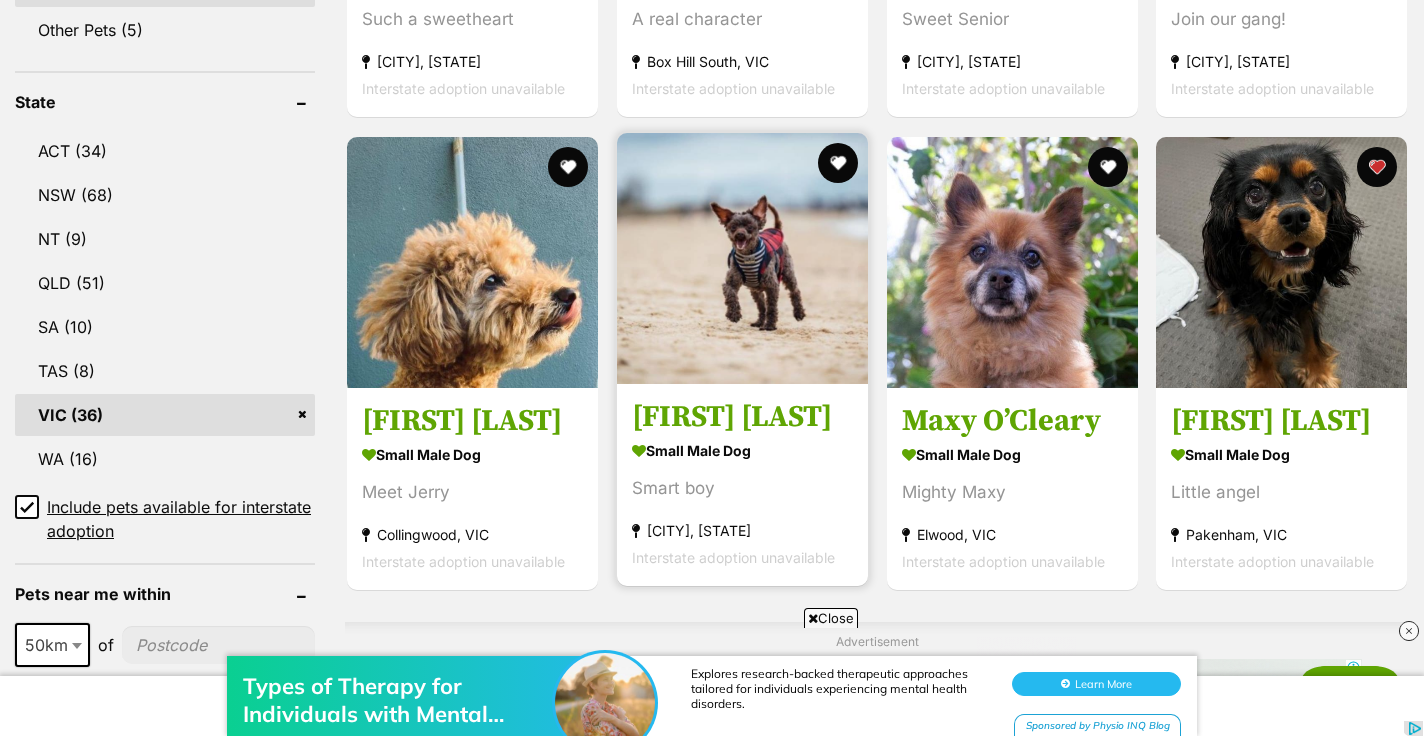 scroll, scrollTop: 993, scrollLeft: 0, axis: vertical 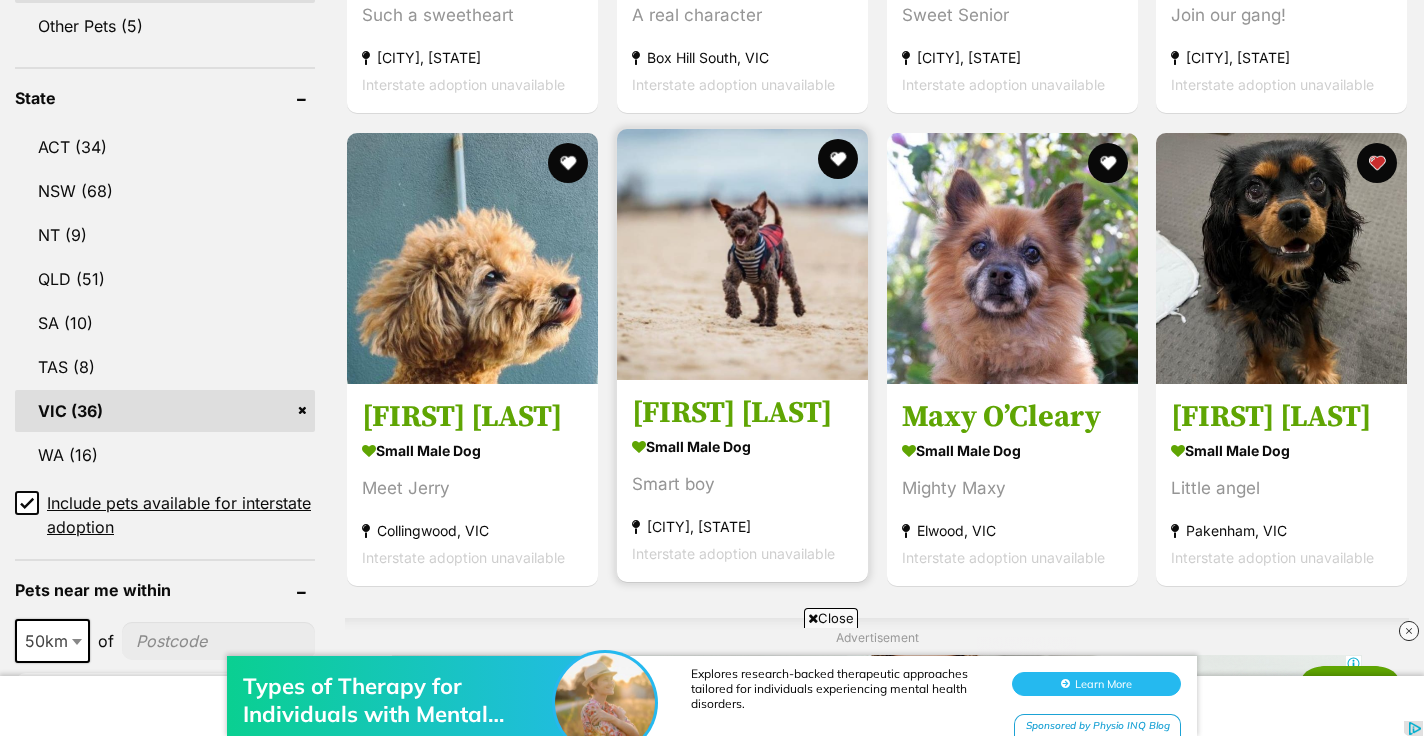 click on "small male Dog" at bounding box center (742, 446) 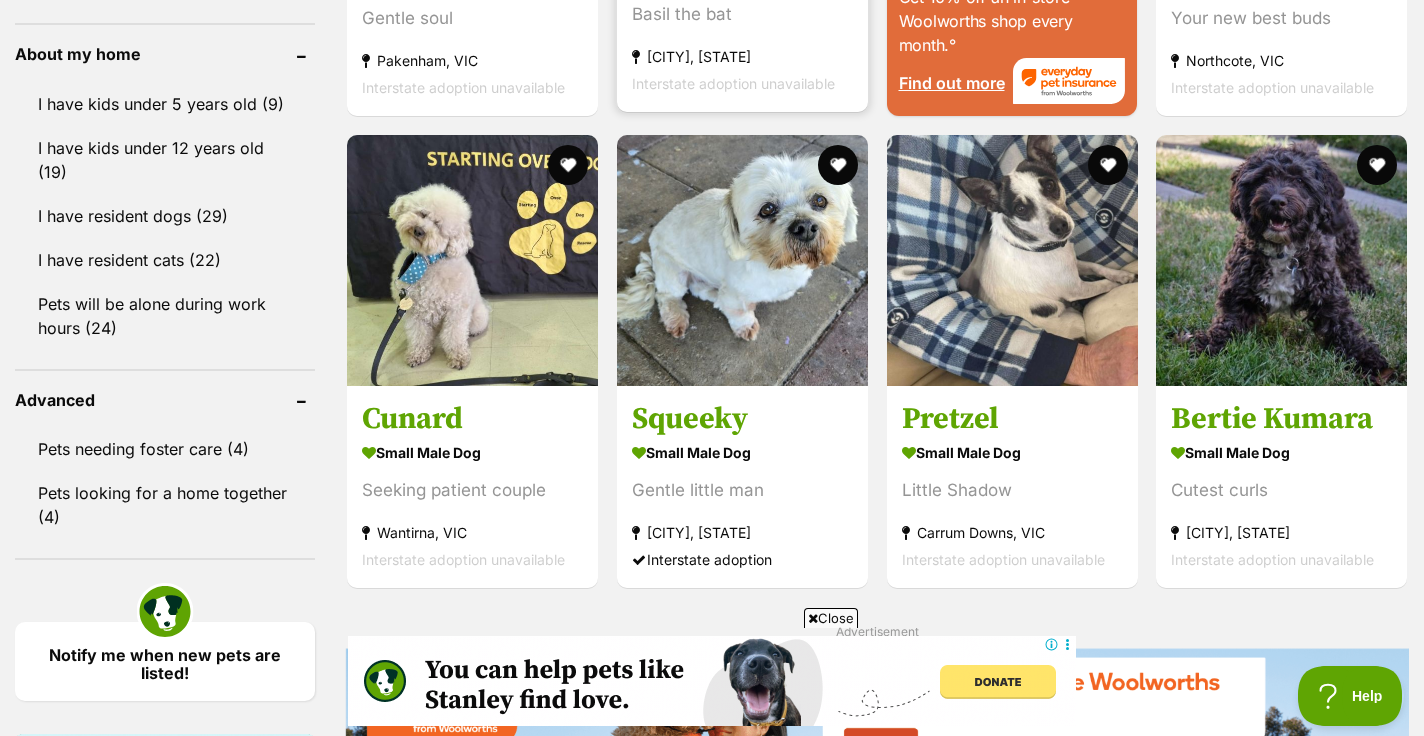 scroll, scrollTop: 2289, scrollLeft: 0, axis: vertical 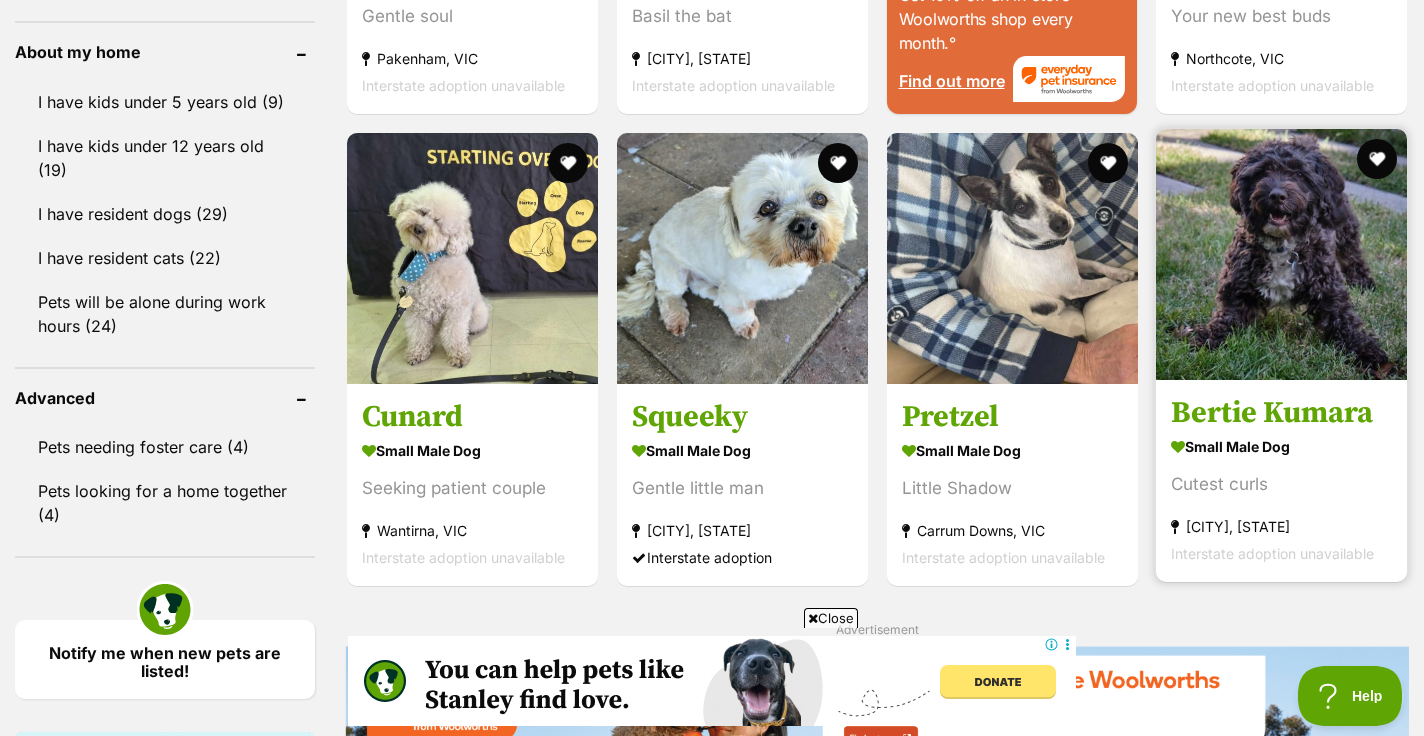 click on "small male Dog
Cutest curls
Caulfield North, VIC
Interstate adoption unavailable" at bounding box center [1281, 499] 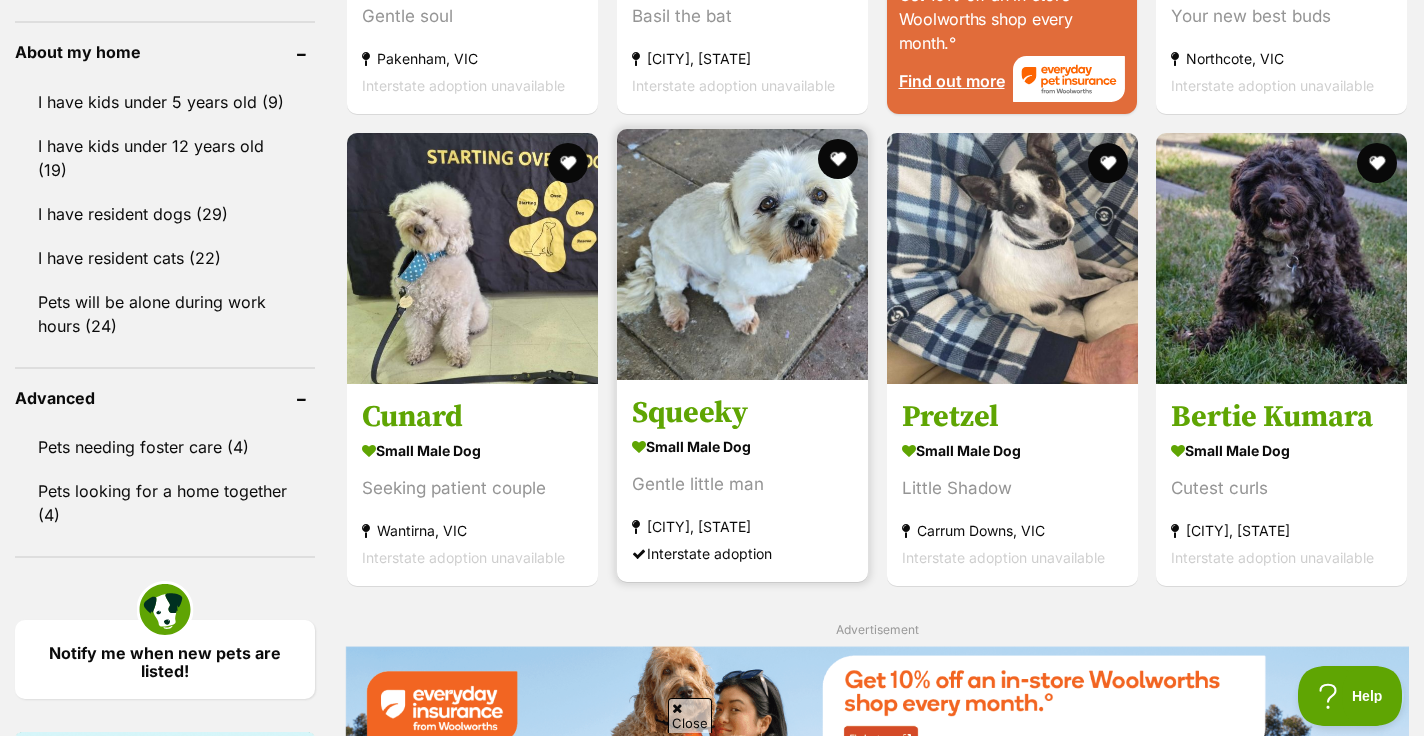 scroll, scrollTop: 0, scrollLeft: 0, axis: both 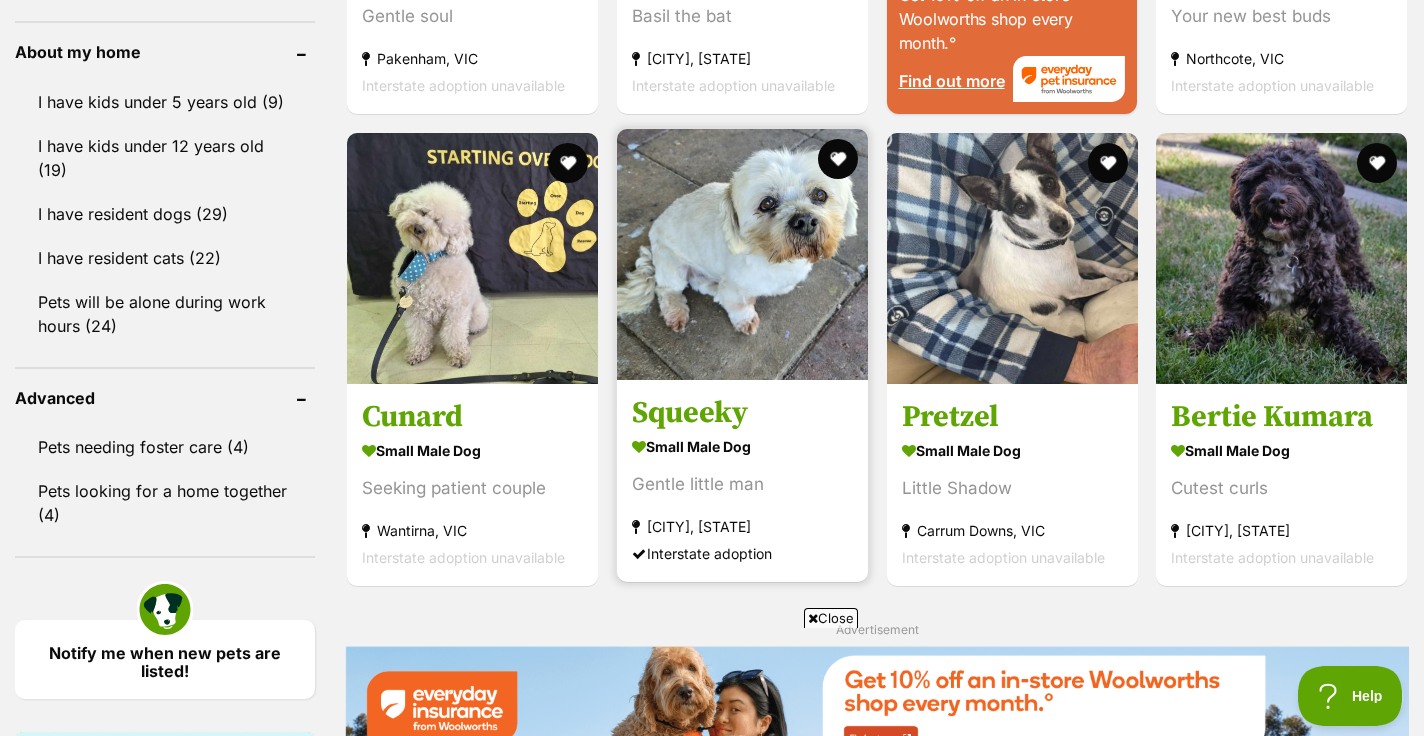 click on "small male Dog" at bounding box center [742, 446] 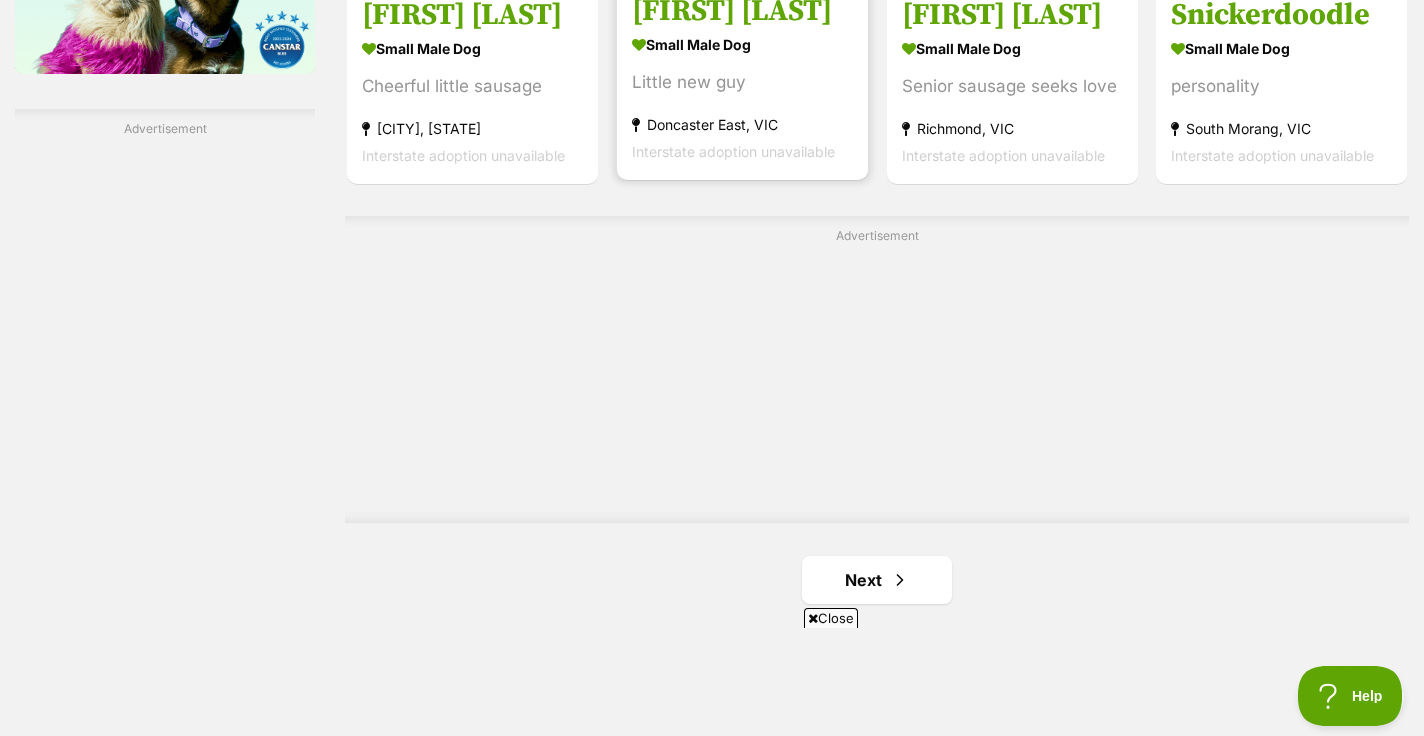 scroll, scrollTop: 3379, scrollLeft: 0, axis: vertical 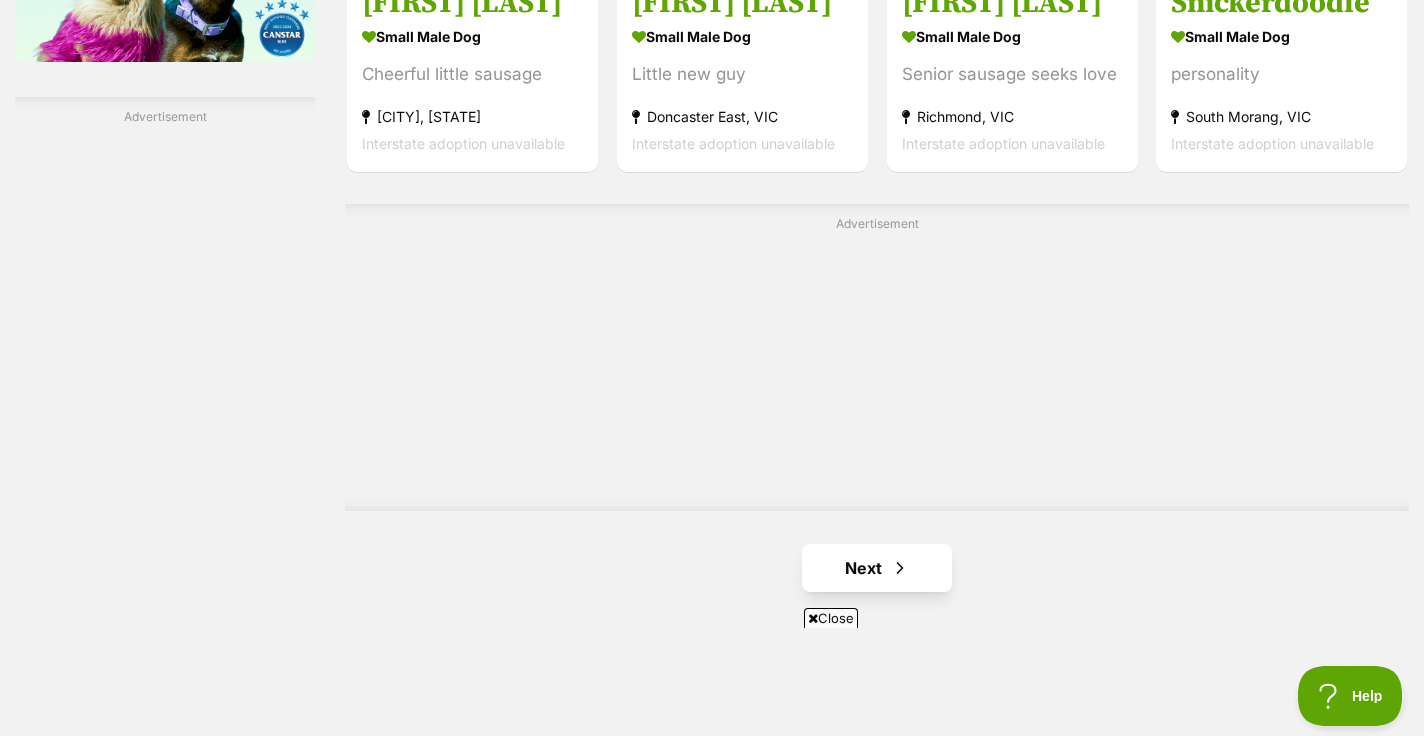 click on "Next" at bounding box center (877, 568) 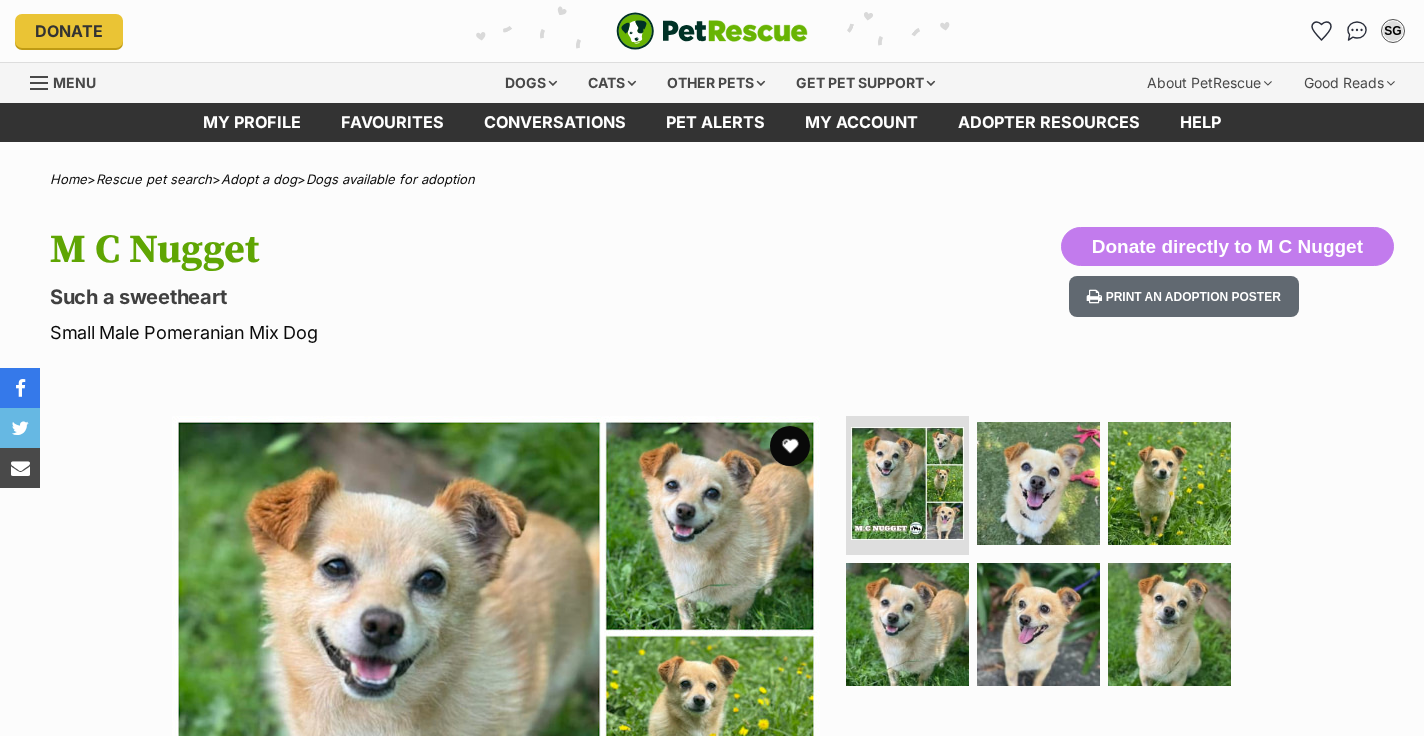 scroll, scrollTop: 0, scrollLeft: 0, axis: both 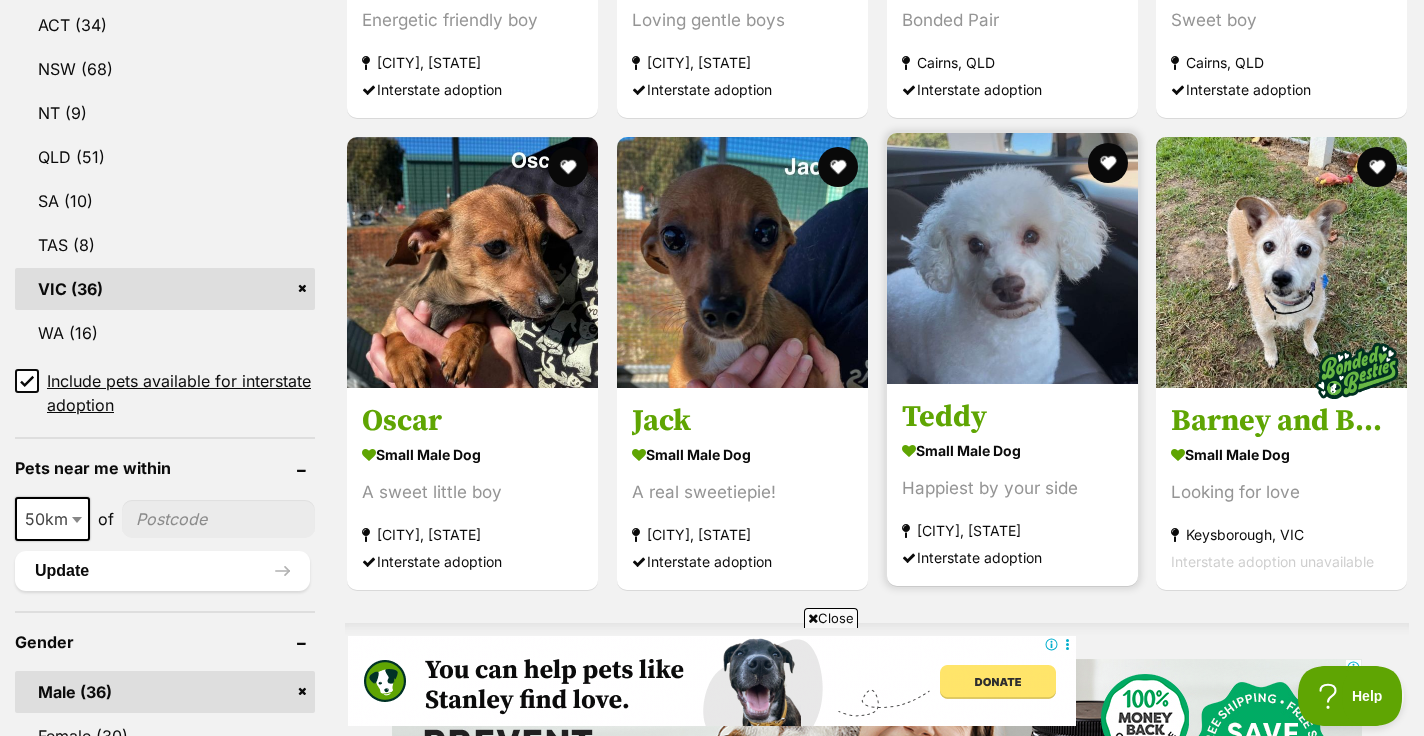 click on "small male Dog" at bounding box center (1012, 451) 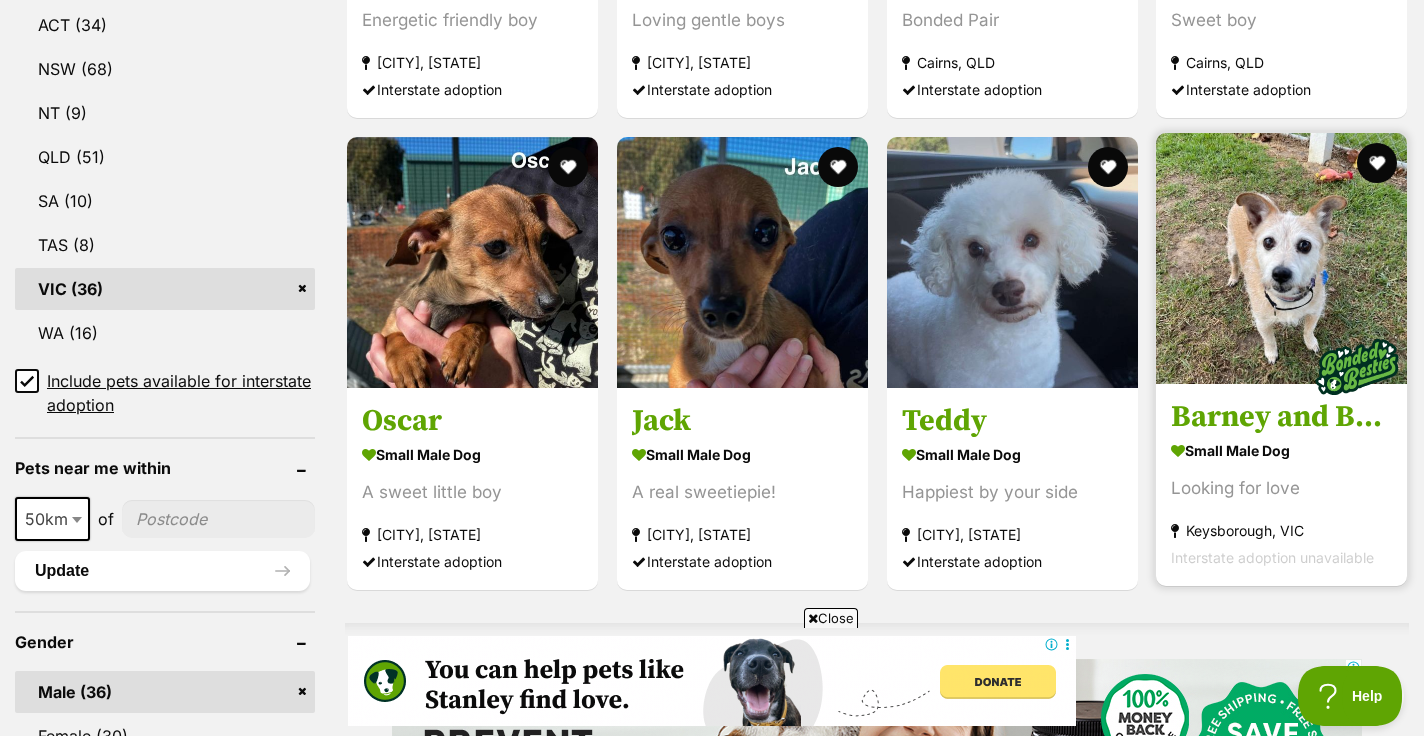 click on "small male Dog" at bounding box center [1281, 451] 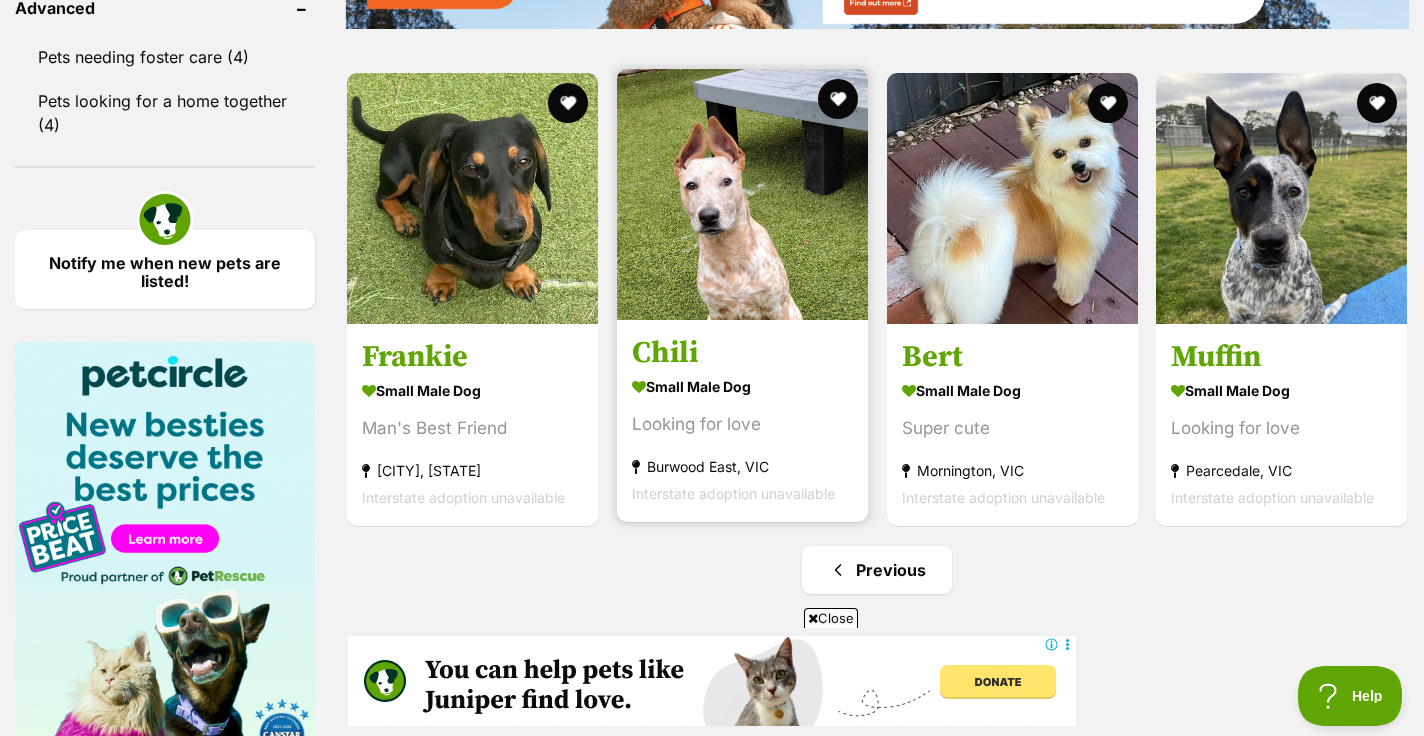 scroll, scrollTop: 2682, scrollLeft: 0, axis: vertical 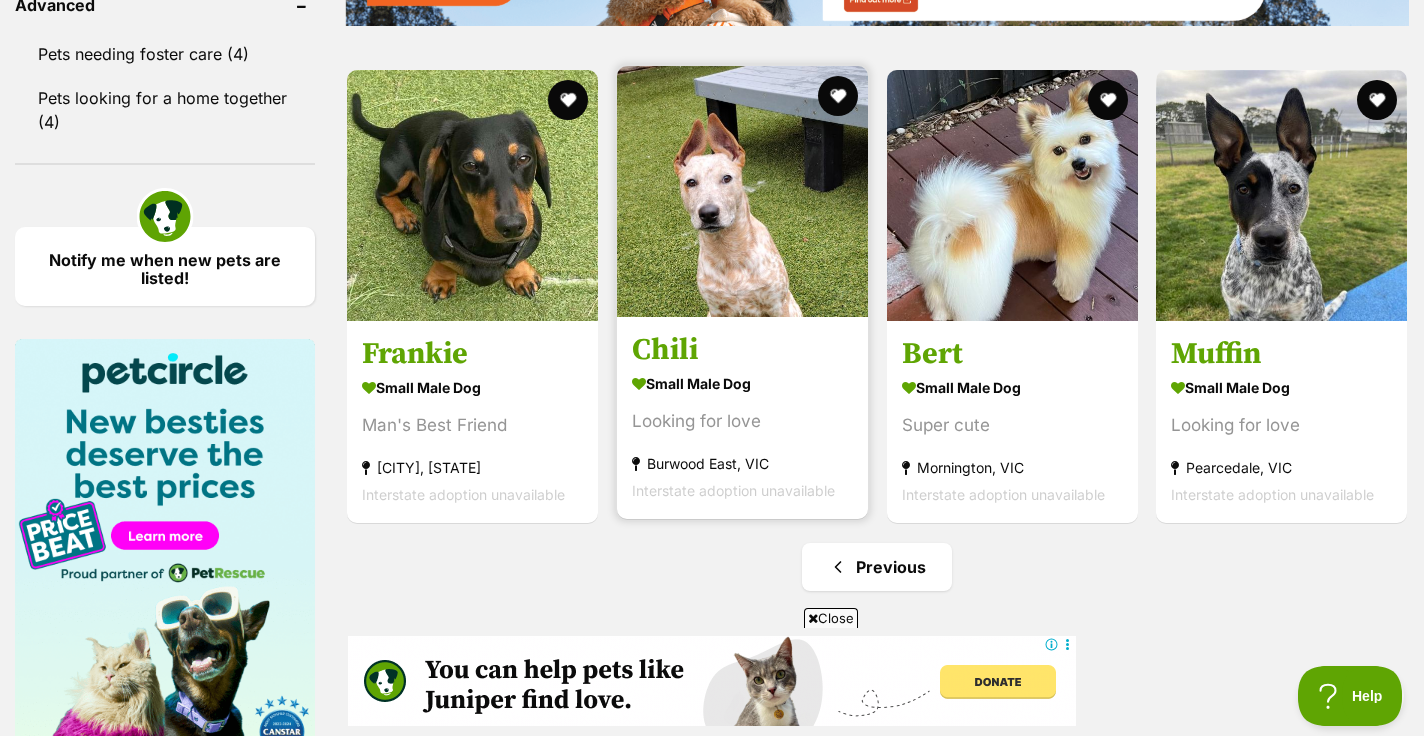 click on "Chili" at bounding box center [742, 350] 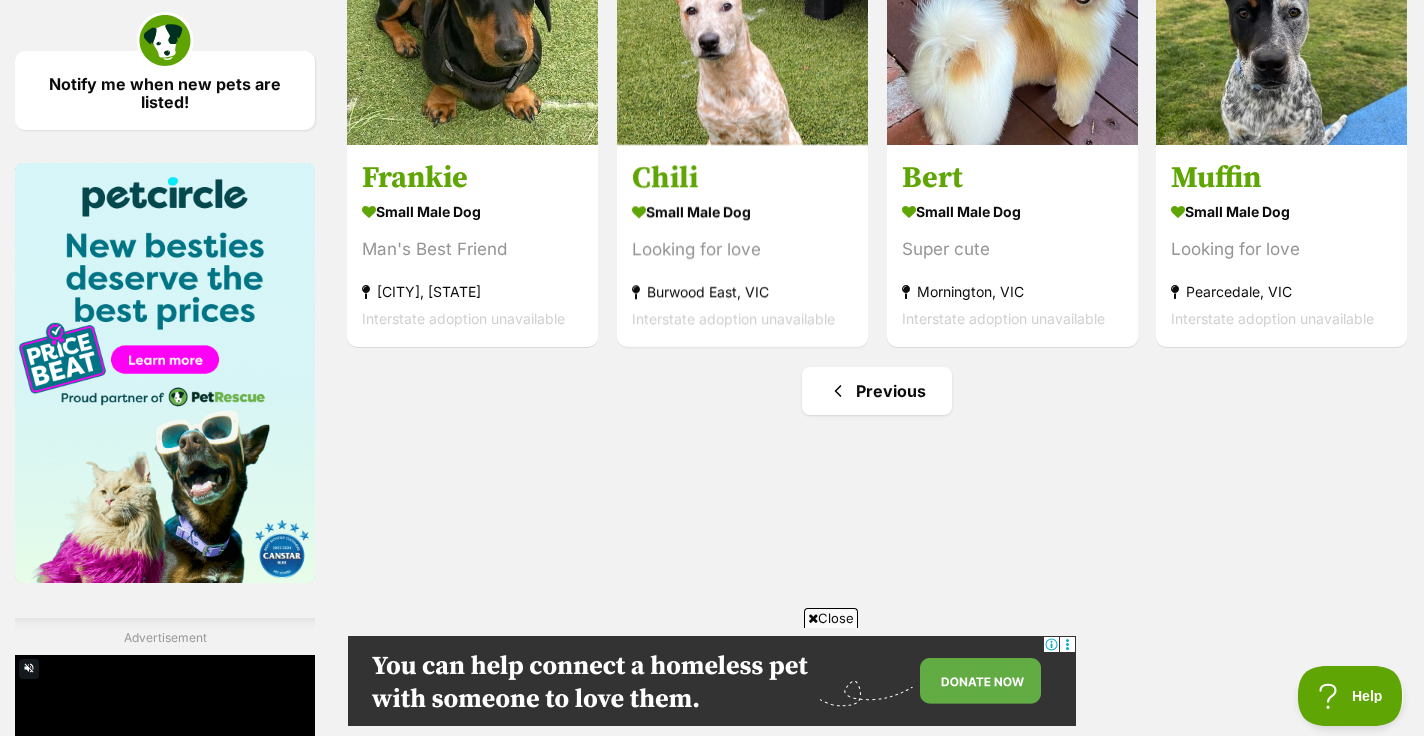 scroll, scrollTop: 2870, scrollLeft: 0, axis: vertical 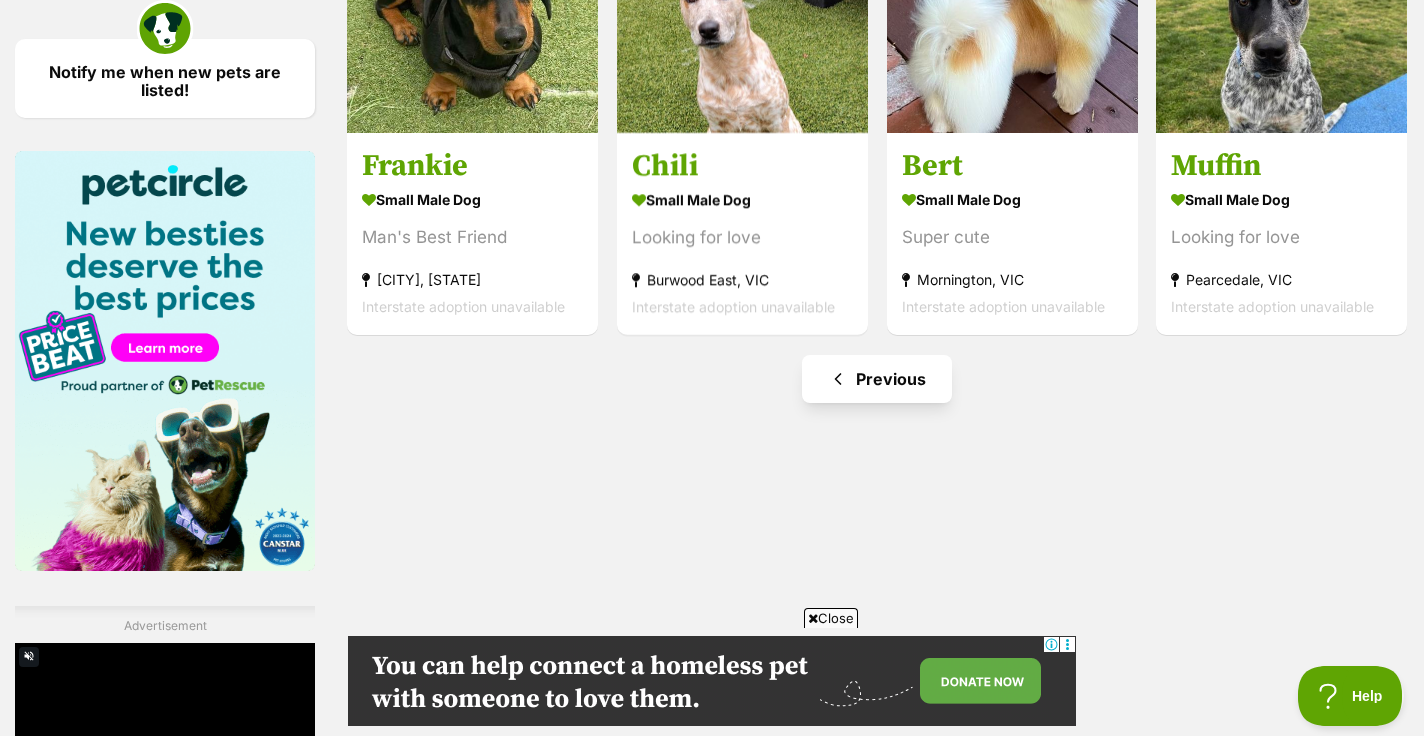 click on "Previous" at bounding box center [877, 379] 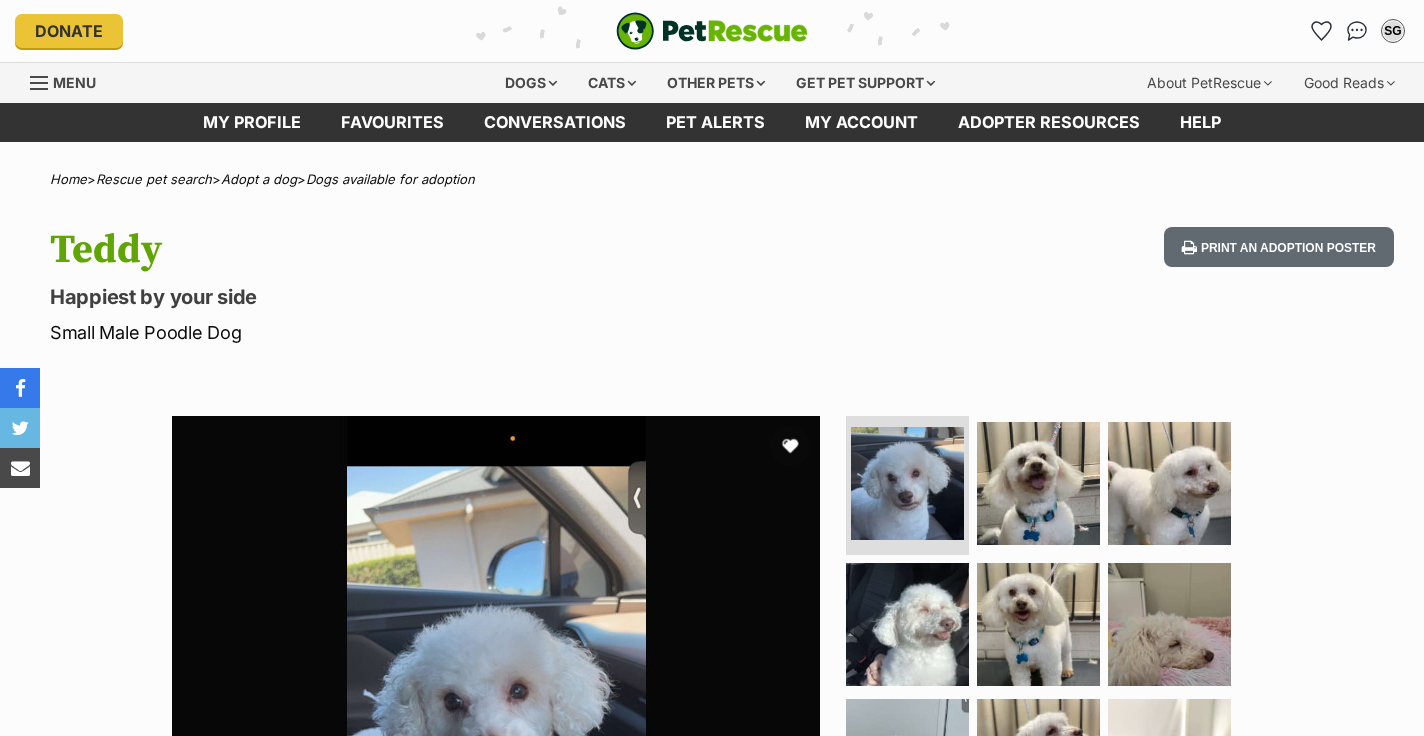 scroll, scrollTop: 0, scrollLeft: 0, axis: both 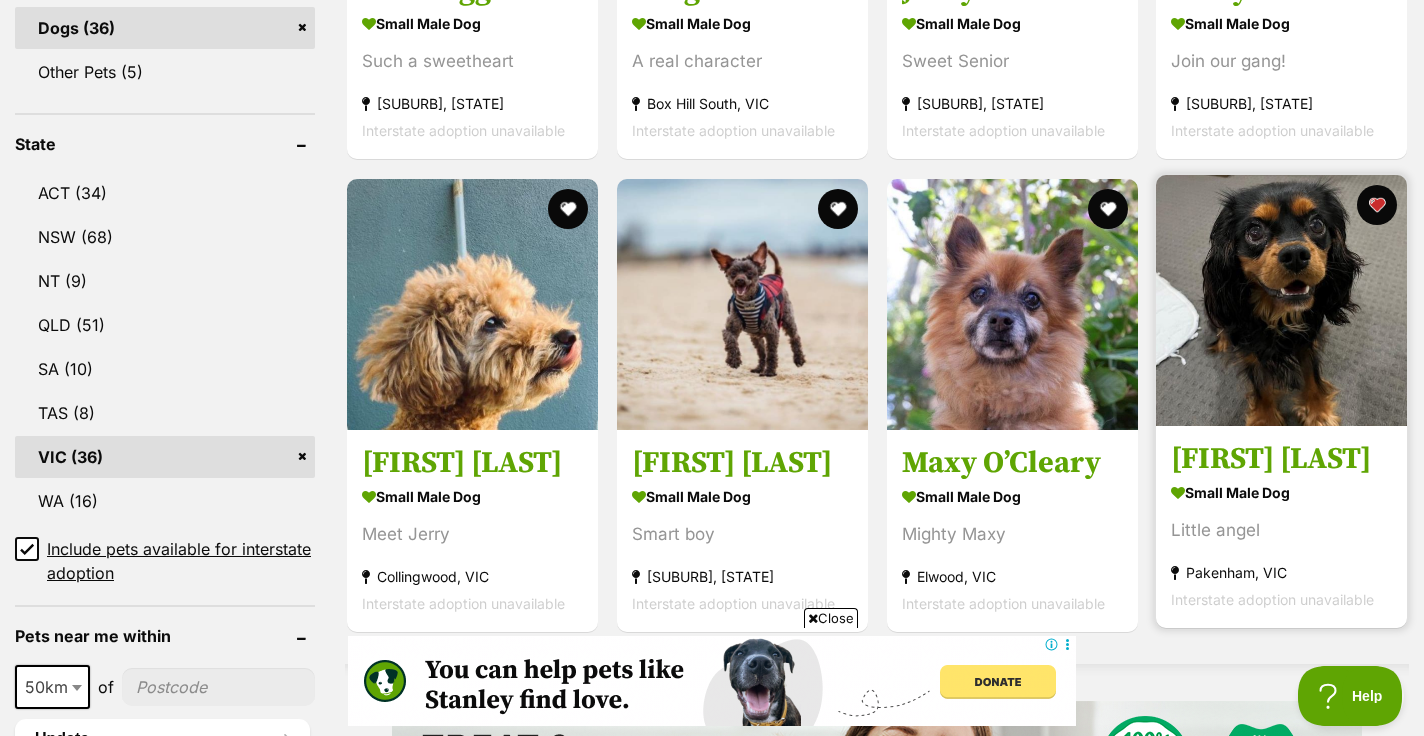 click on "Walter Quinnell" at bounding box center [1281, 459] 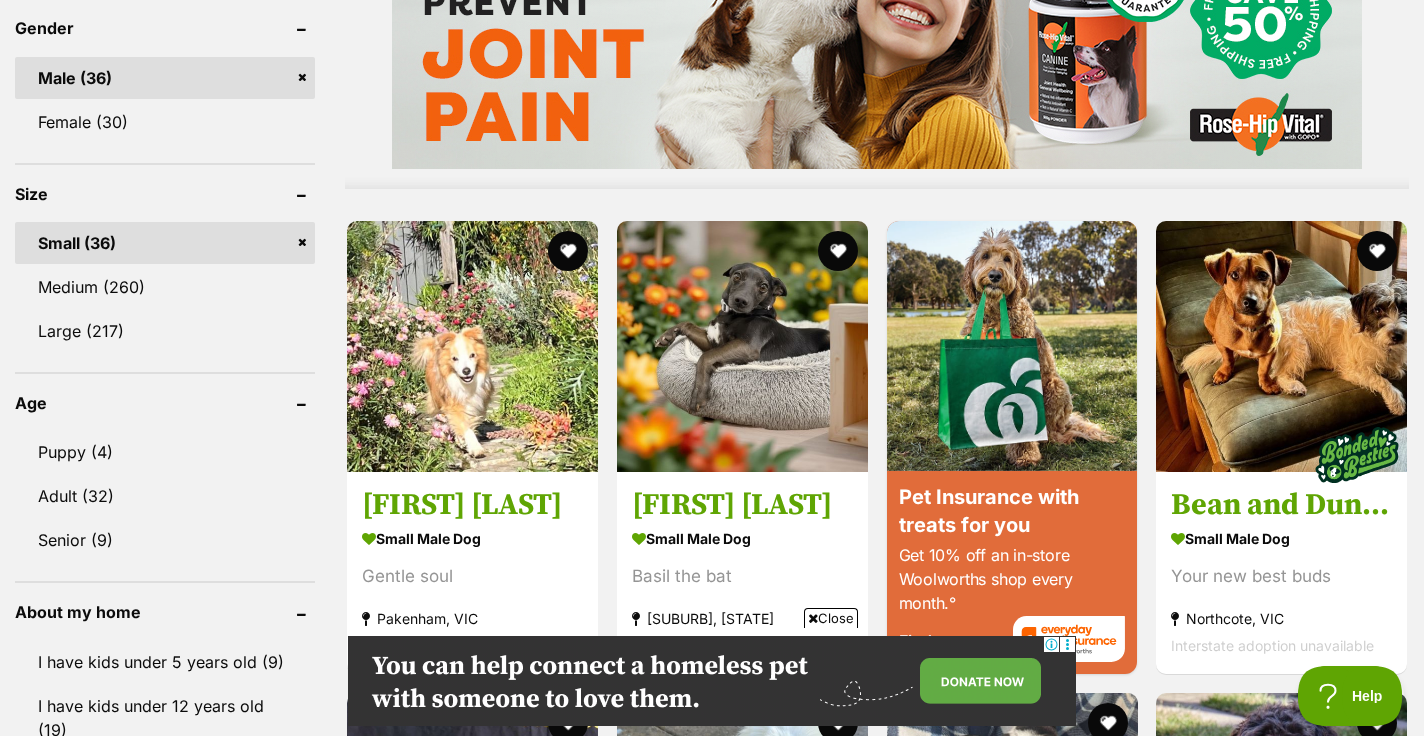 scroll, scrollTop: 1739, scrollLeft: 0, axis: vertical 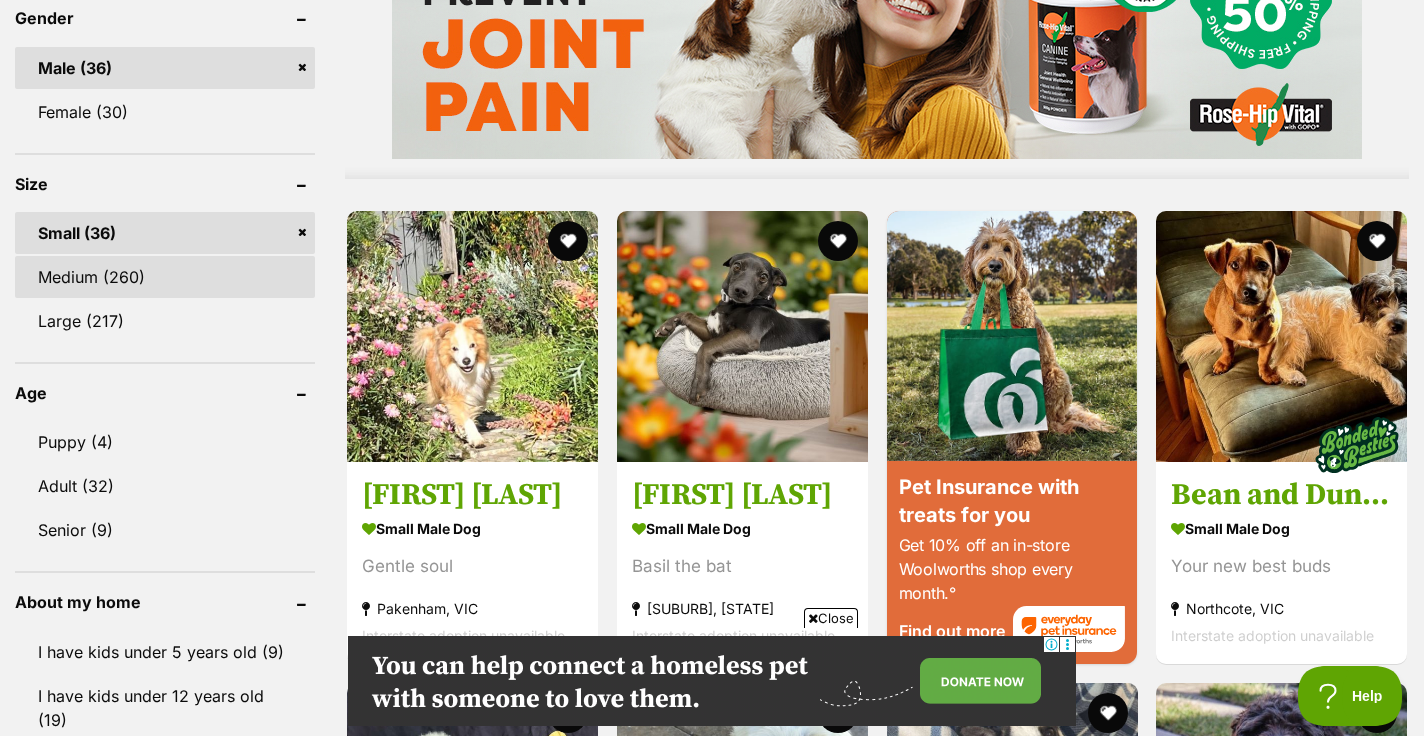 click on "Medium (260)" at bounding box center (165, 277) 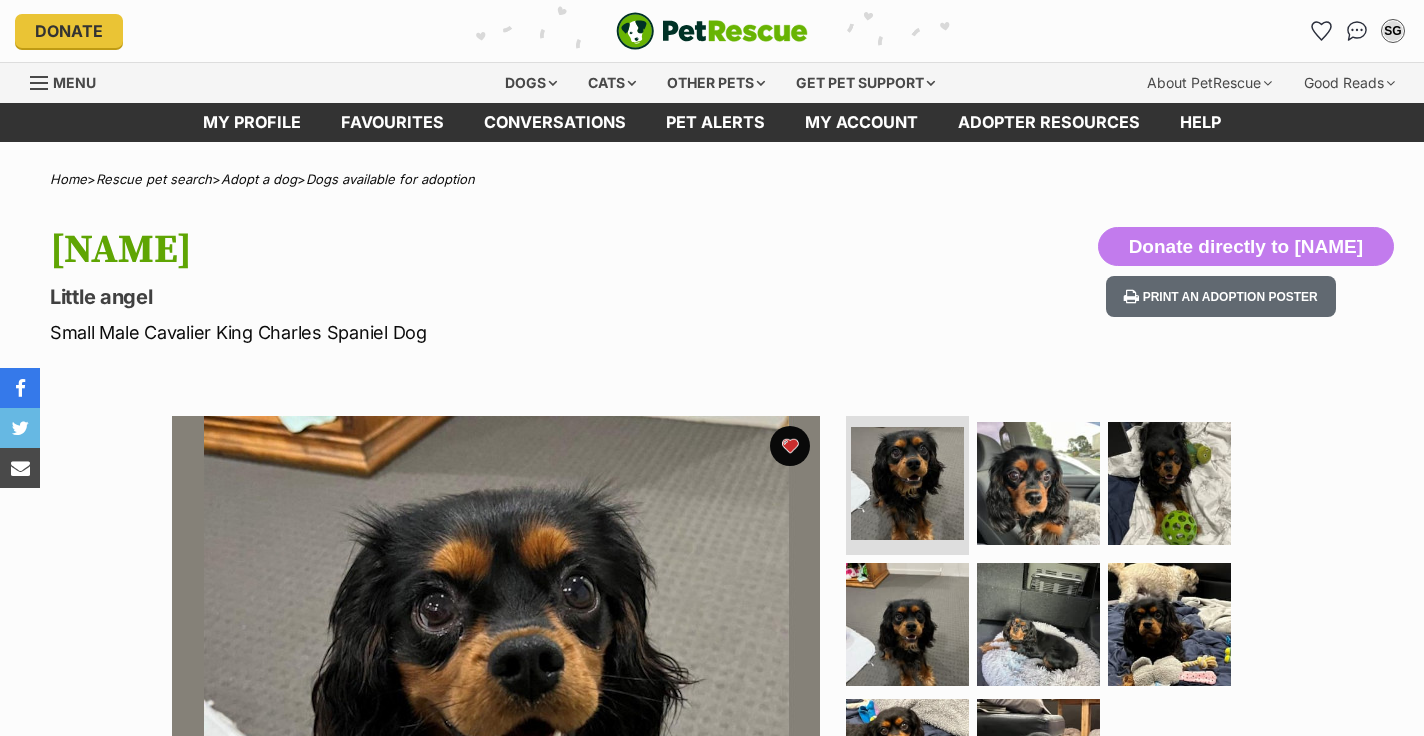 scroll, scrollTop: 0, scrollLeft: 0, axis: both 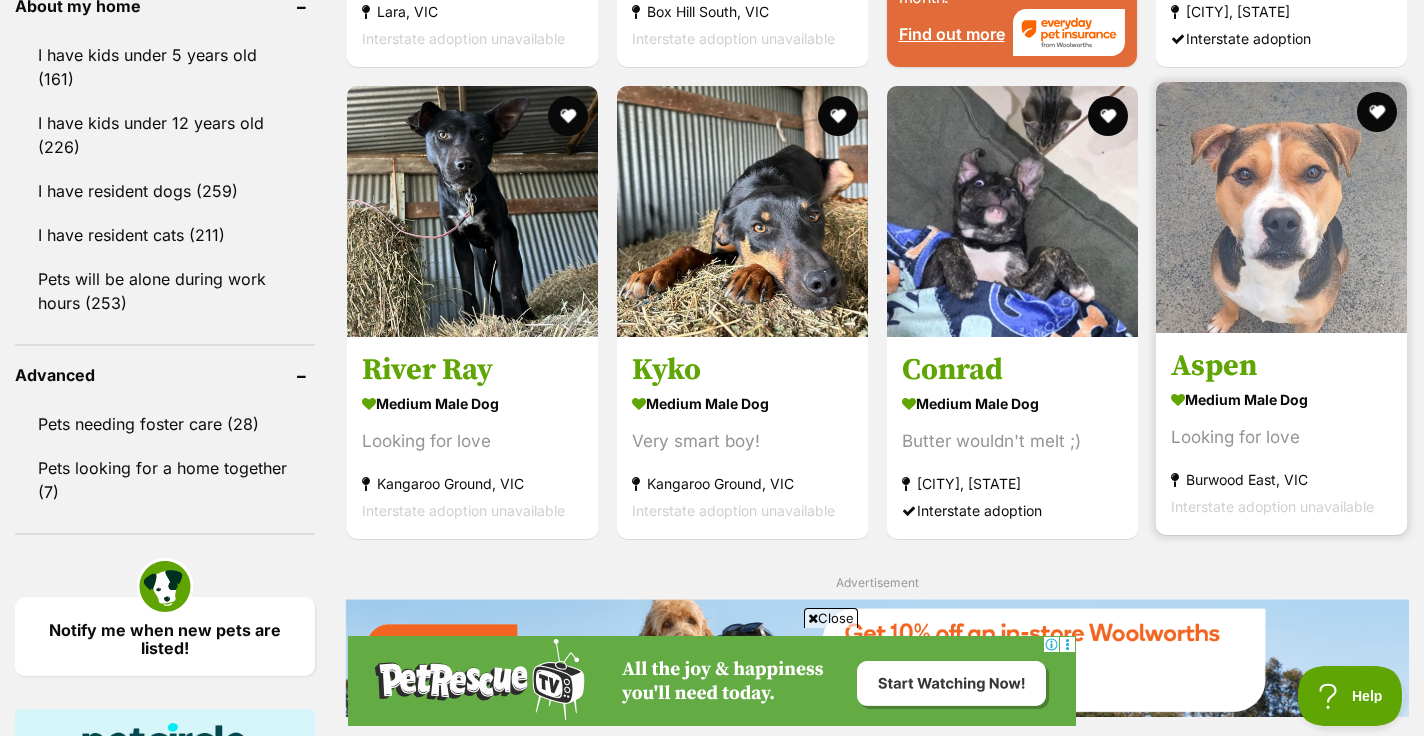 click on "Looking for love" at bounding box center (1281, 437) 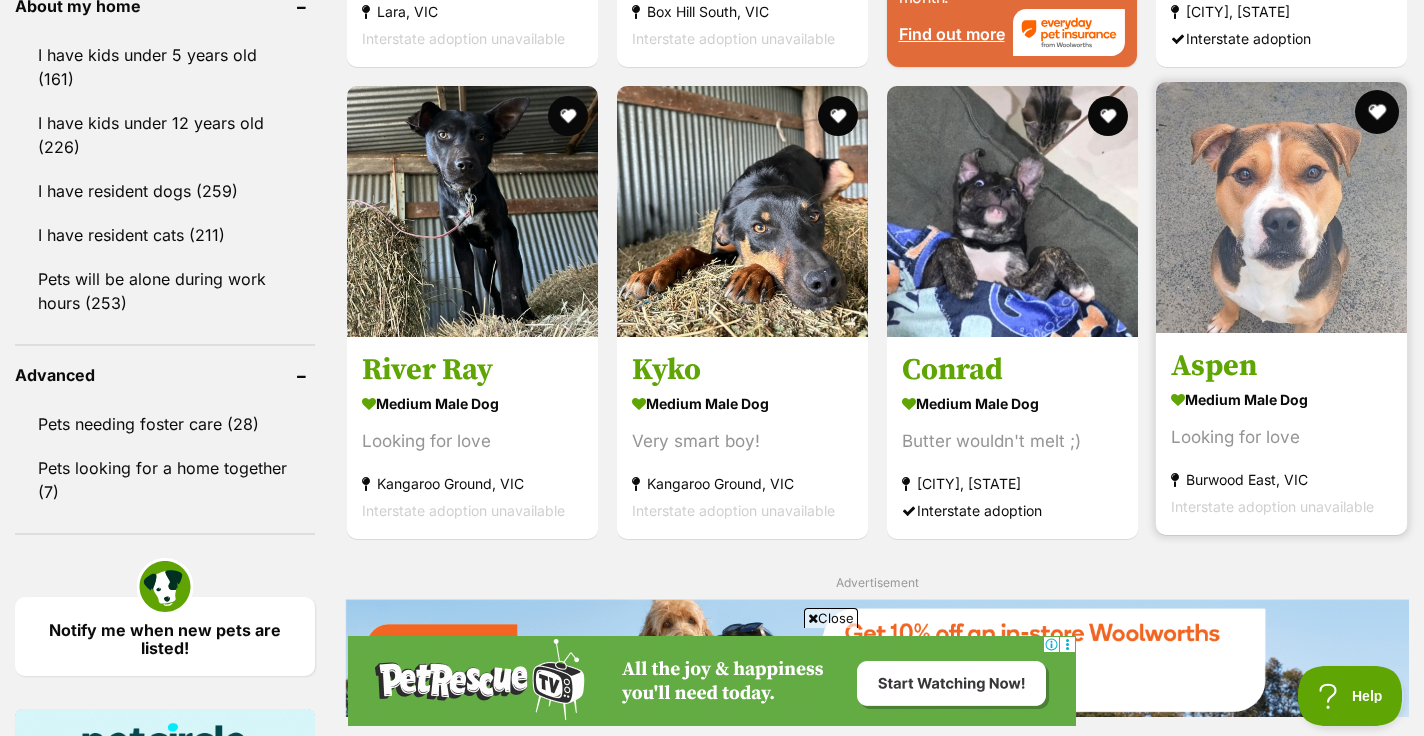 click at bounding box center (1377, 112) 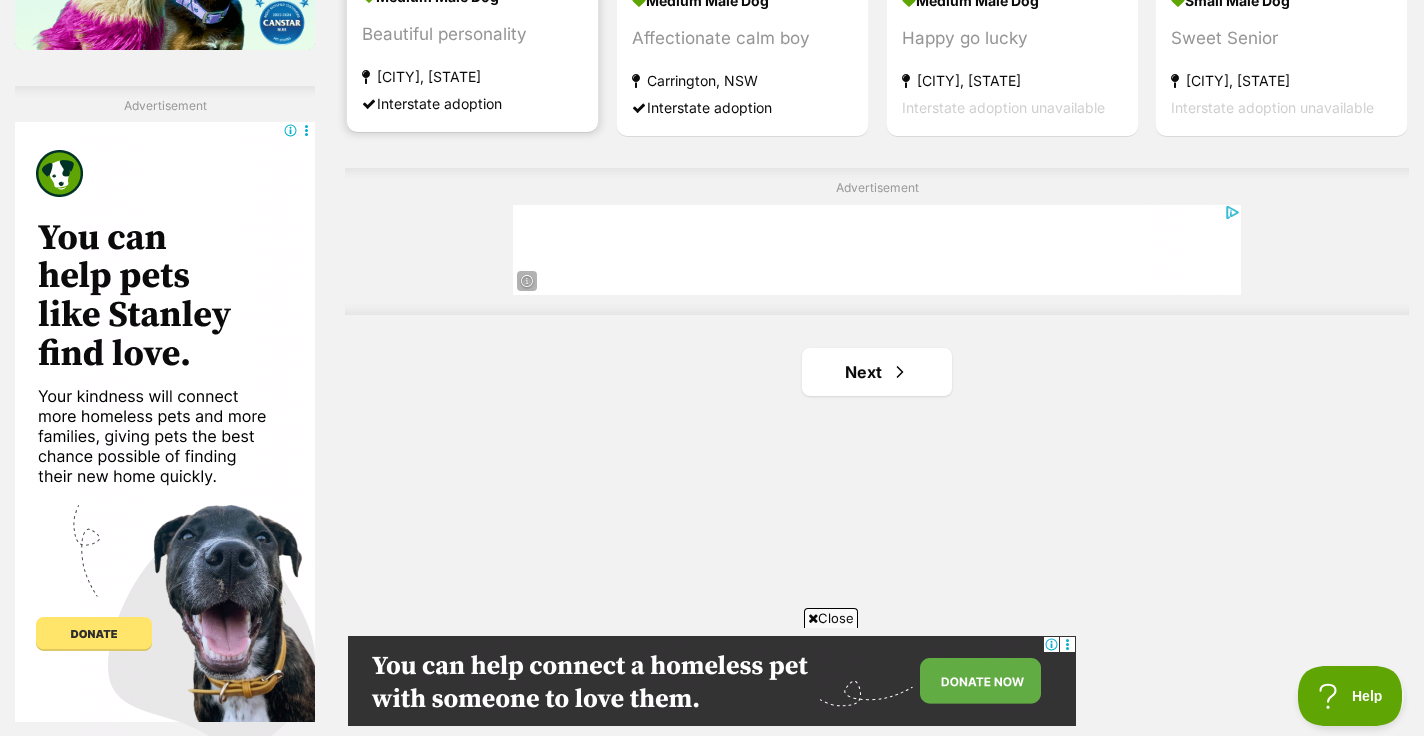 scroll, scrollTop: 3511, scrollLeft: 0, axis: vertical 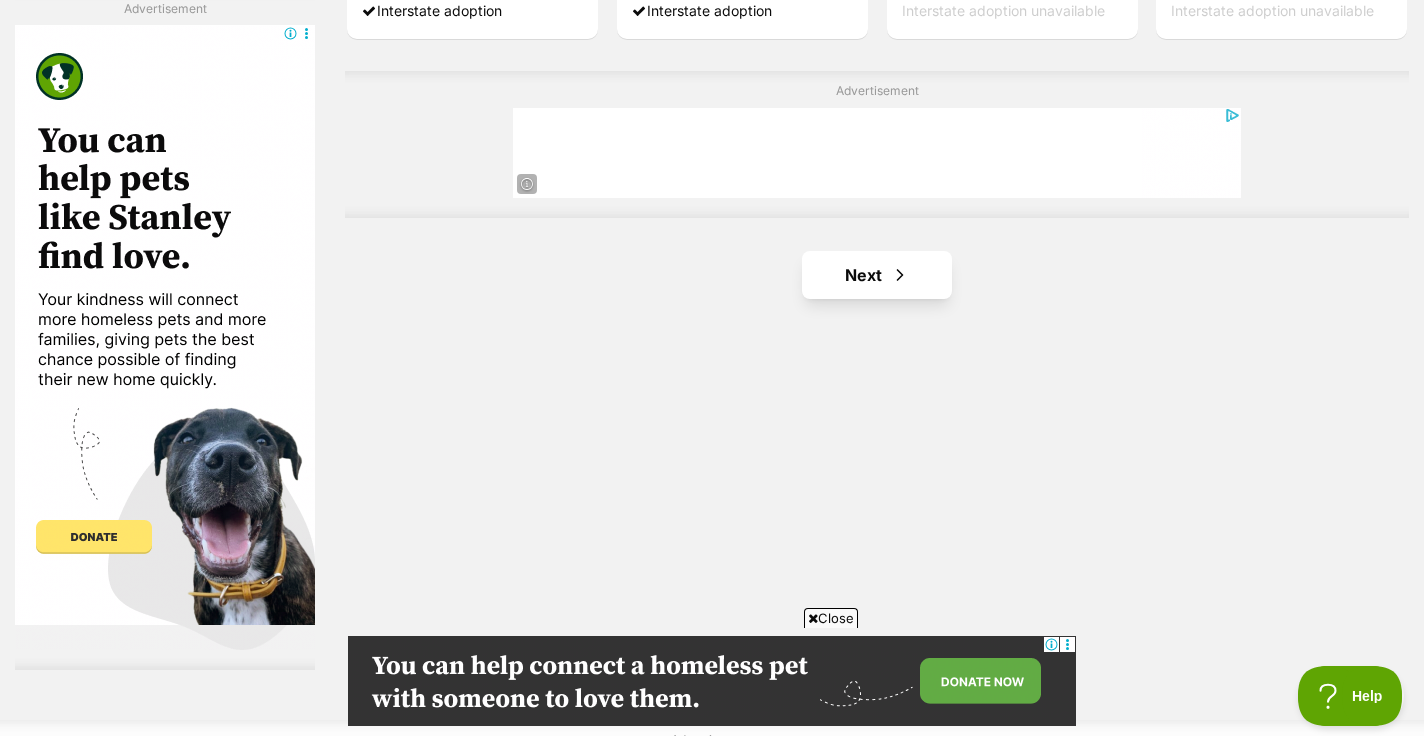 click at bounding box center (900, 275) 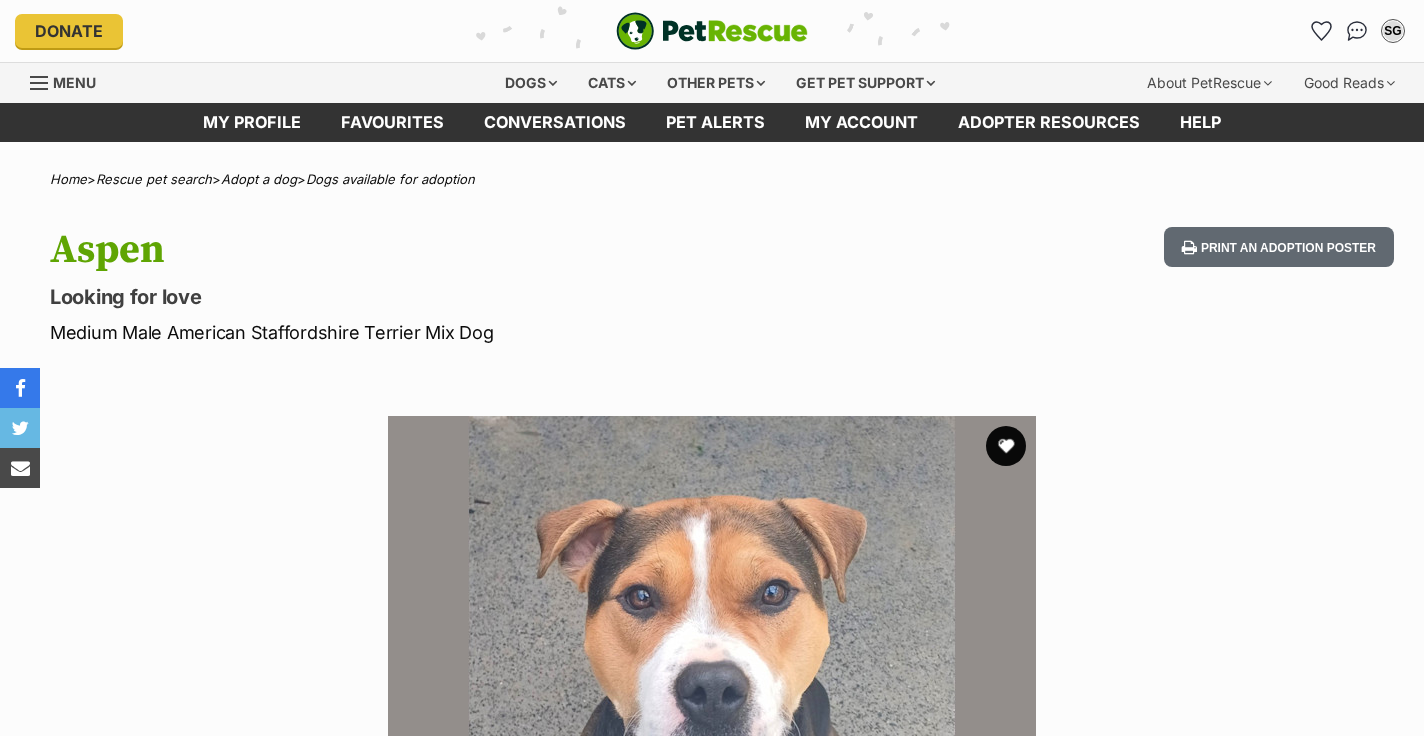 scroll, scrollTop: 0, scrollLeft: 0, axis: both 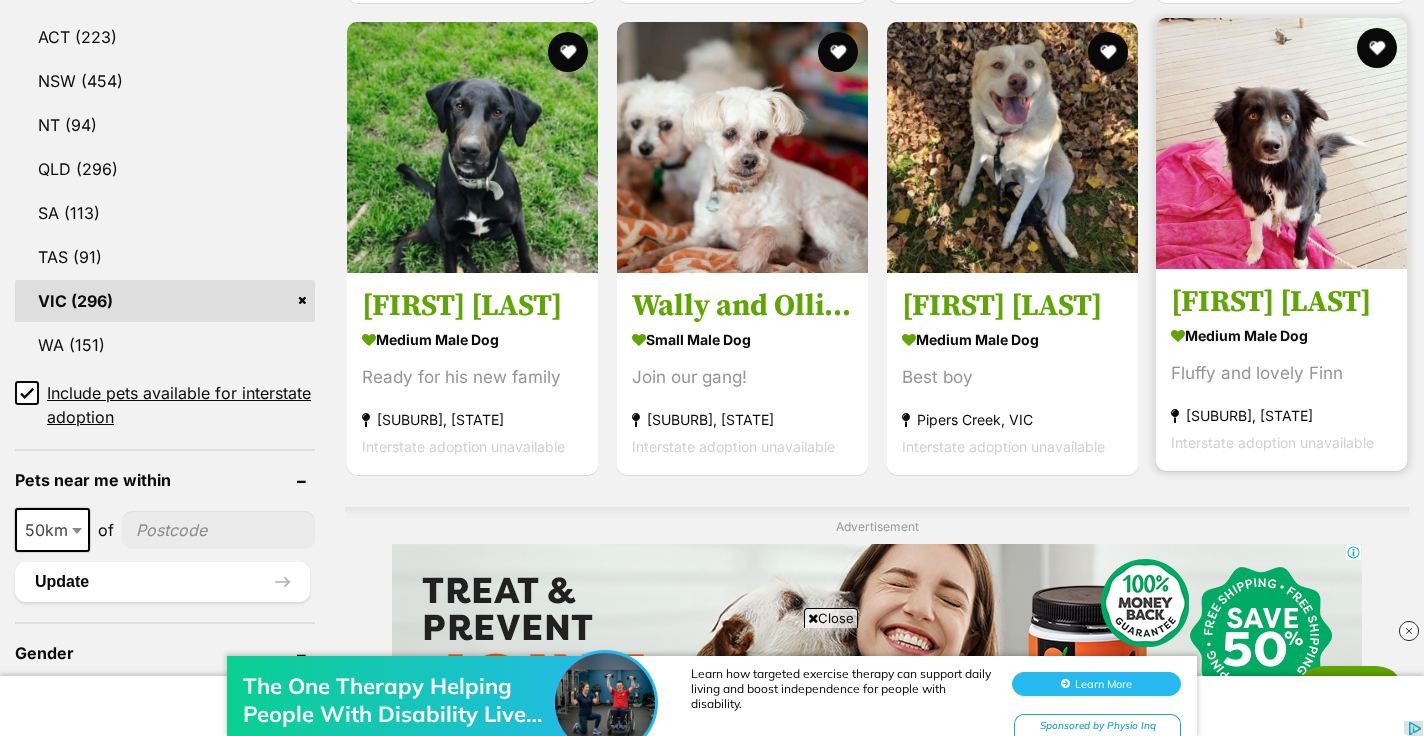 click on "medium male Dog
Fluffy and lovely [FIRST]
[SUBURB], [STATE]
Interstate adoption unavailable" at bounding box center [1281, 388] 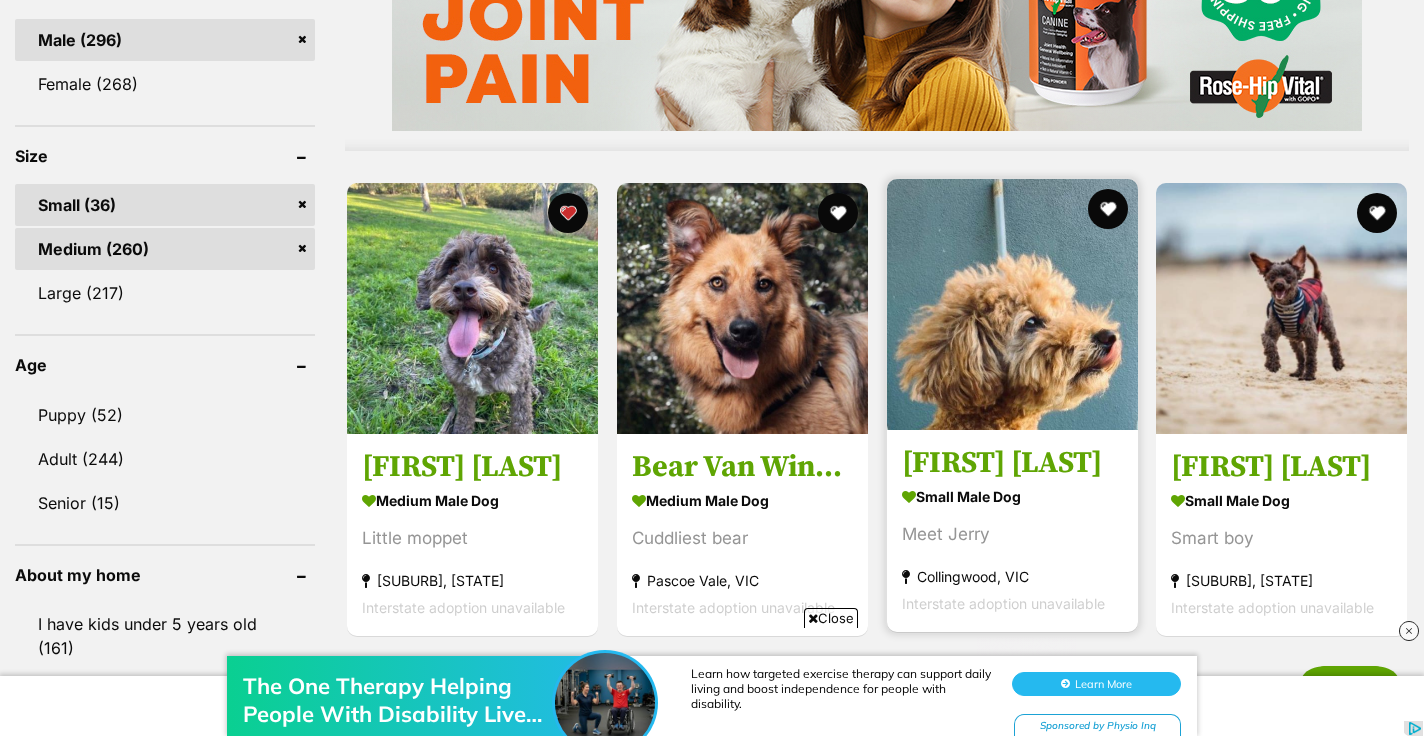 scroll, scrollTop: 1770, scrollLeft: 0, axis: vertical 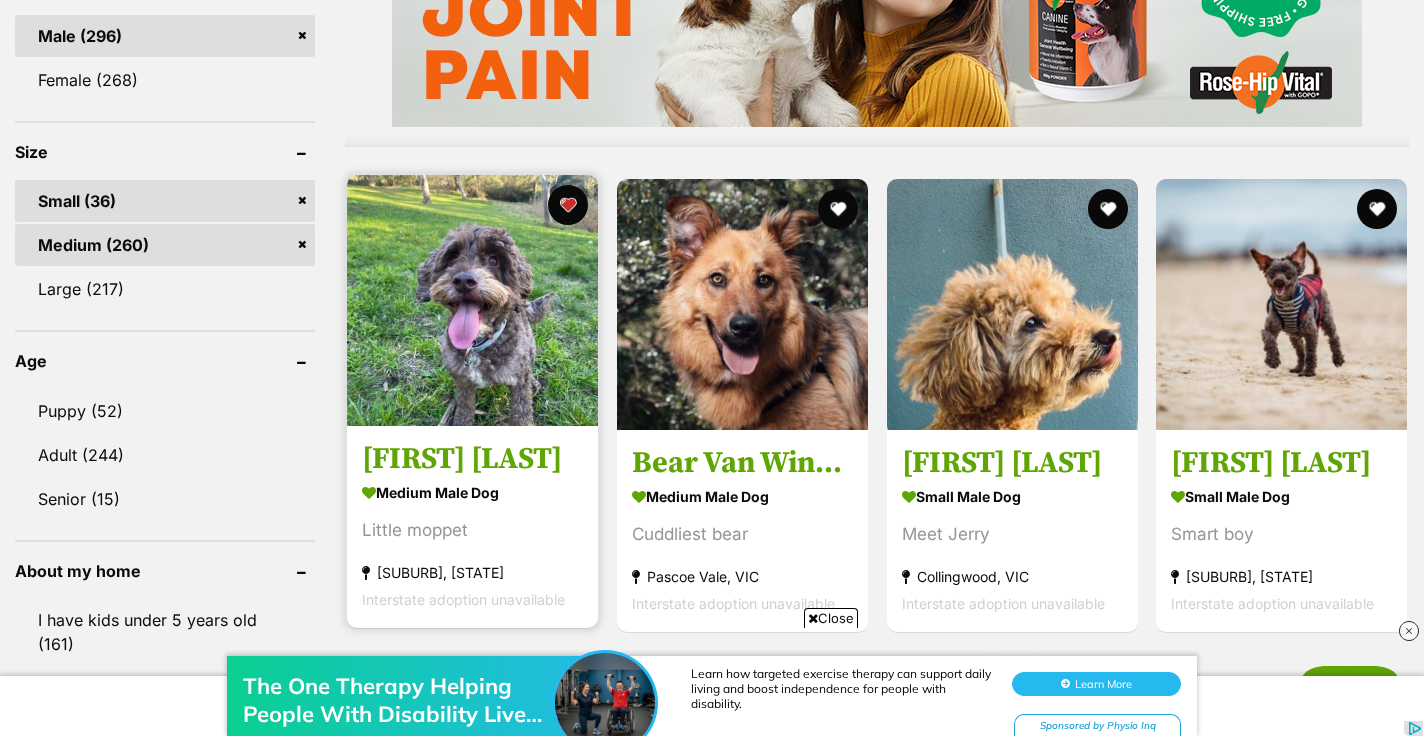 click at bounding box center (472, 300) 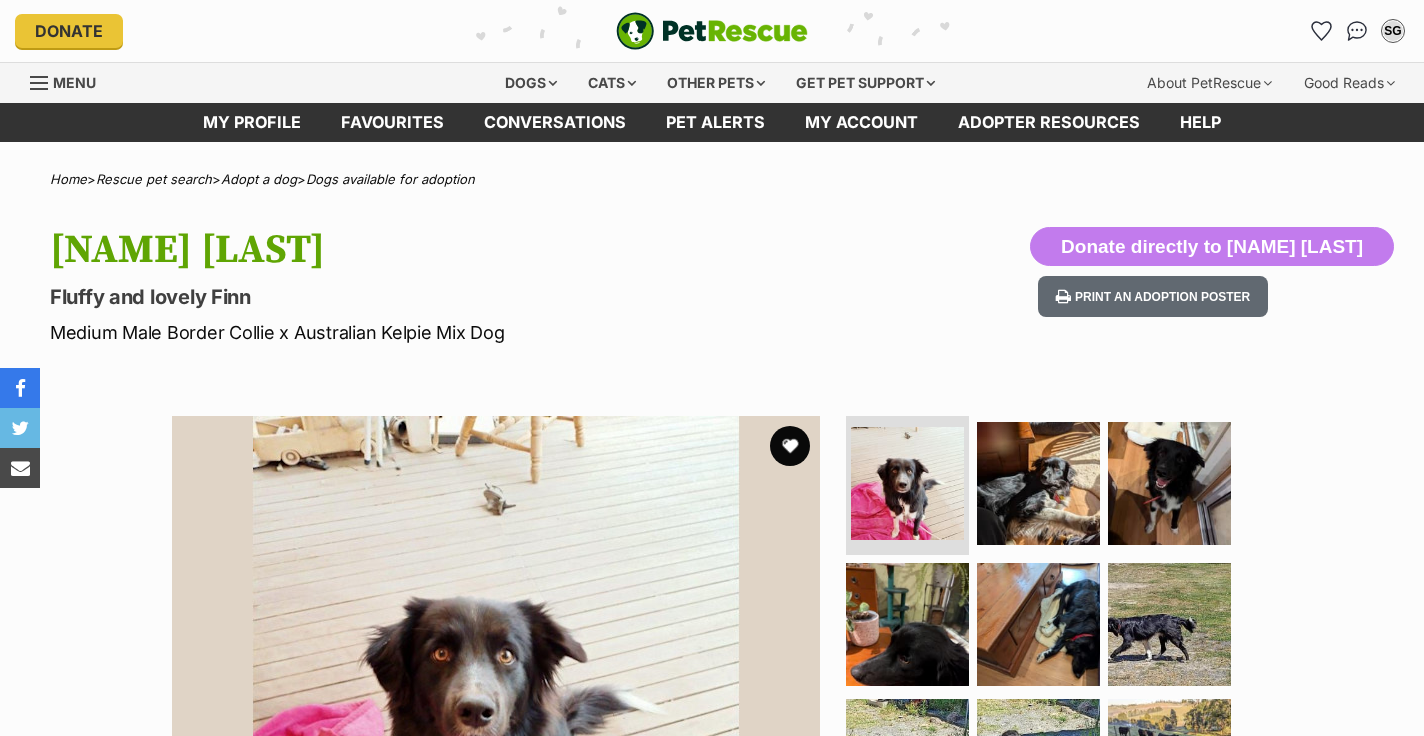 scroll, scrollTop: 0, scrollLeft: 0, axis: both 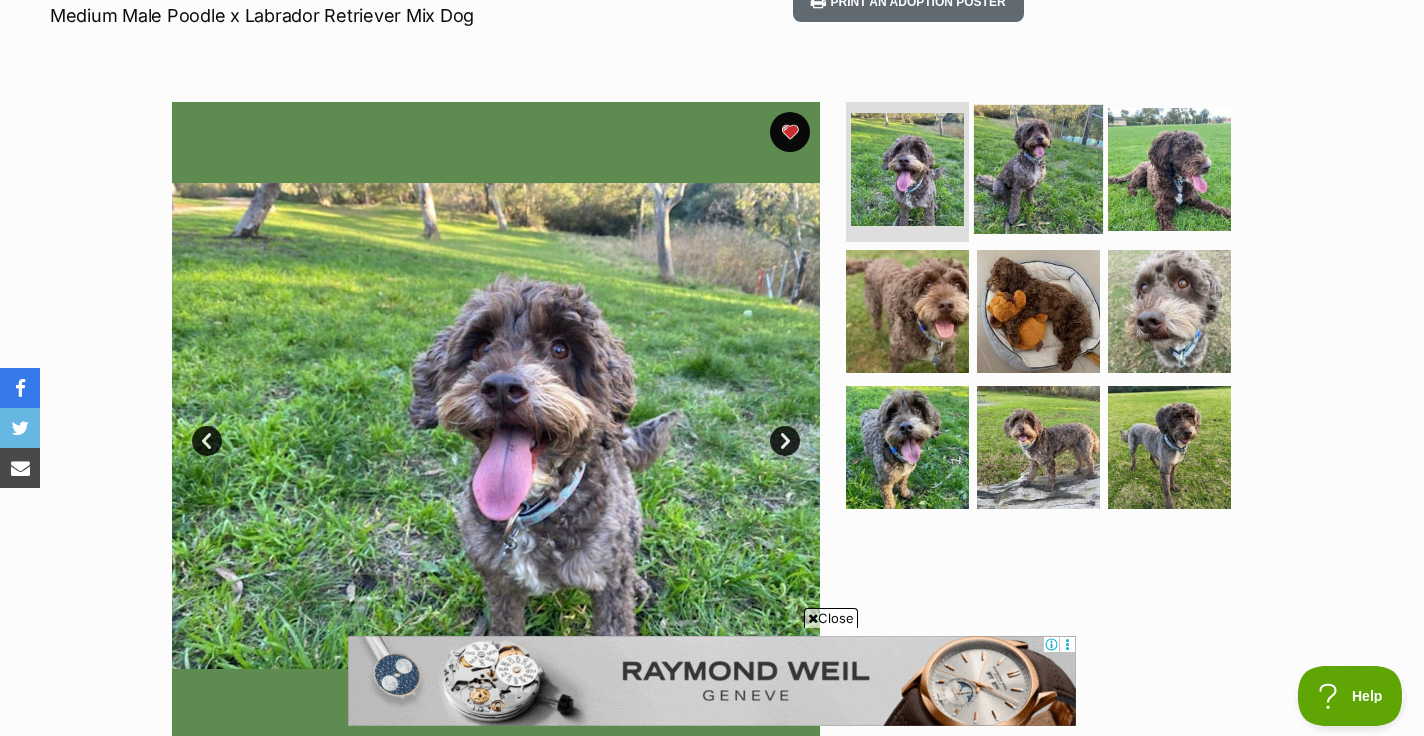 click at bounding box center (1038, 169) 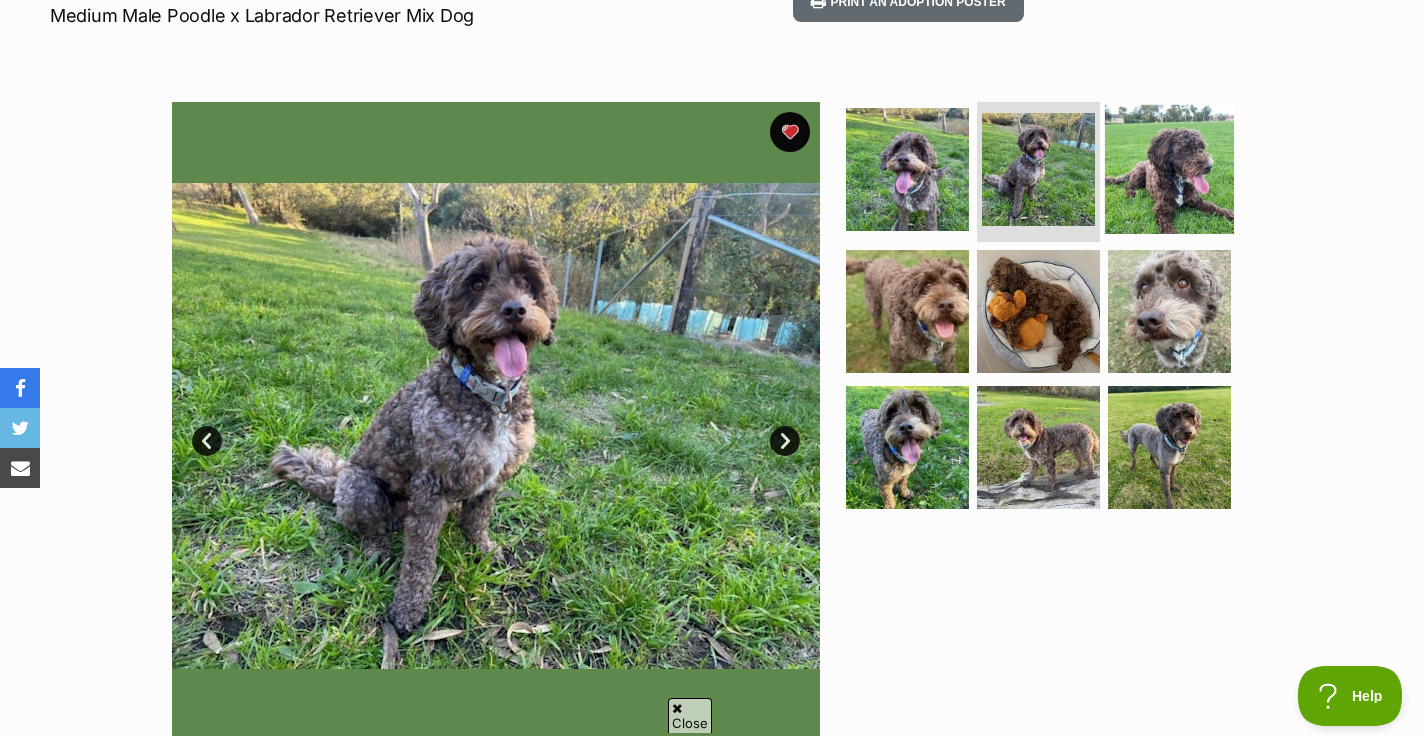 click at bounding box center (1169, 169) 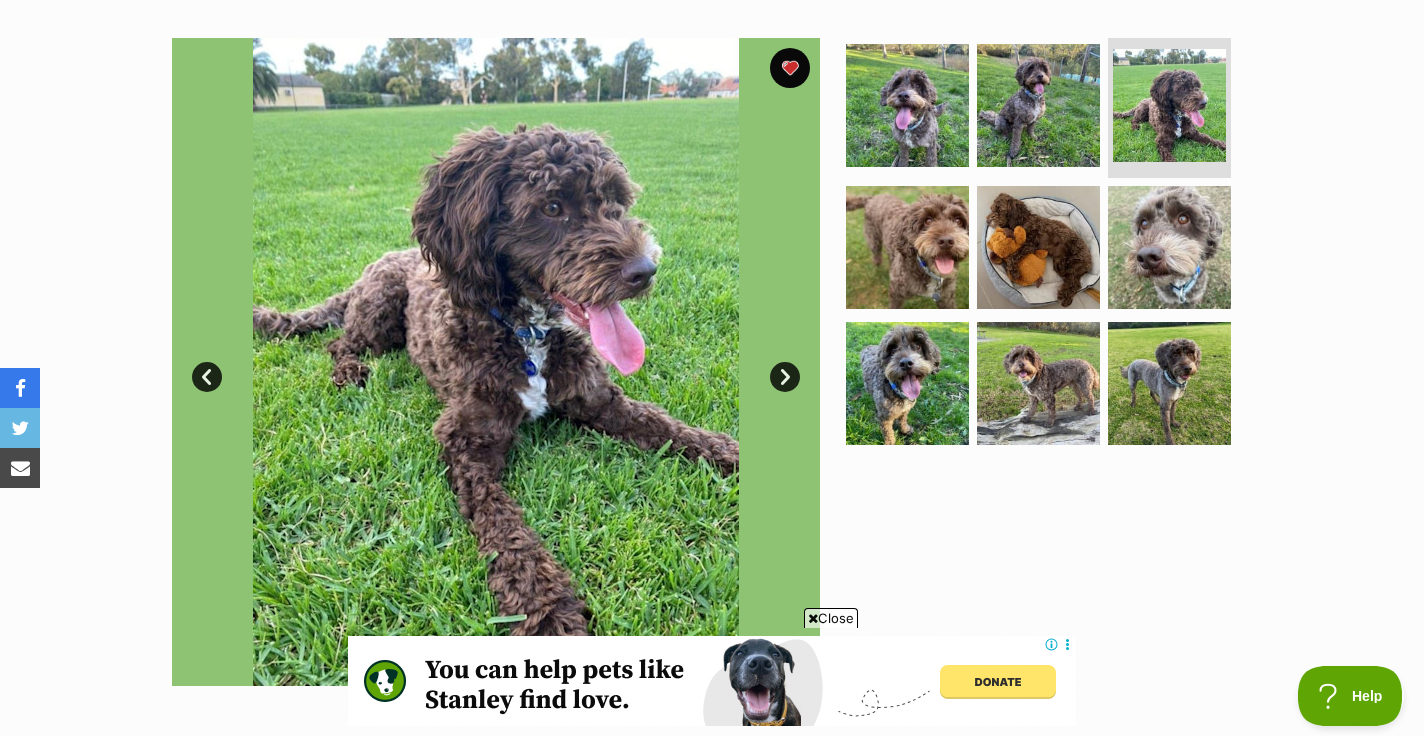 scroll, scrollTop: 443, scrollLeft: 0, axis: vertical 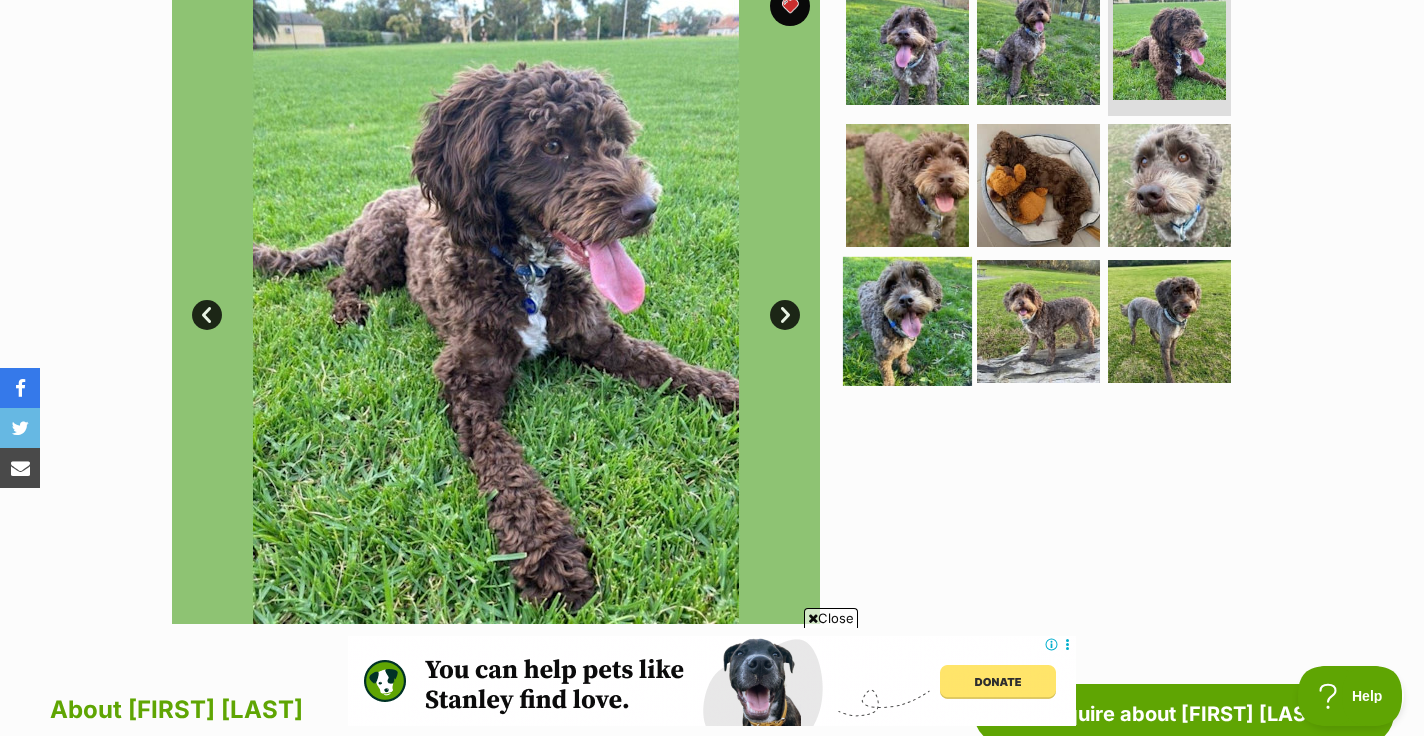 click at bounding box center (907, 320) 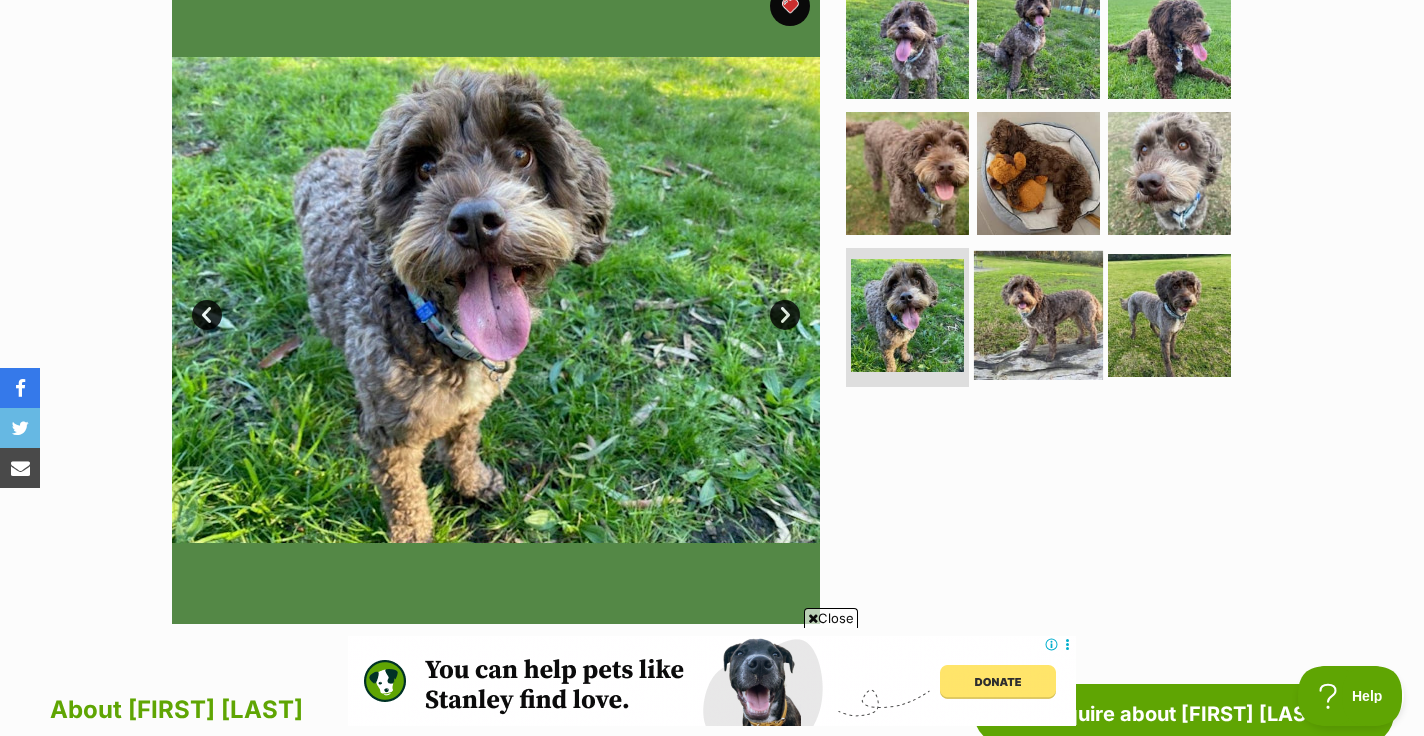 click at bounding box center [1038, 314] 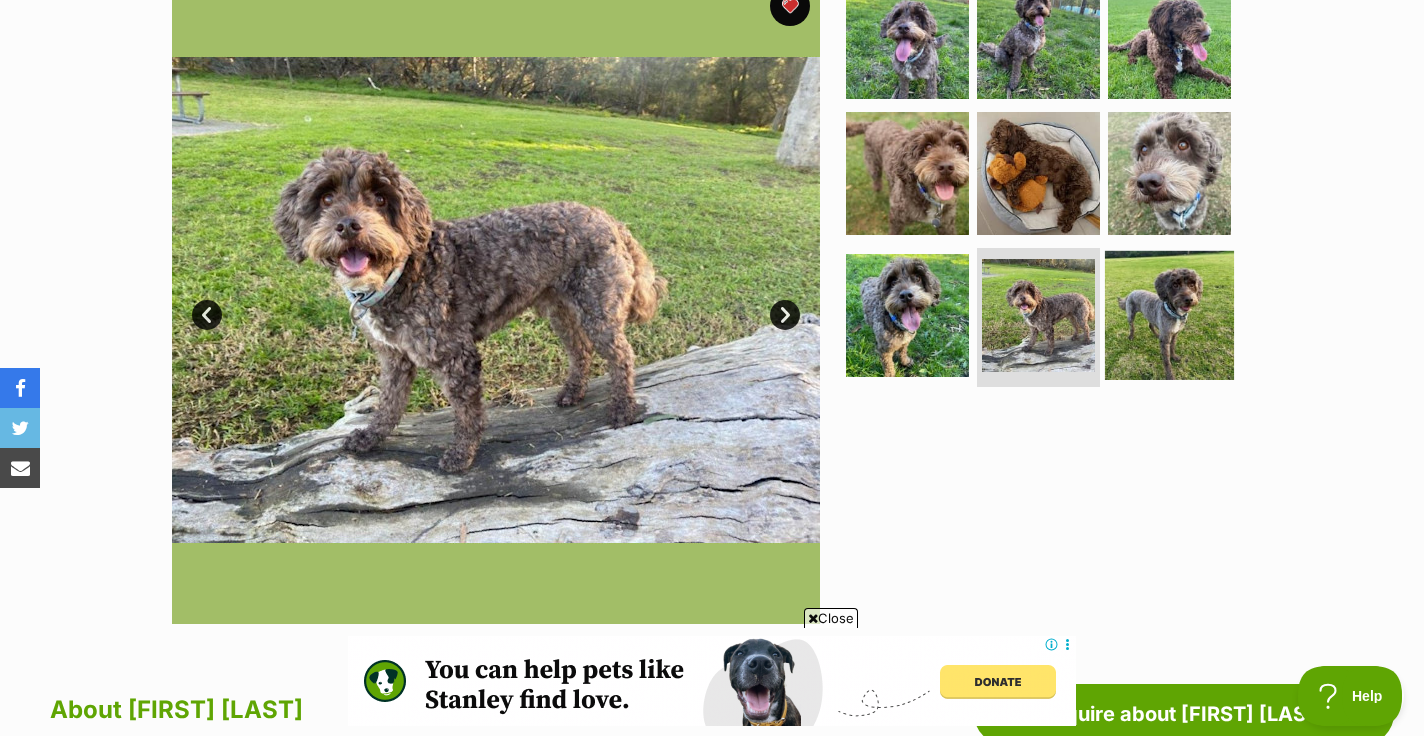 click at bounding box center (1169, 314) 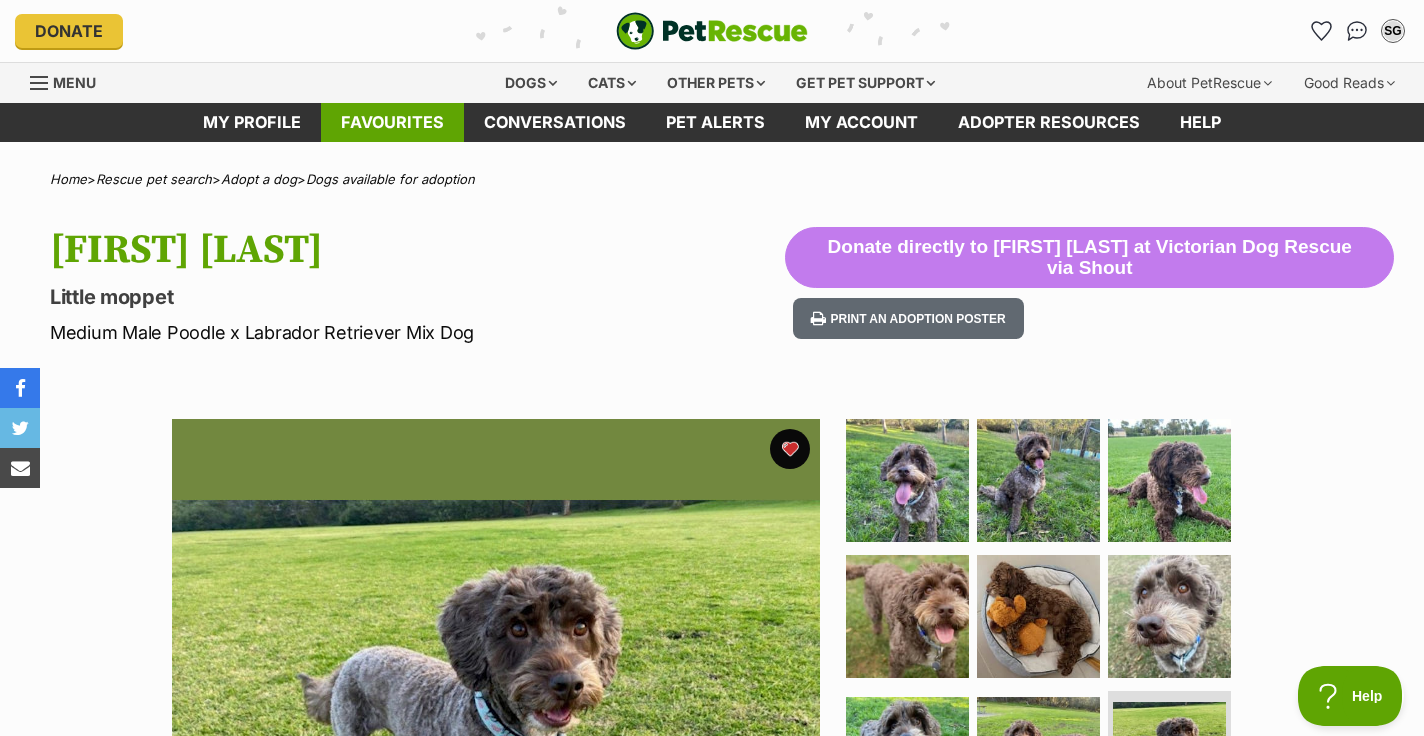 scroll, scrollTop: 0, scrollLeft: 0, axis: both 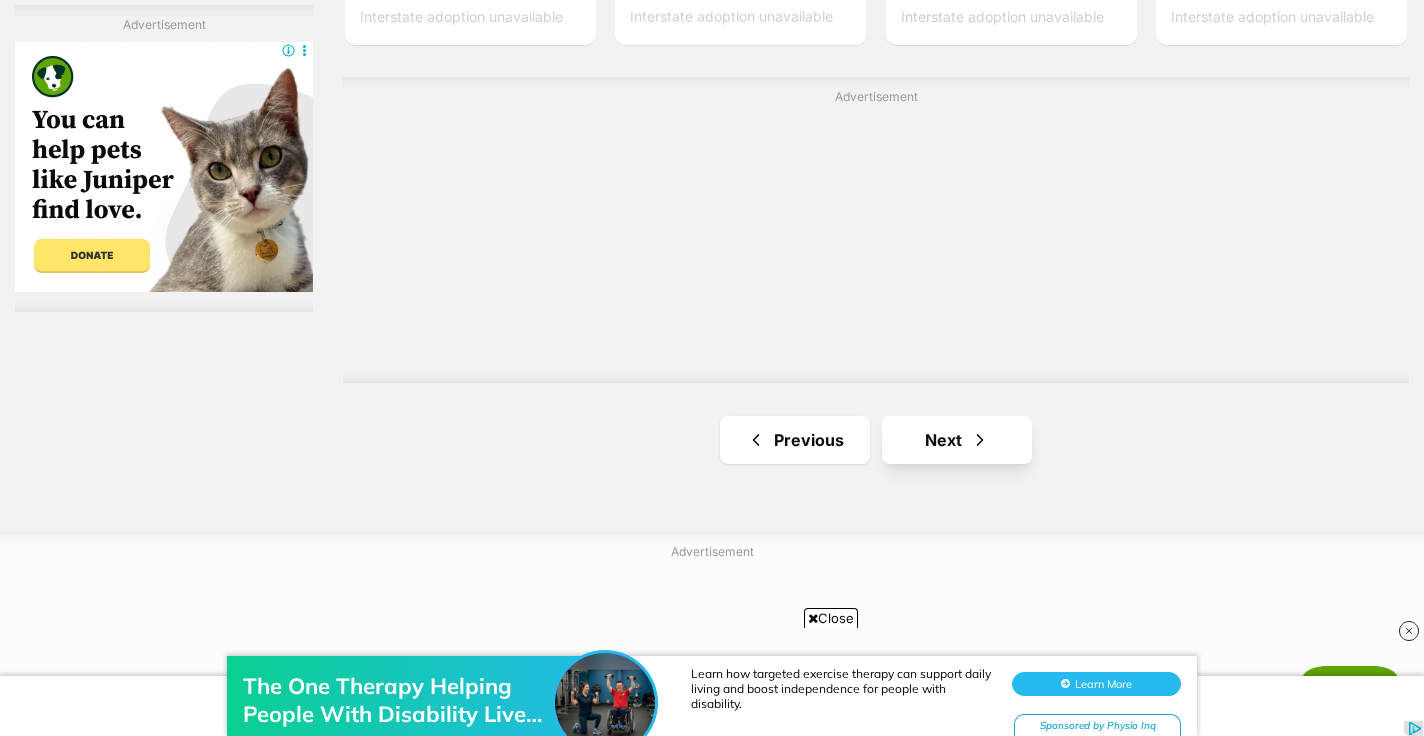 click at bounding box center [980, 440] 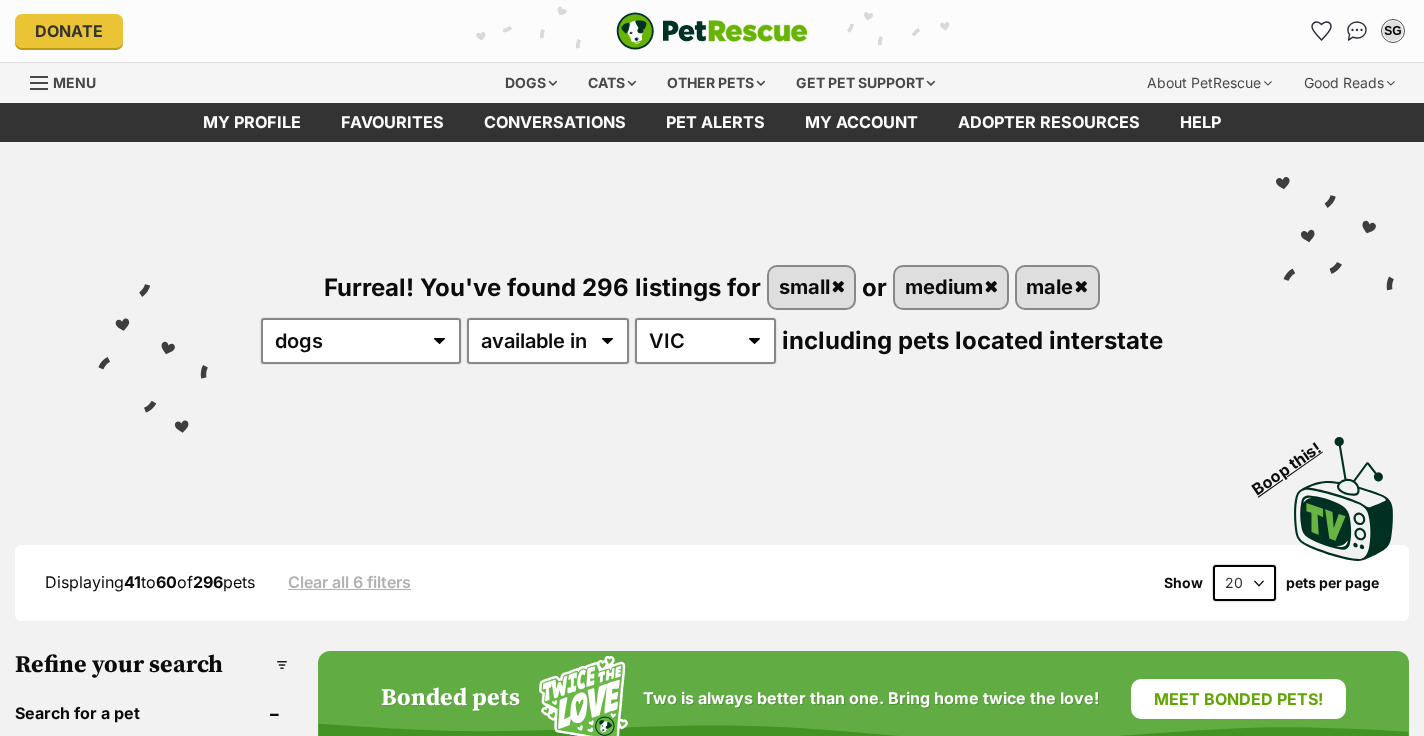 scroll, scrollTop: 0, scrollLeft: 0, axis: both 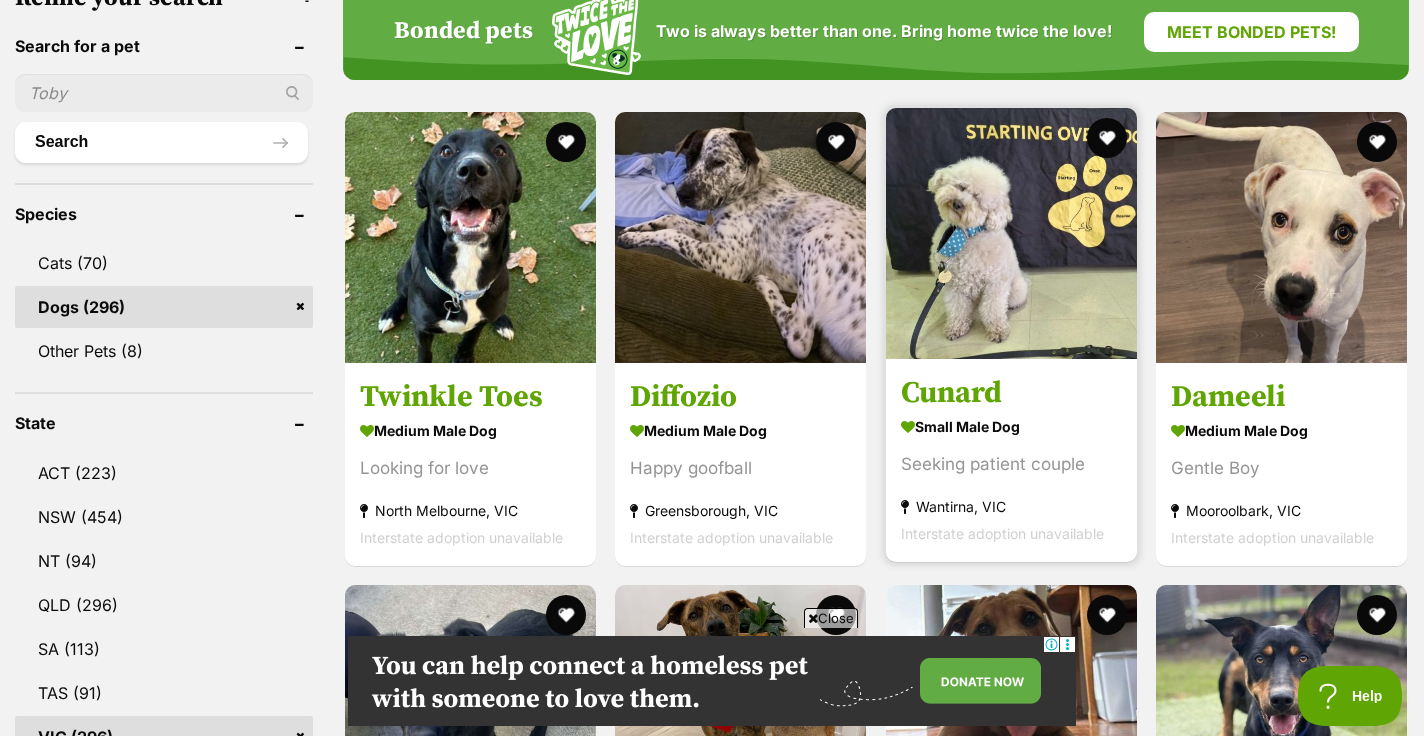 click on "small male Dog" at bounding box center (1011, 426) 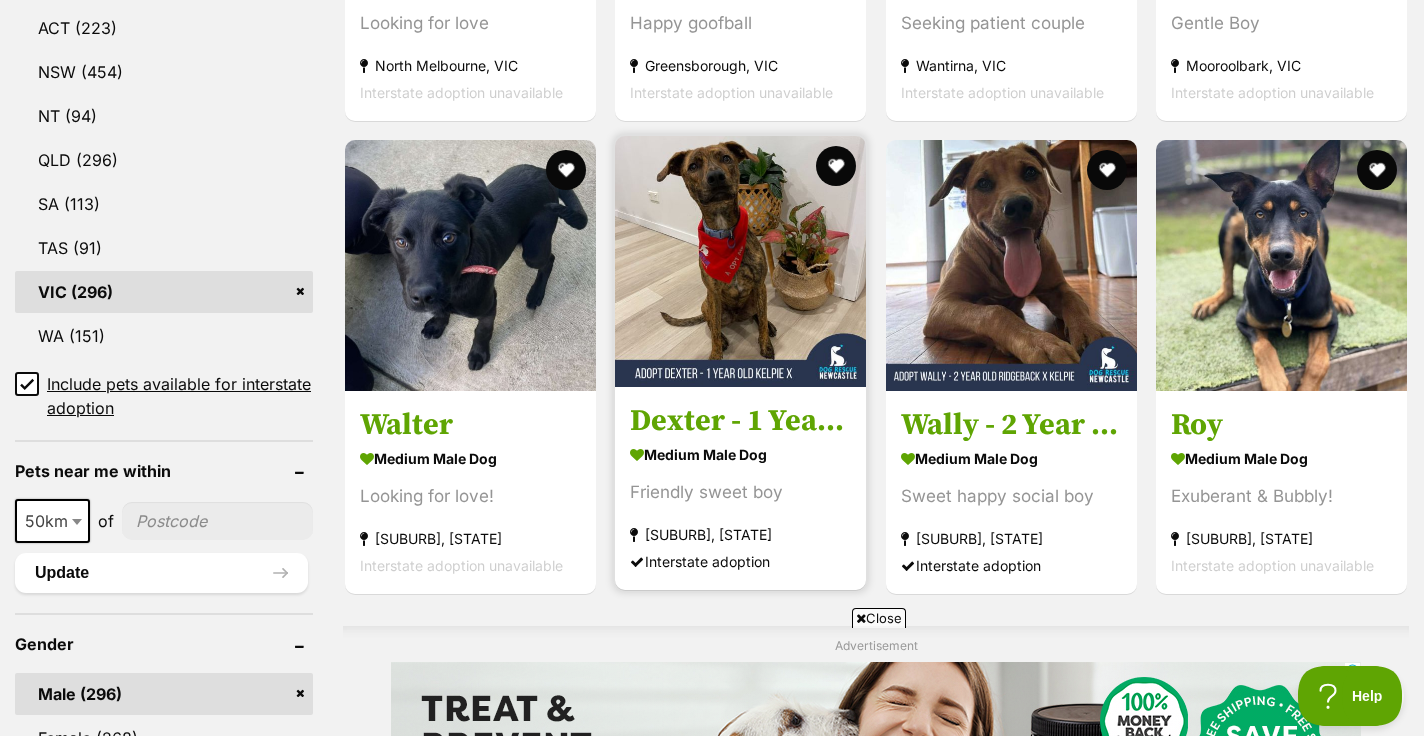 scroll, scrollTop: 1115, scrollLeft: 0, axis: vertical 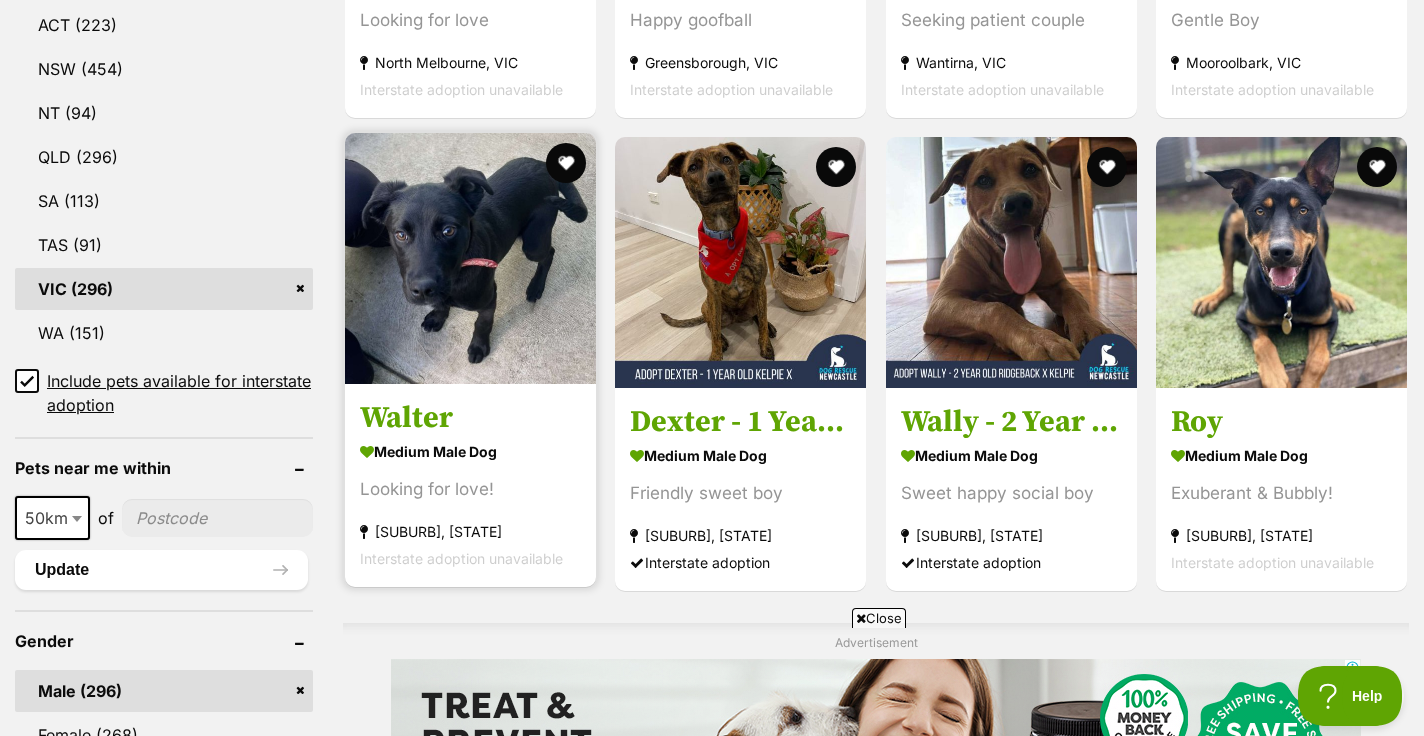 click on "medium male Dog" at bounding box center [470, 451] 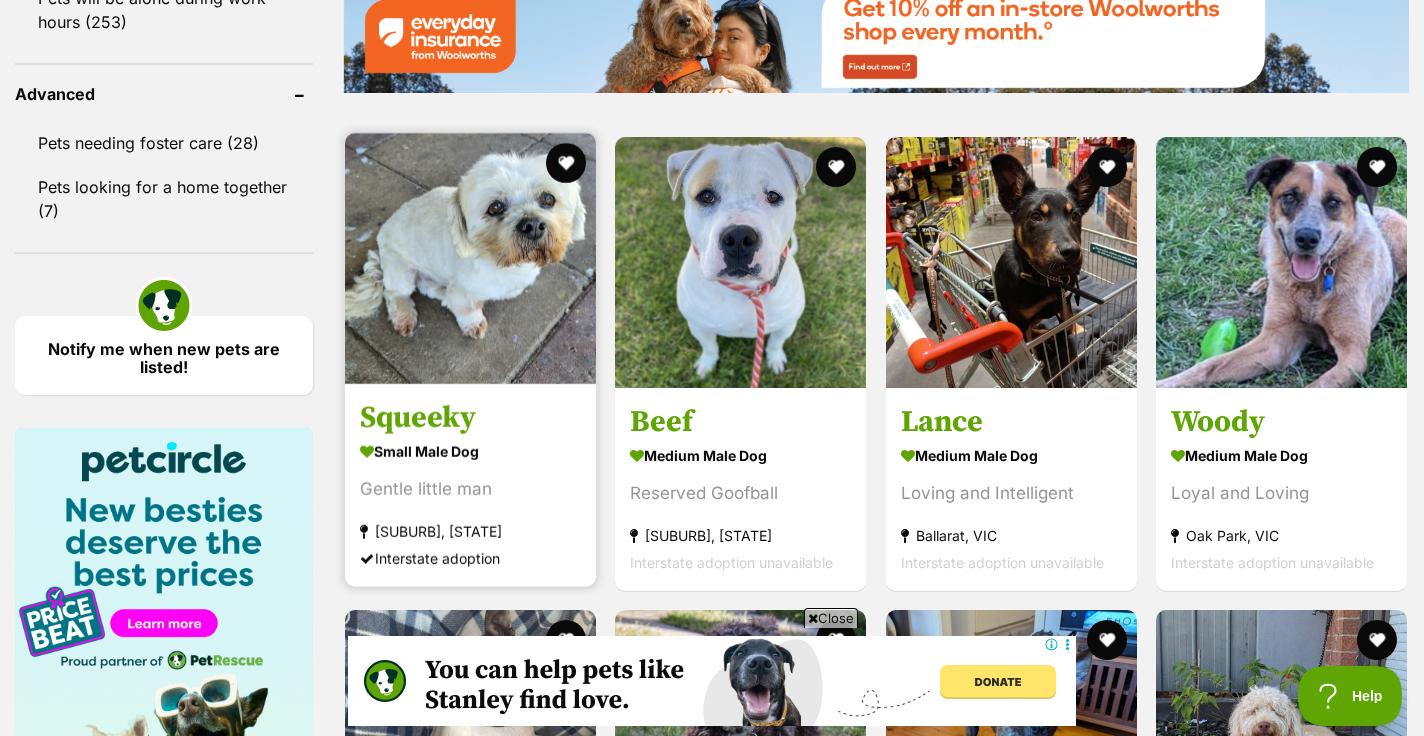 scroll, scrollTop: 2632, scrollLeft: 0, axis: vertical 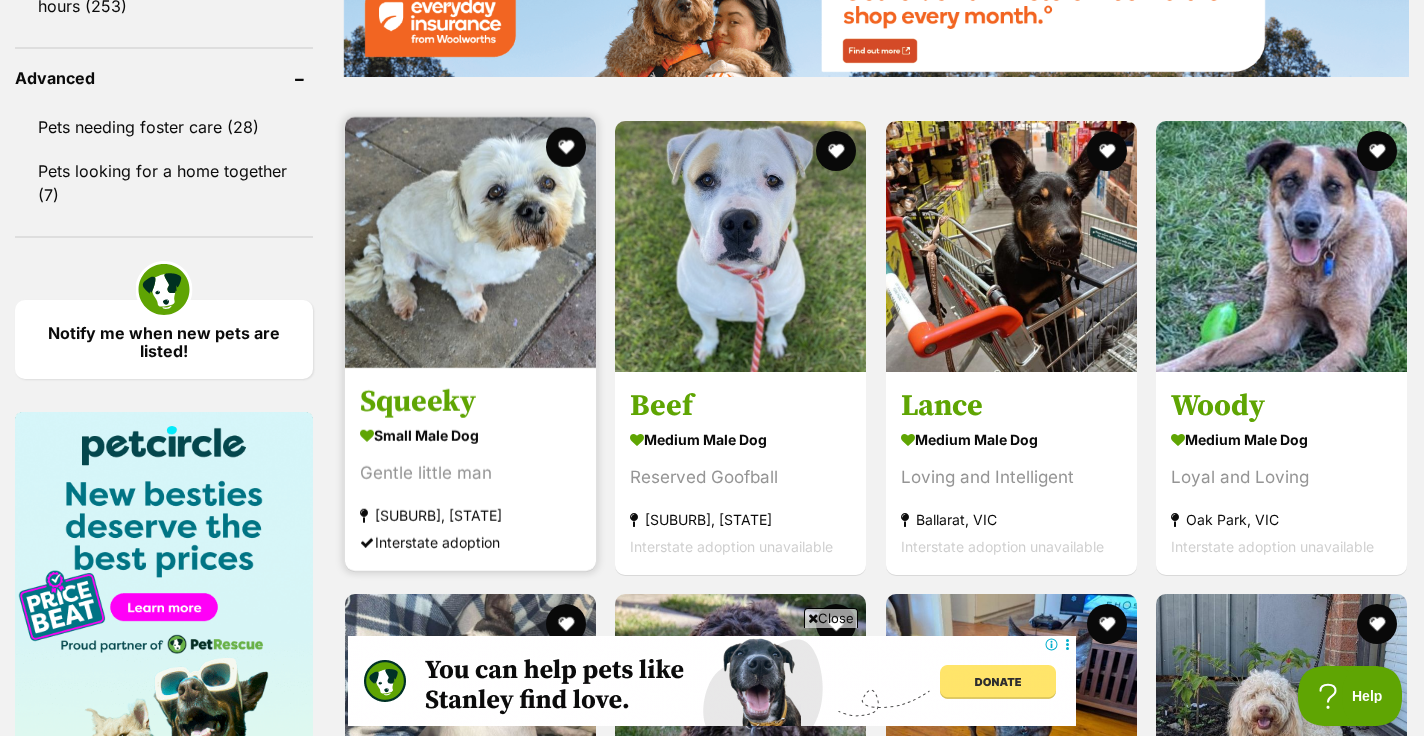 click on "small male Dog
Gentle little man
South Albury, NSW
Interstate adoption" at bounding box center (470, 488) 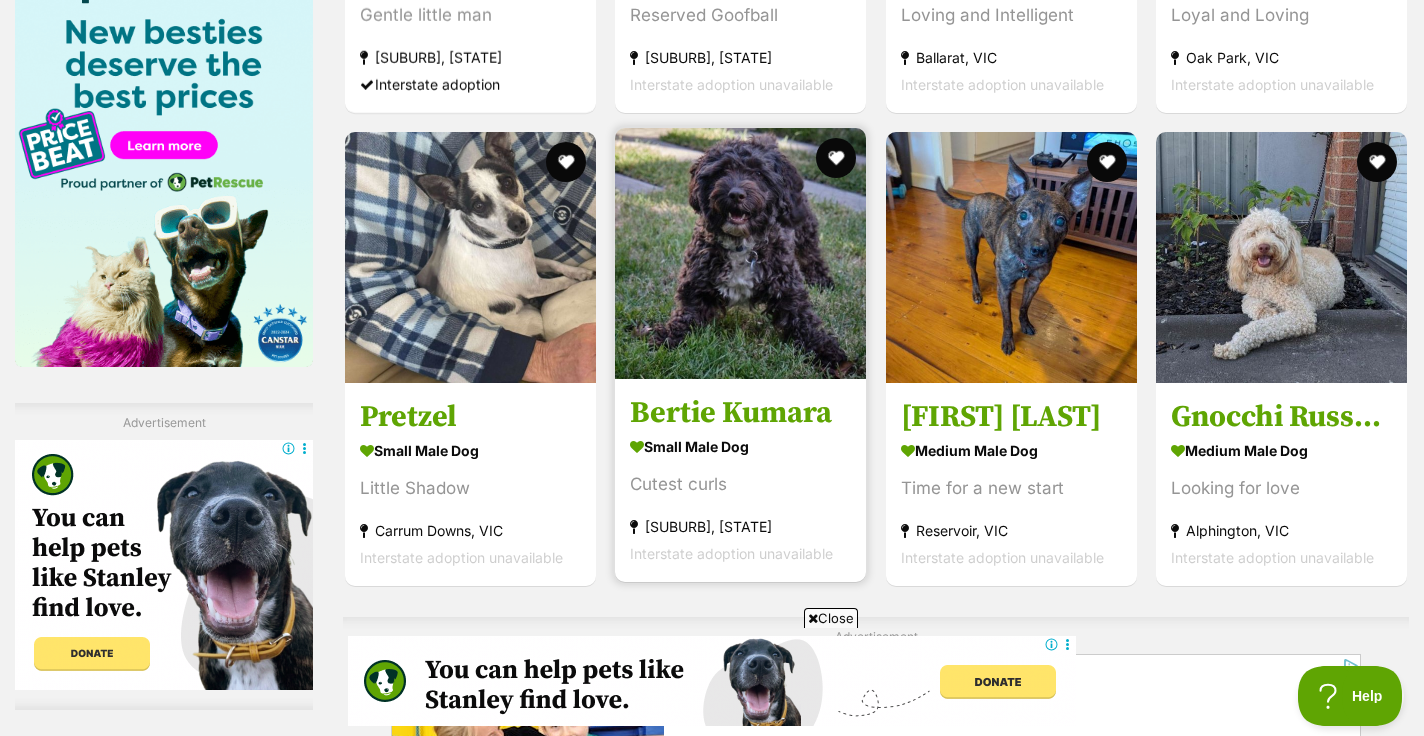 scroll, scrollTop: 3101, scrollLeft: 0, axis: vertical 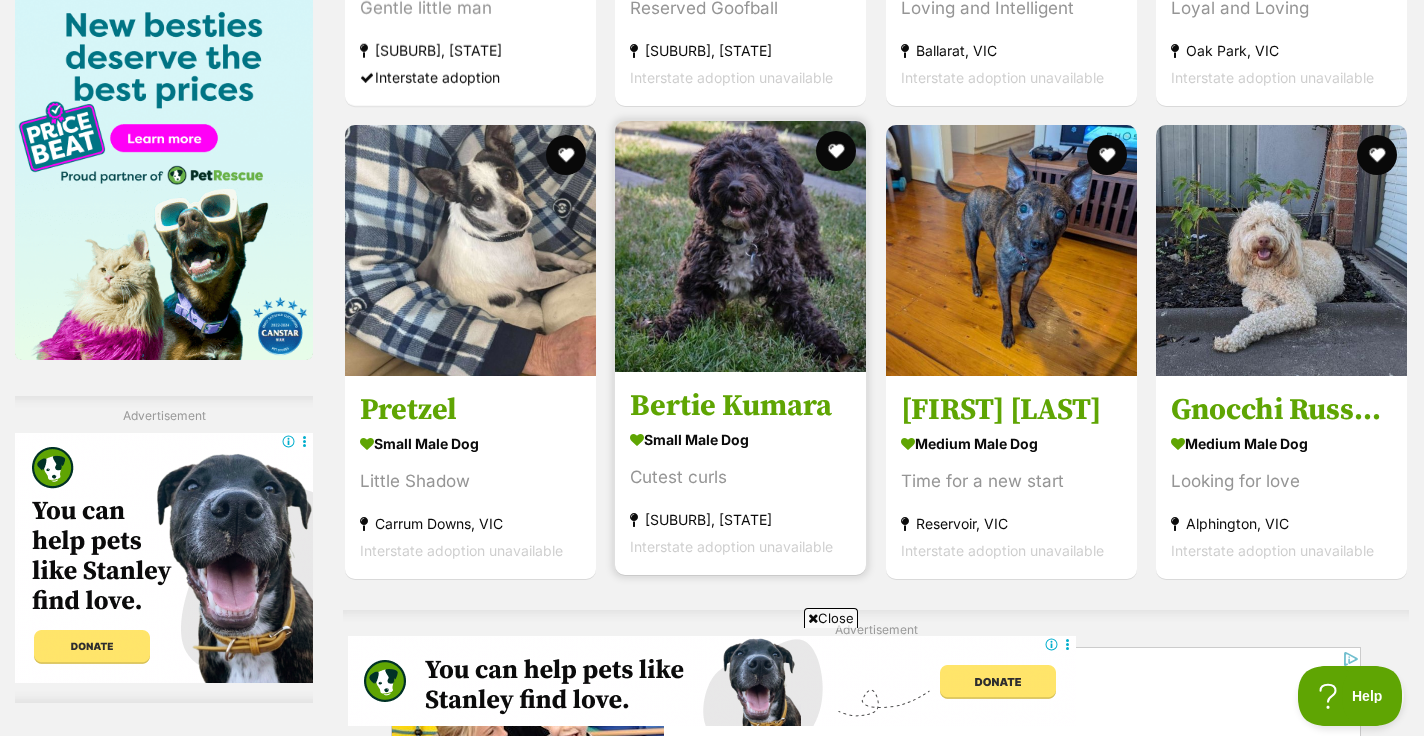 click on "small male Dog
Cutest curls
Caulfield North, VIC
Interstate adoption unavailable" at bounding box center [740, 491] 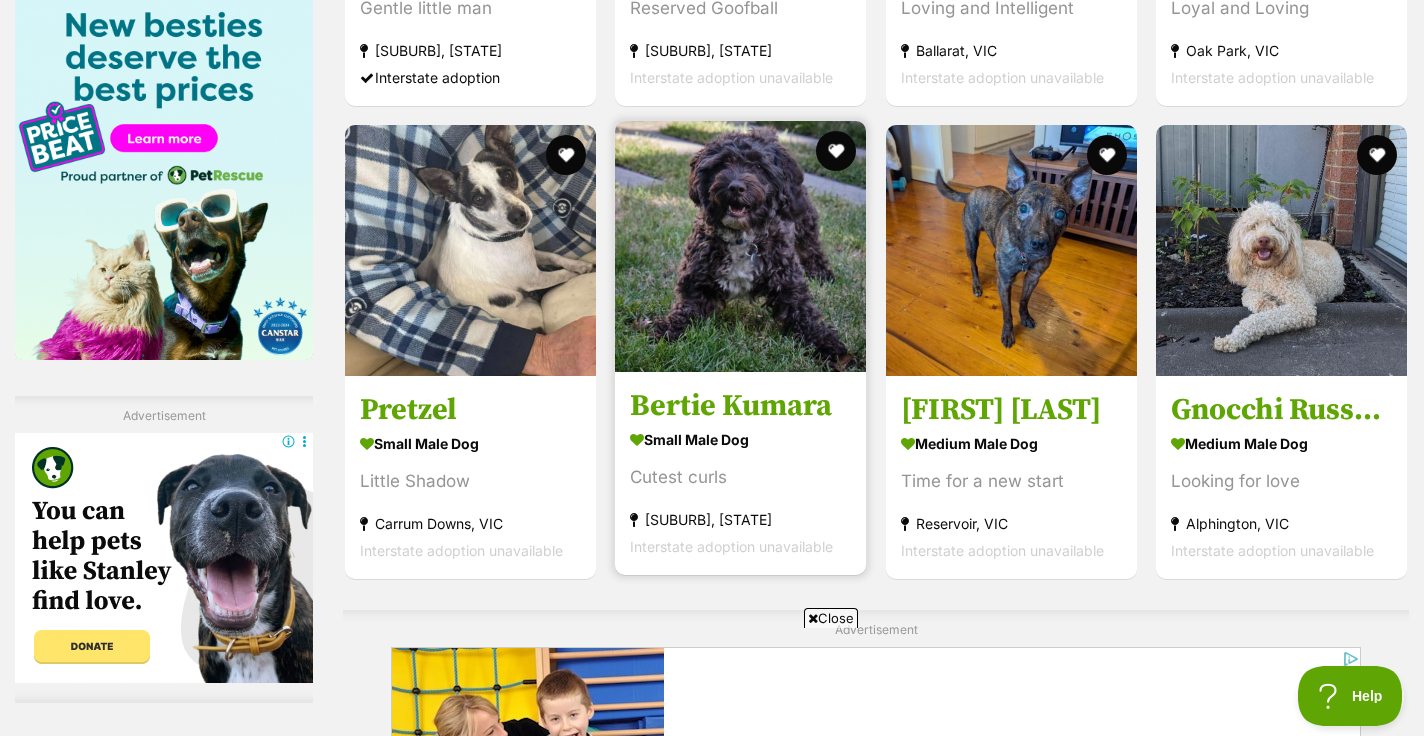 scroll, scrollTop: 0, scrollLeft: 0, axis: both 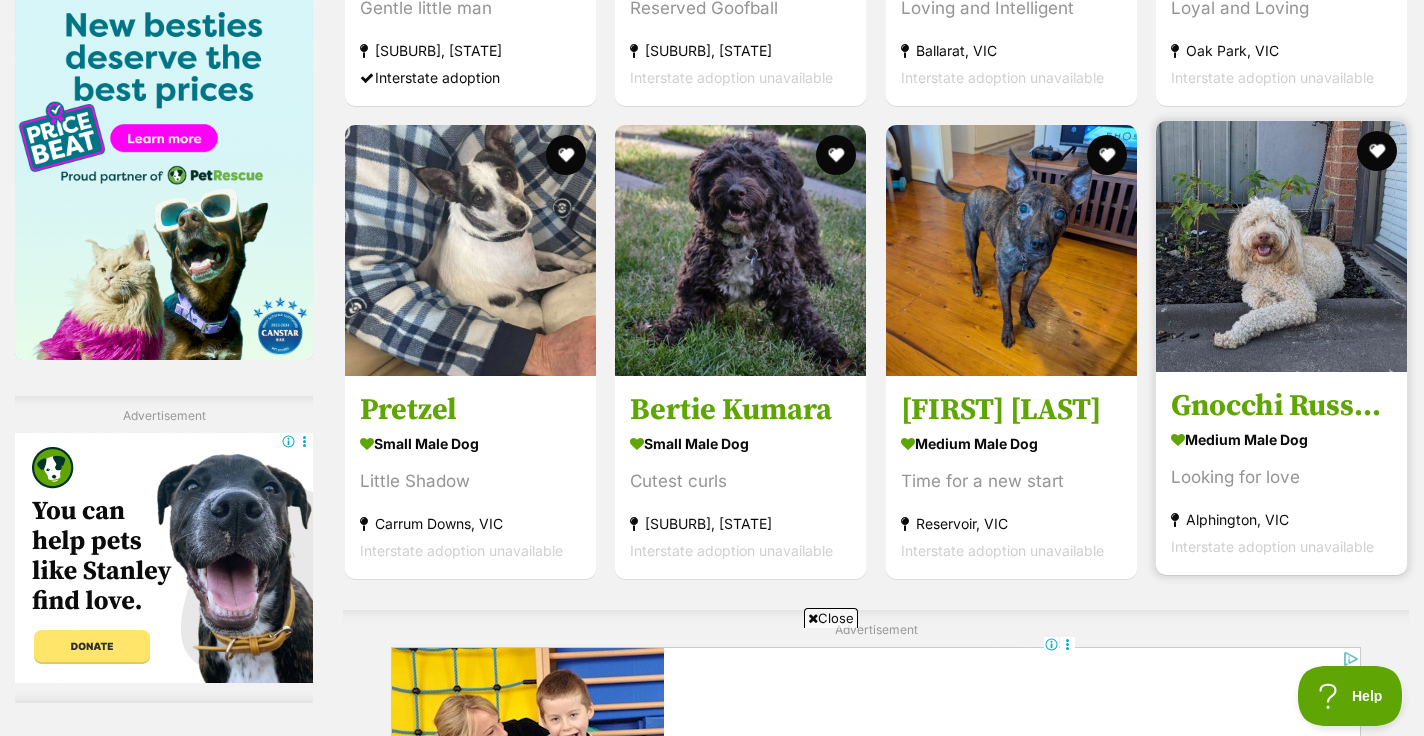 click on "medium male Dog" at bounding box center [1281, 438] 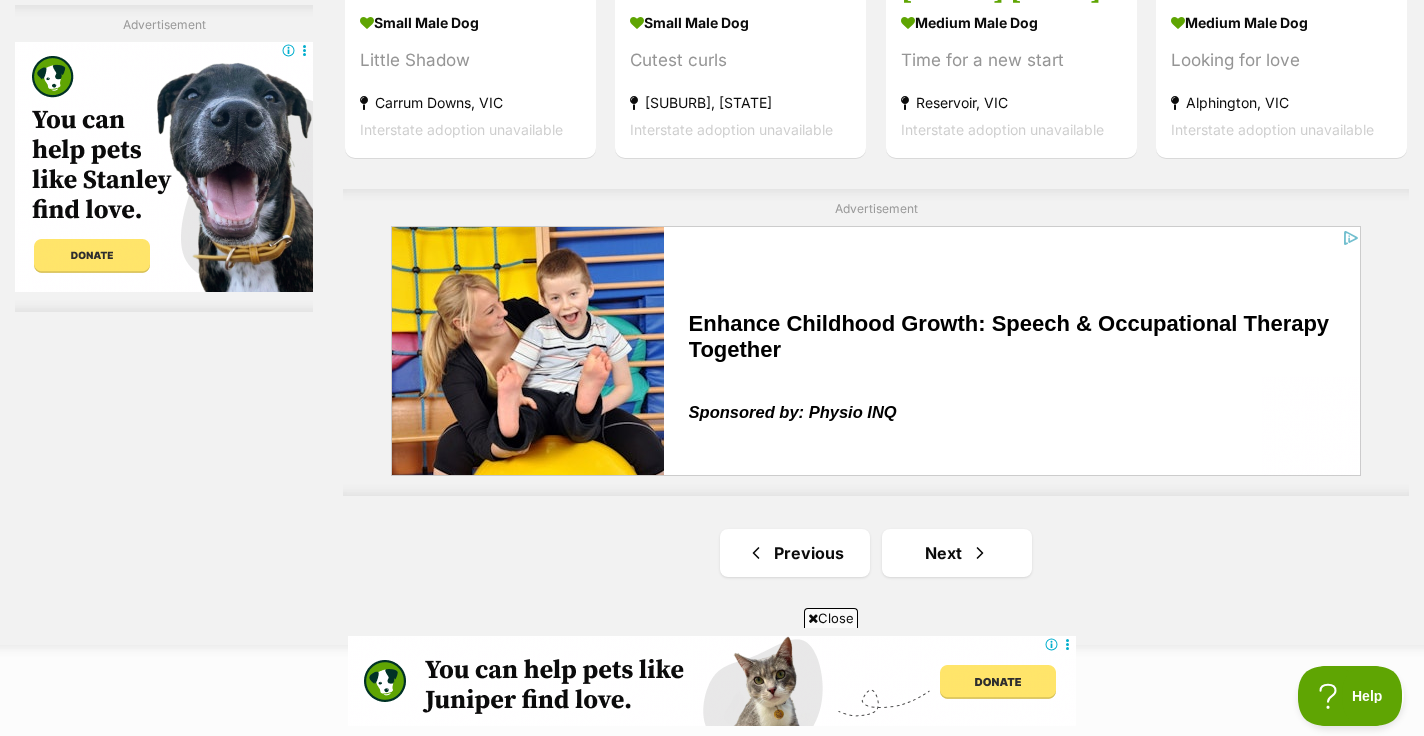 scroll, scrollTop: 0, scrollLeft: 0, axis: both 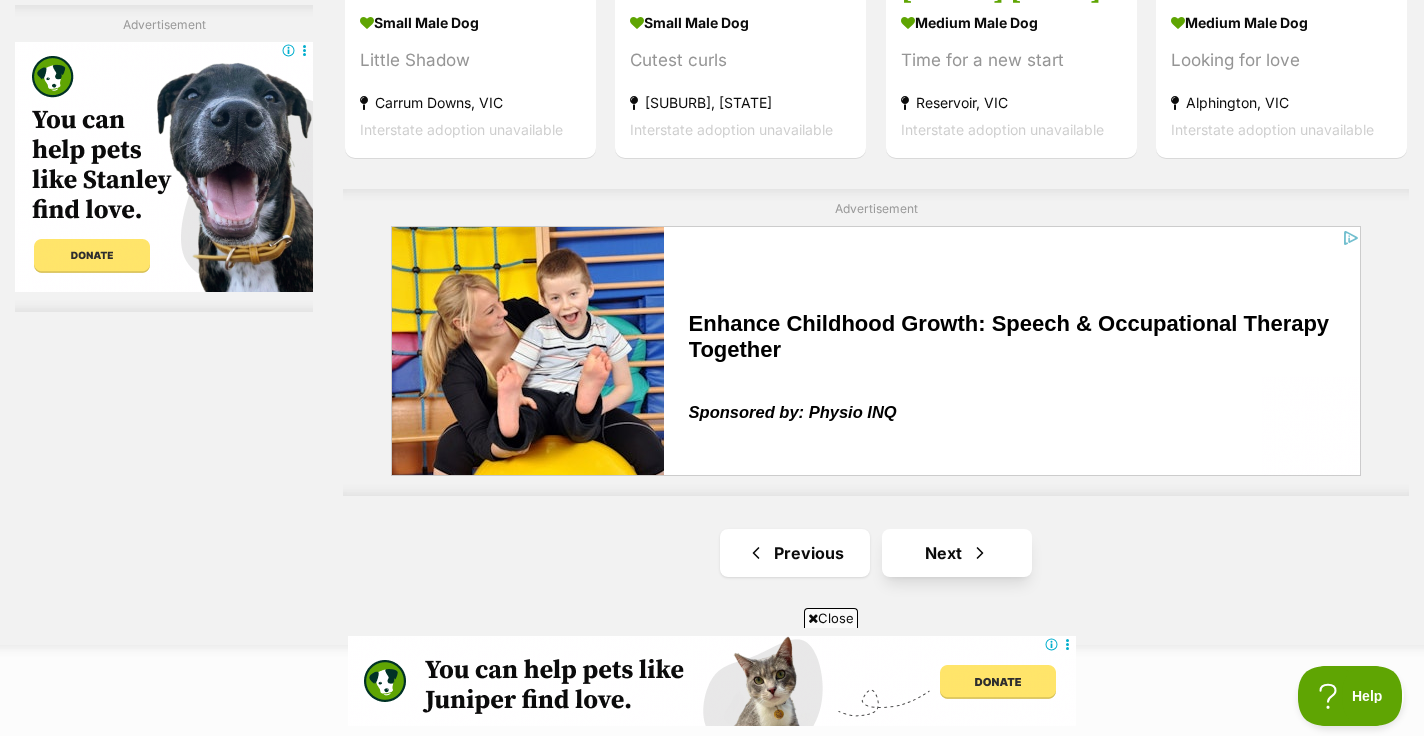 click on "Next" at bounding box center (957, 553) 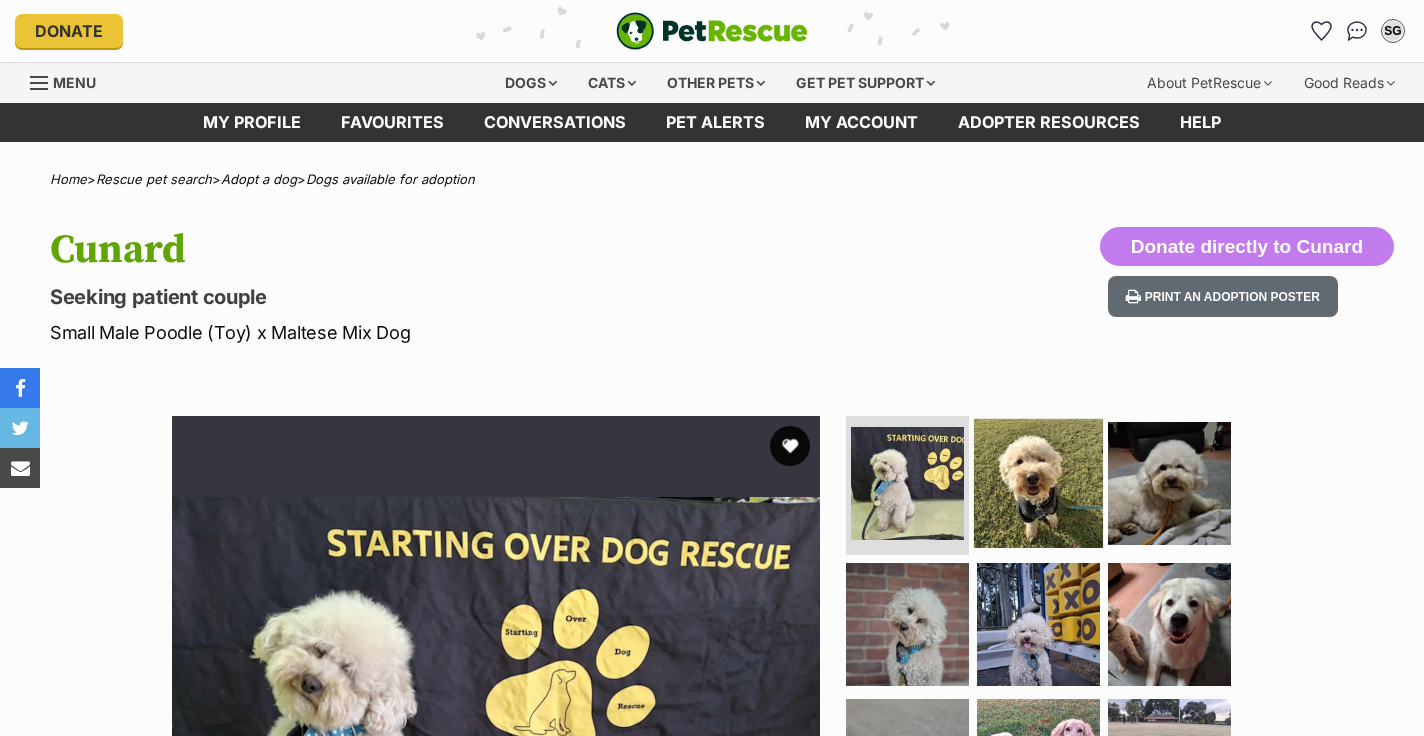 scroll, scrollTop: 0, scrollLeft: 0, axis: both 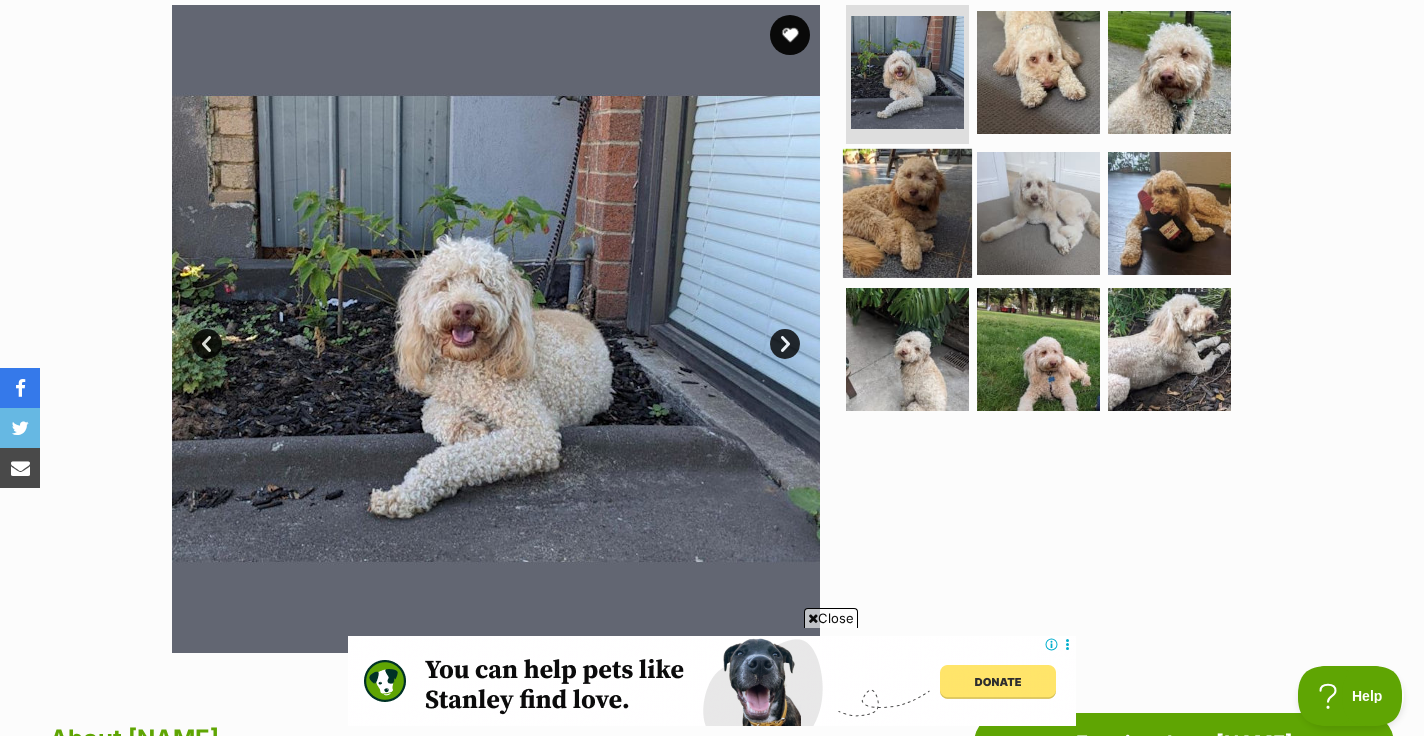 click at bounding box center (907, 213) 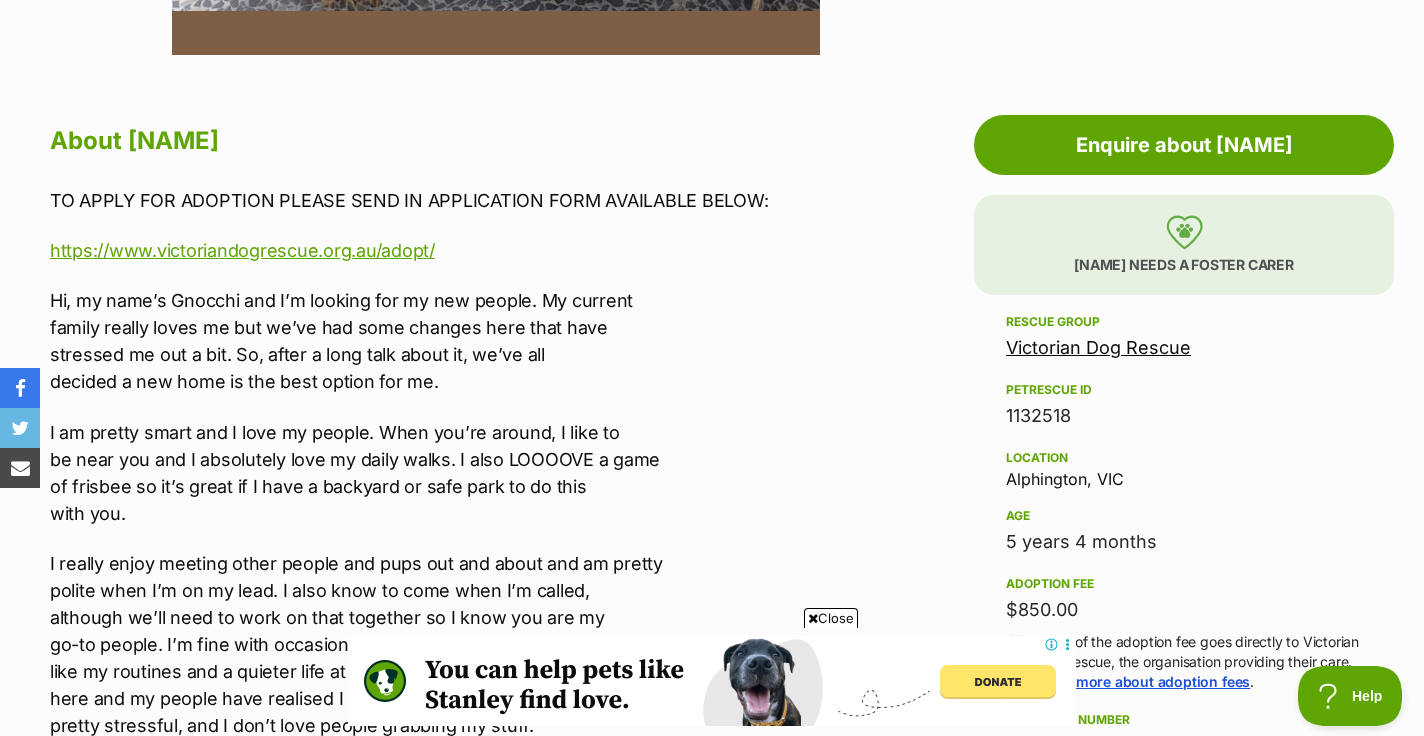 scroll, scrollTop: 1030, scrollLeft: 0, axis: vertical 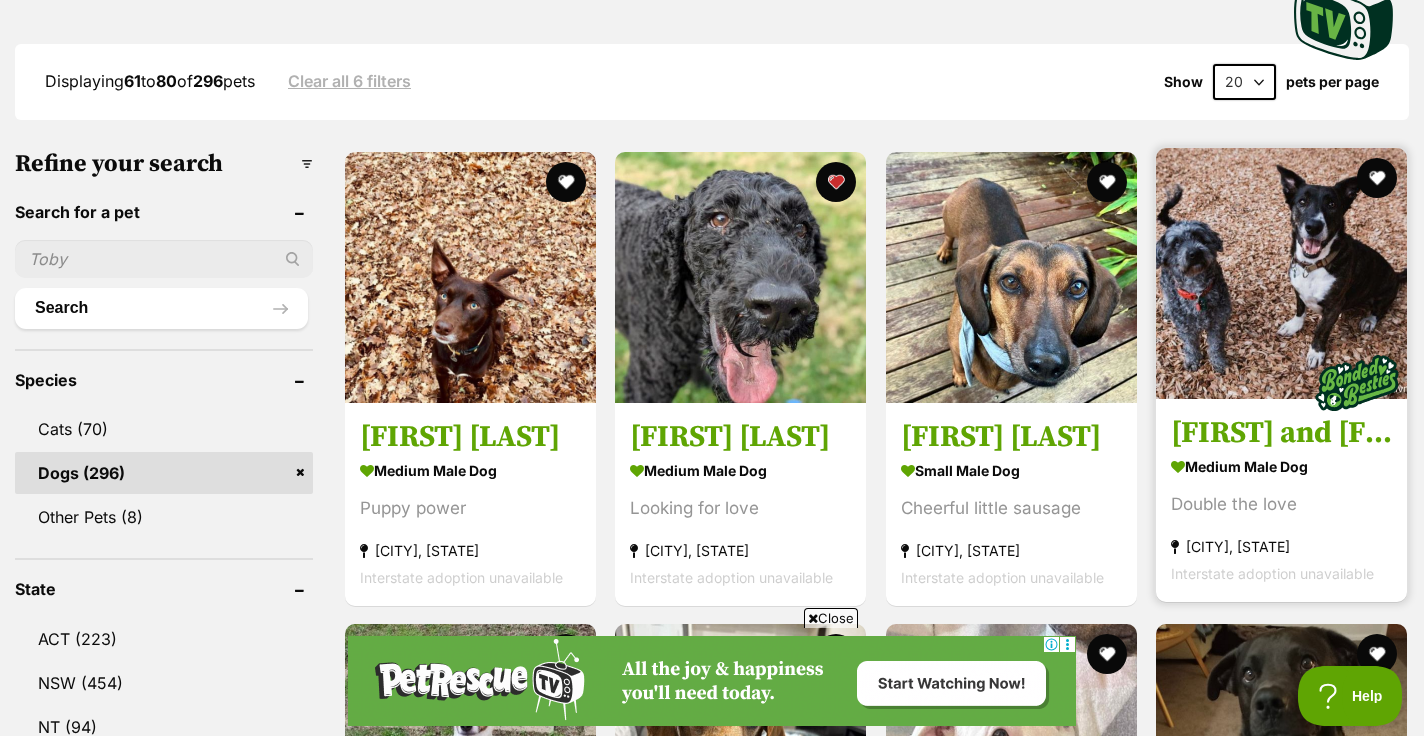 click on "Double the love" at bounding box center [1281, 503] 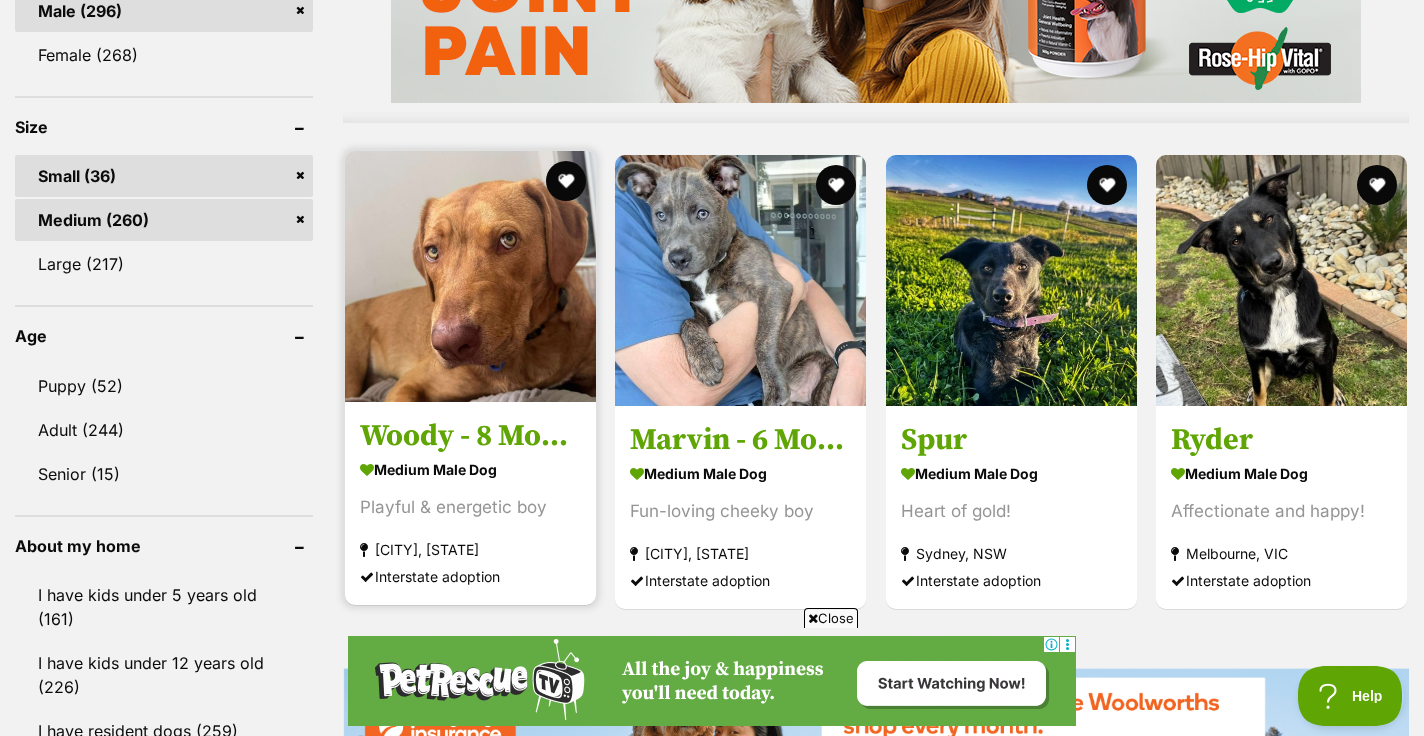 scroll, scrollTop: 1797, scrollLeft: 0, axis: vertical 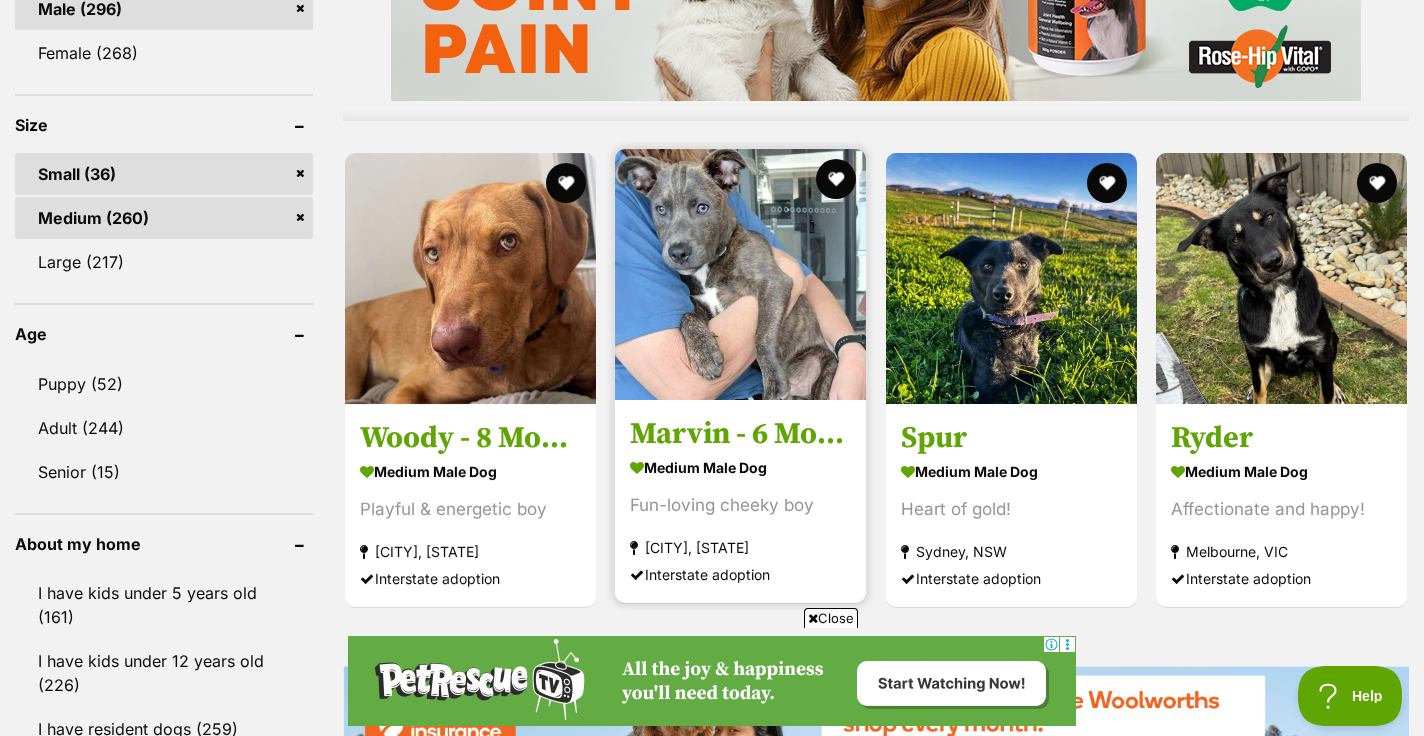 click on "Fun-loving cheeky boy" at bounding box center [740, 504] 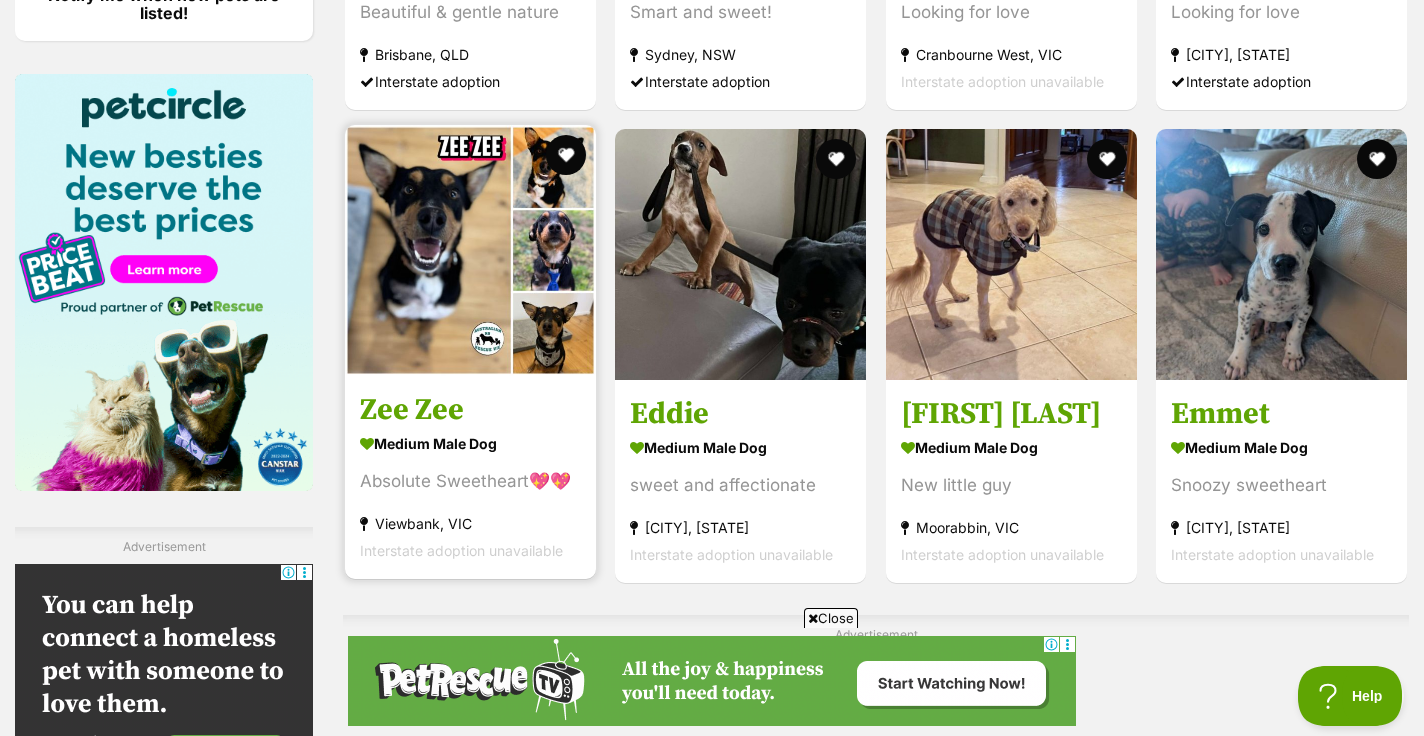 scroll, scrollTop: 2971, scrollLeft: 0, axis: vertical 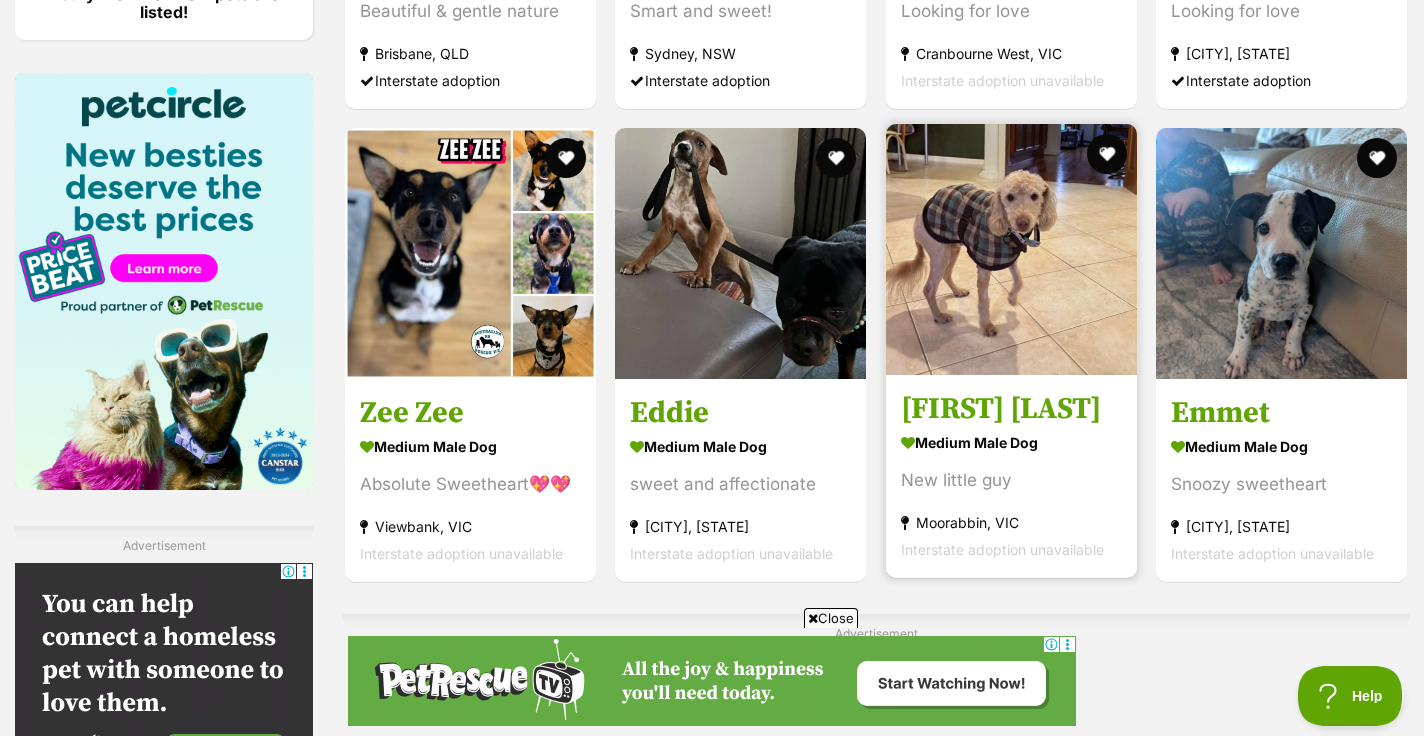 click on "New little guy" at bounding box center (1011, 480) 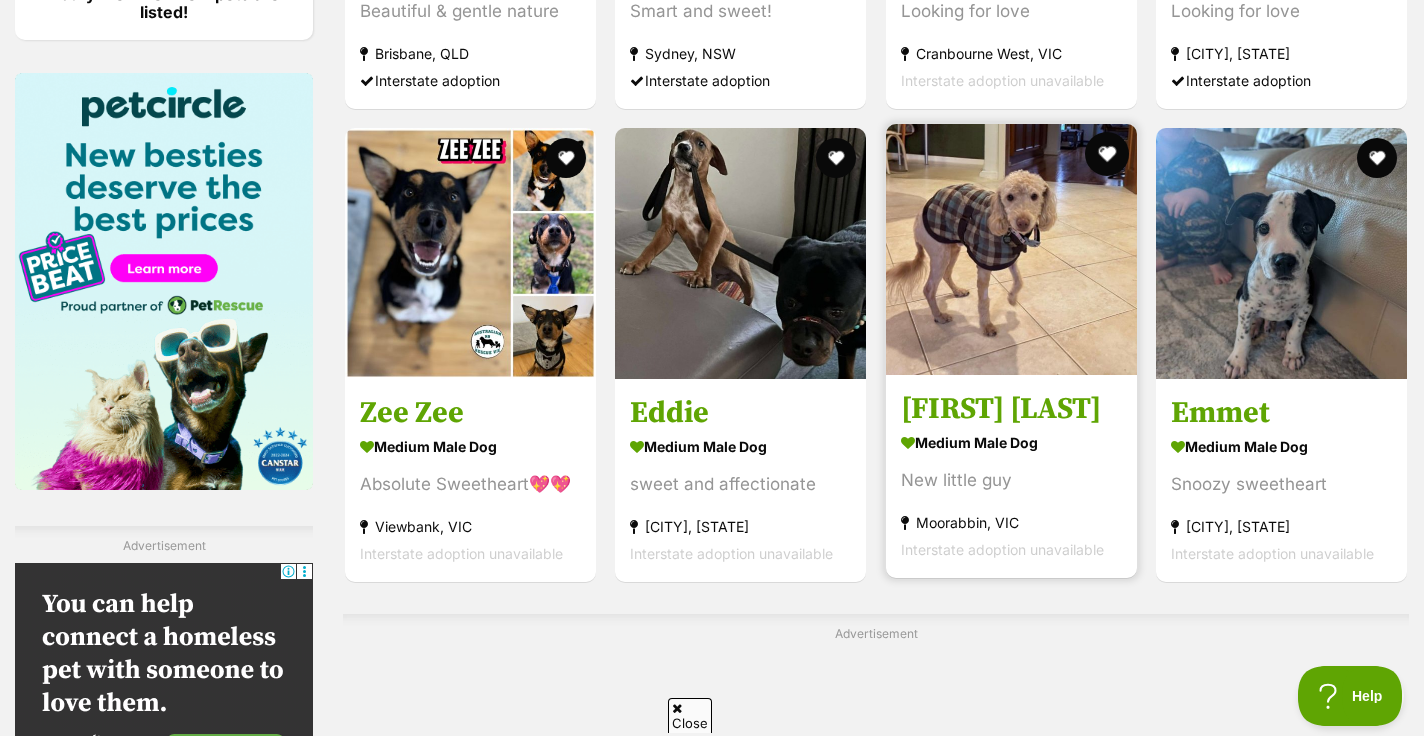 scroll, scrollTop: 0, scrollLeft: 0, axis: both 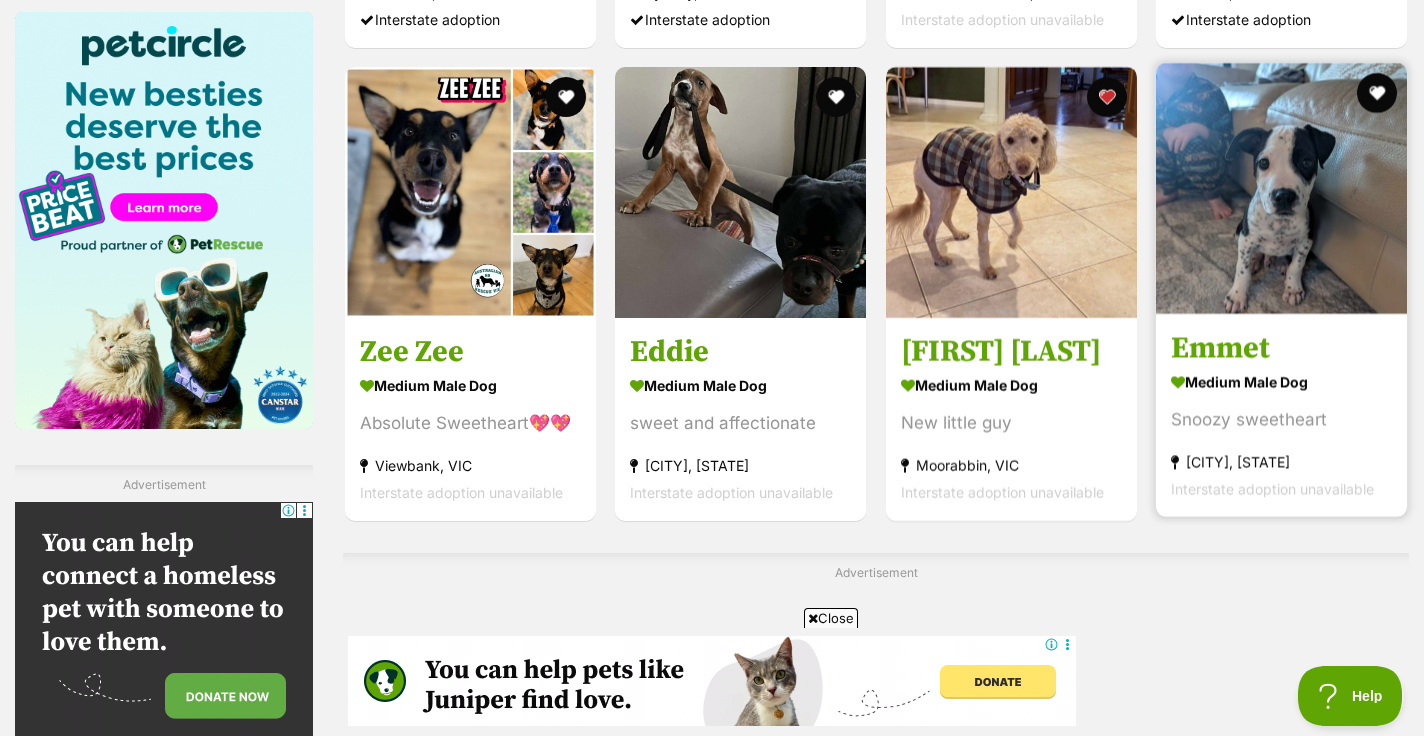 click on "medium male Dog" at bounding box center (1281, 381) 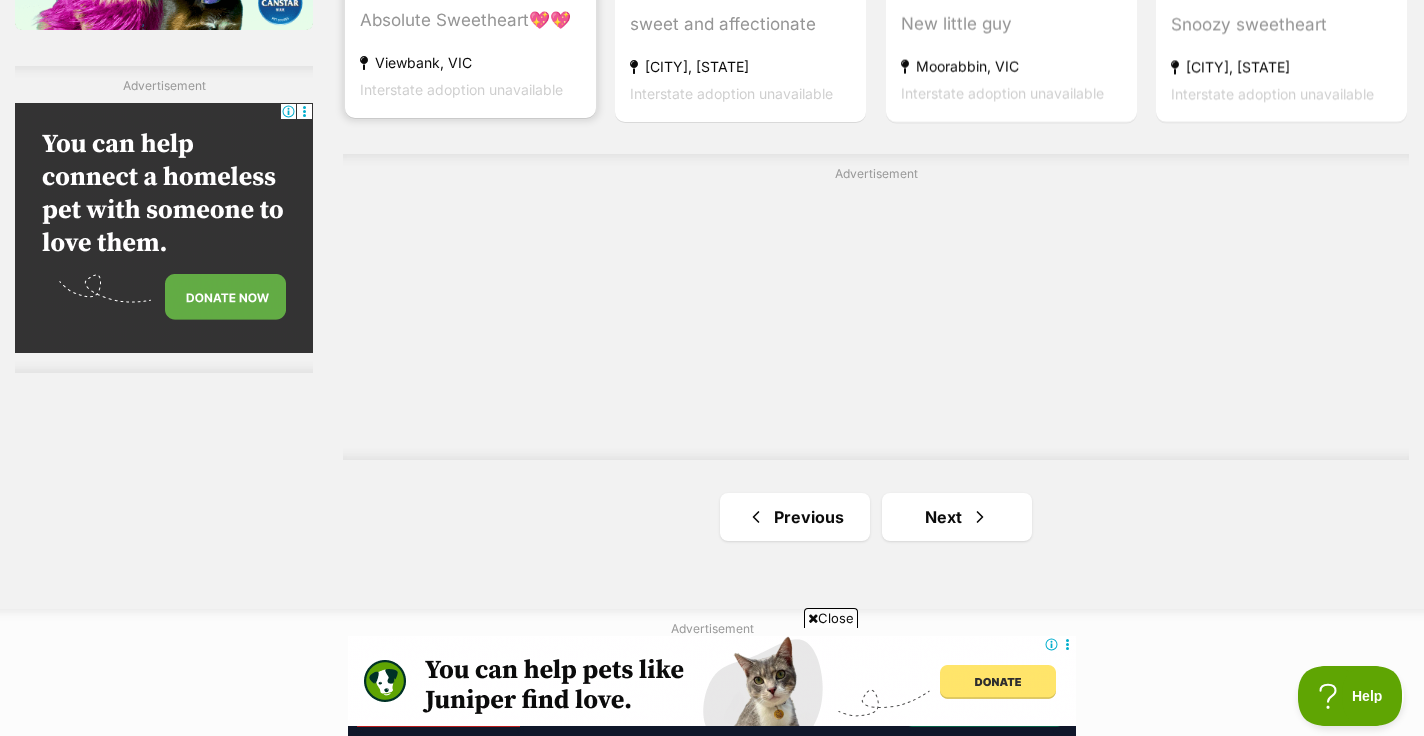 scroll, scrollTop: 3433, scrollLeft: 0, axis: vertical 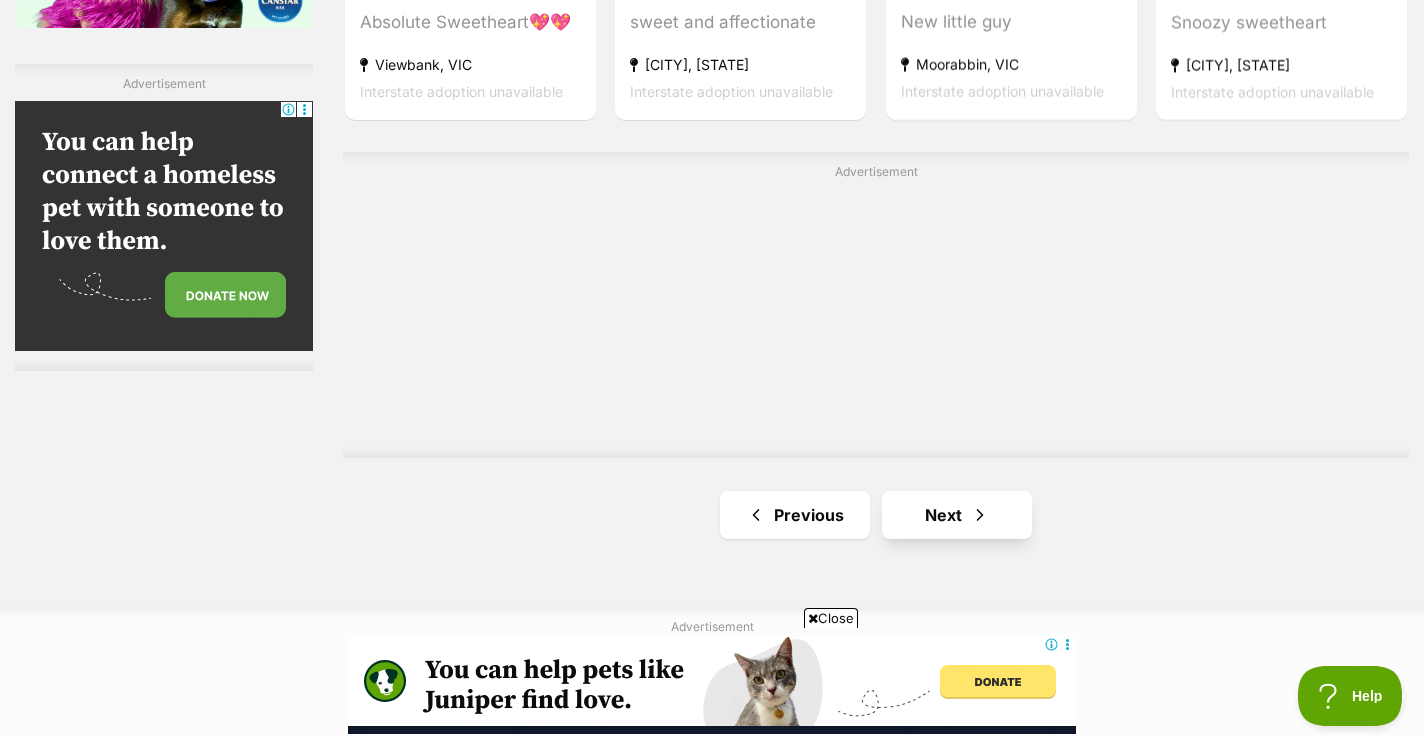 click on "Next" at bounding box center (957, 515) 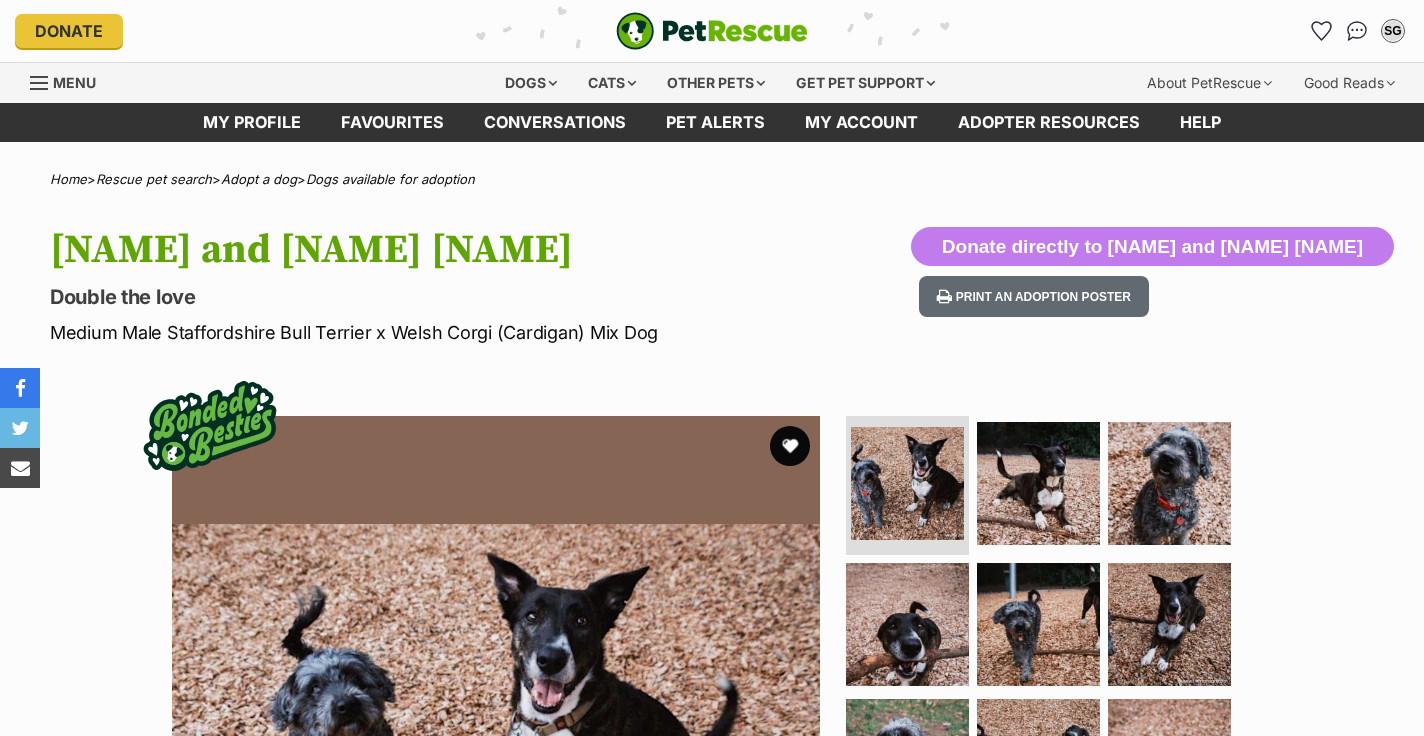 scroll, scrollTop: 0, scrollLeft: 0, axis: both 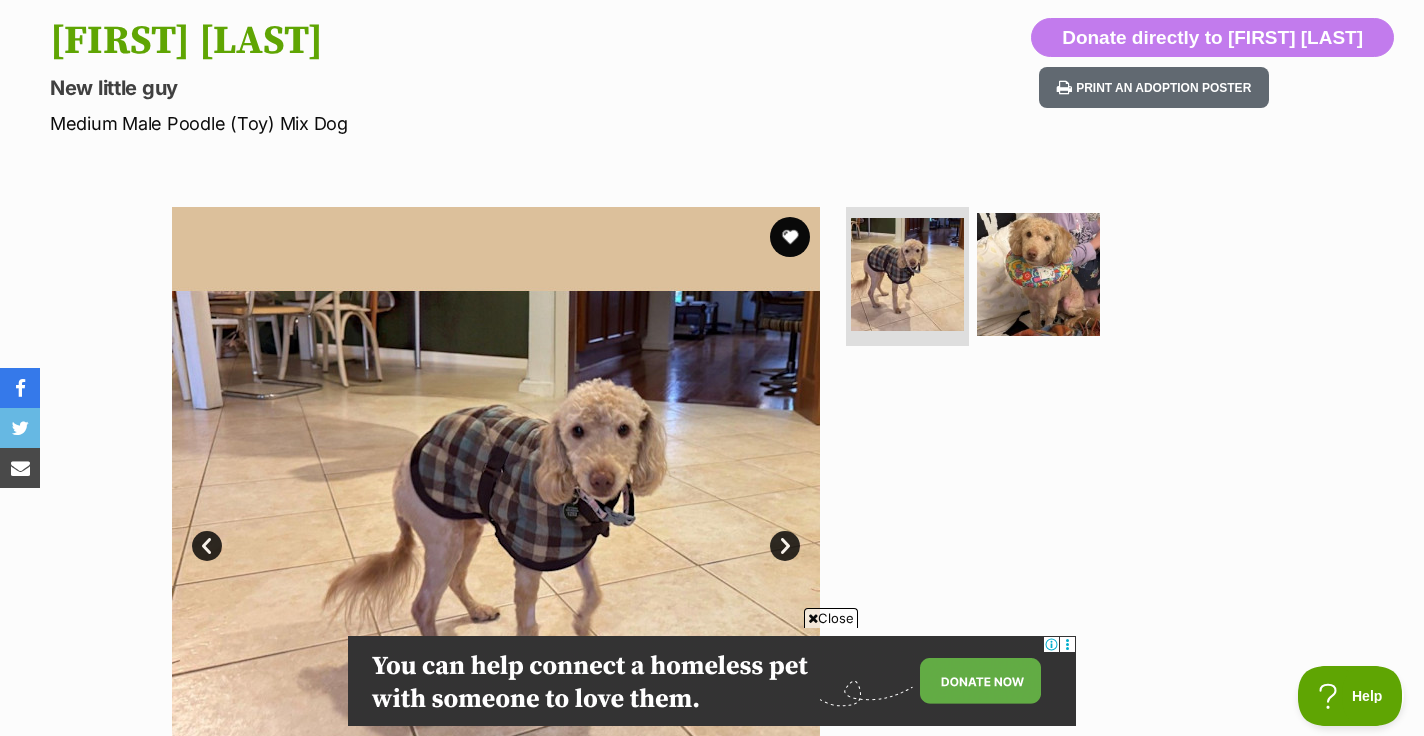click on "Next" at bounding box center [785, 546] 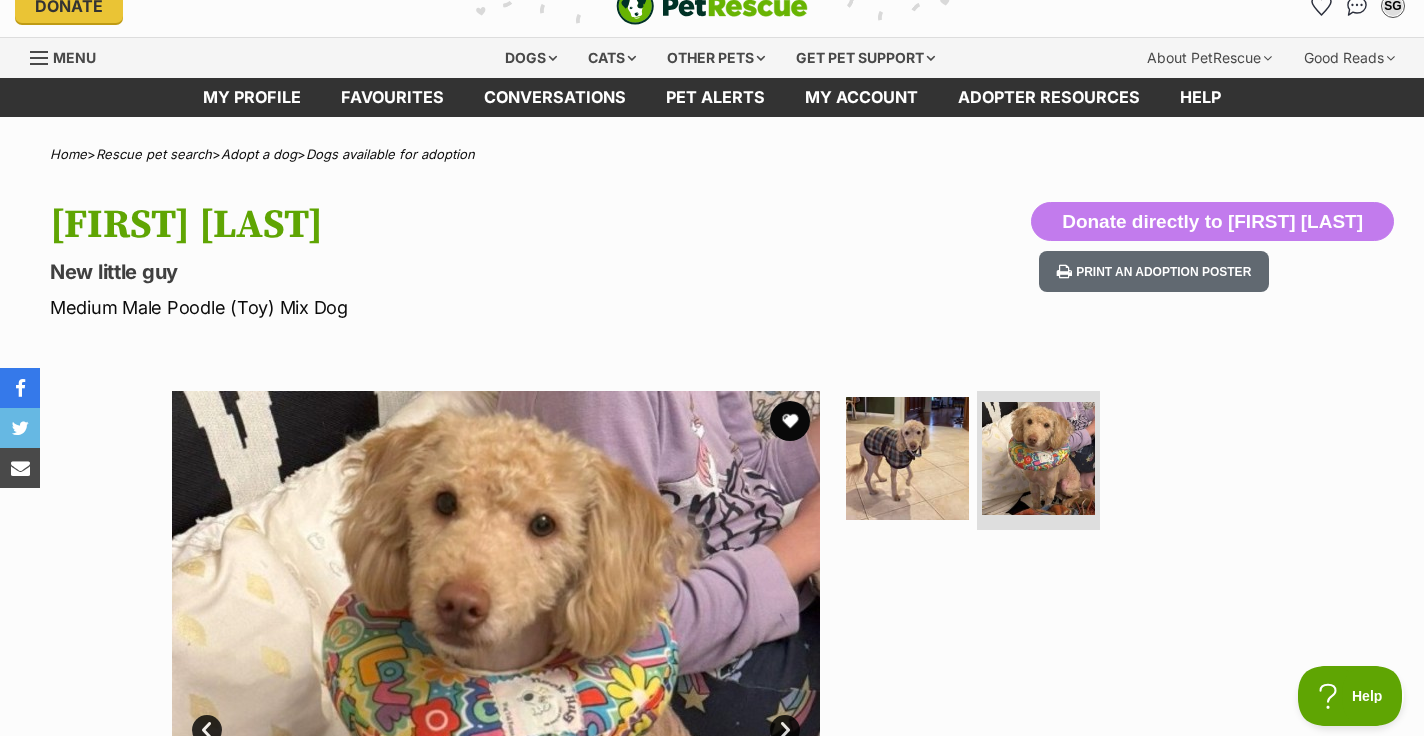 scroll, scrollTop: 13, scrollLeft: 0, axis: vertical 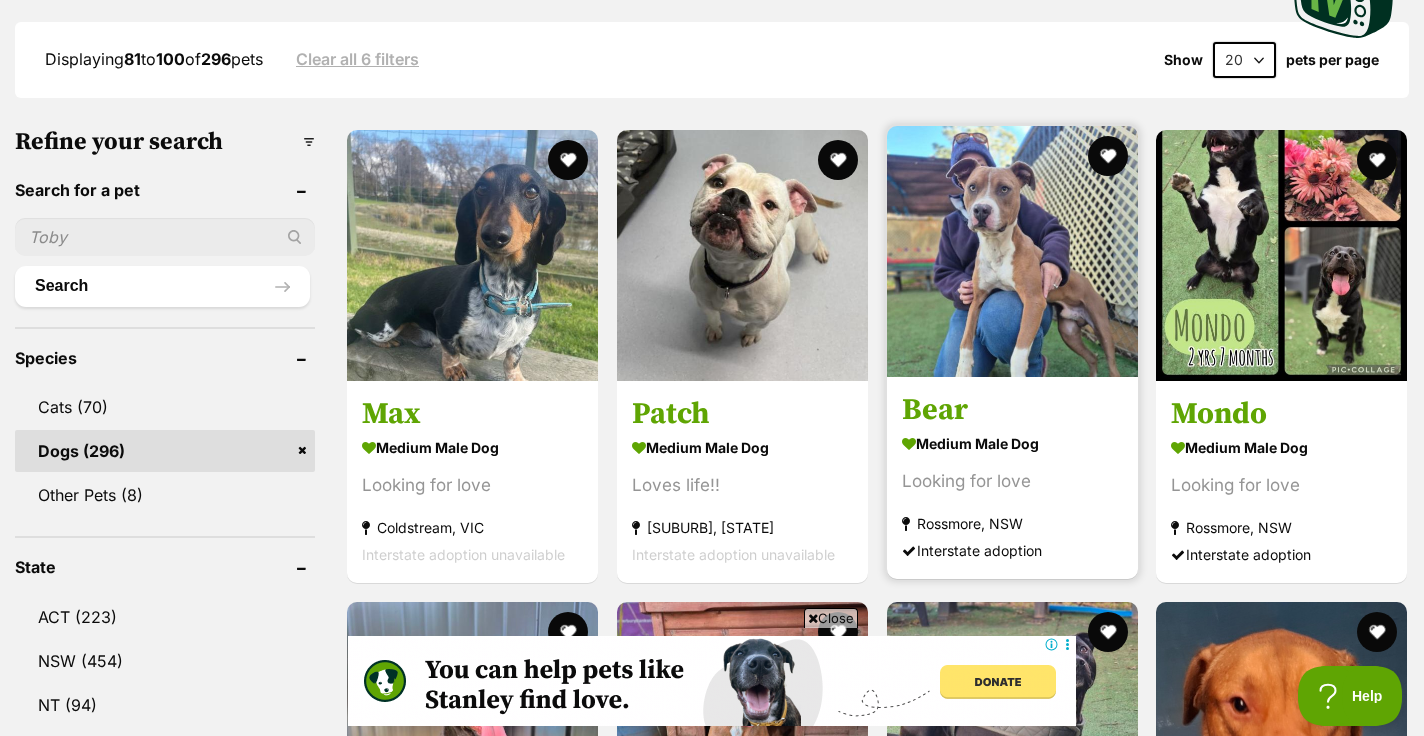 click on "Looking for love" at bounding box center [1012, 481] 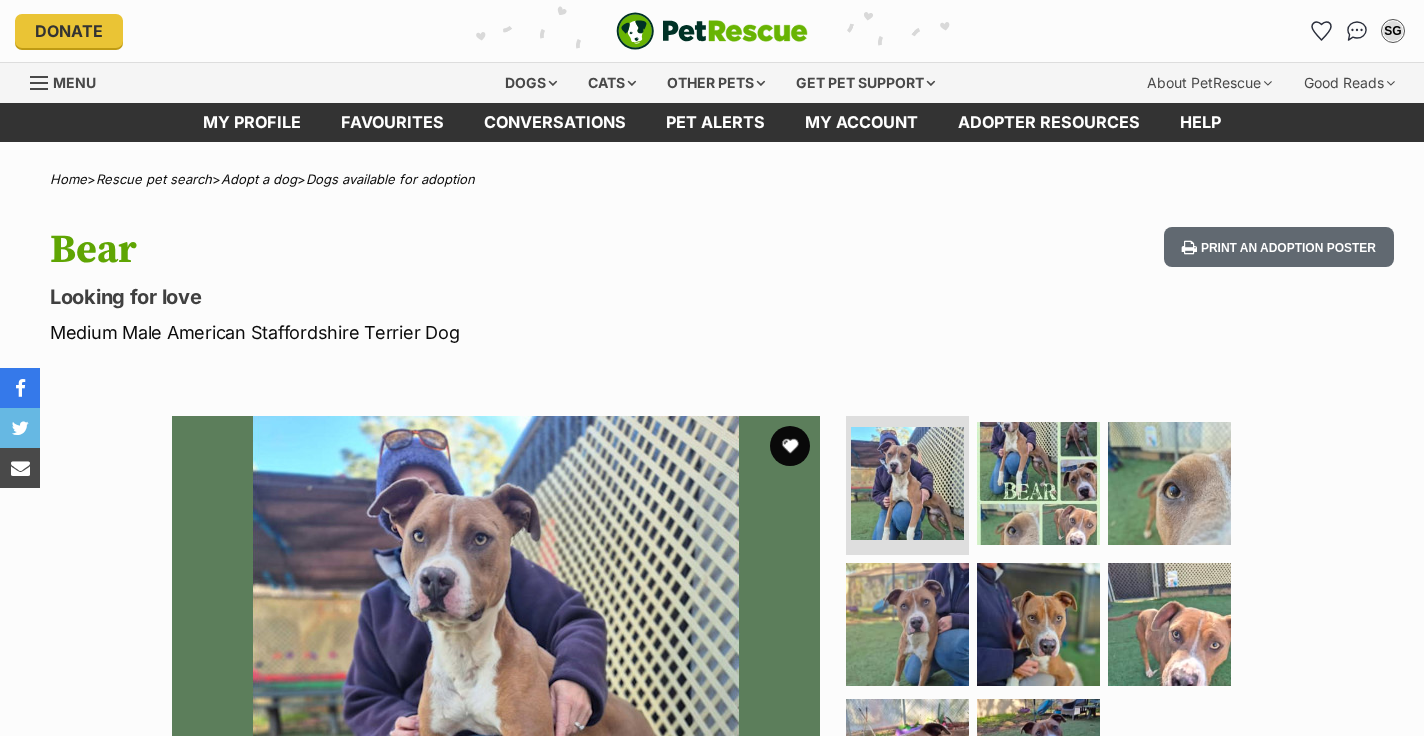 scroll, scrollTop: 0, scrollLeft: 0, axis: both 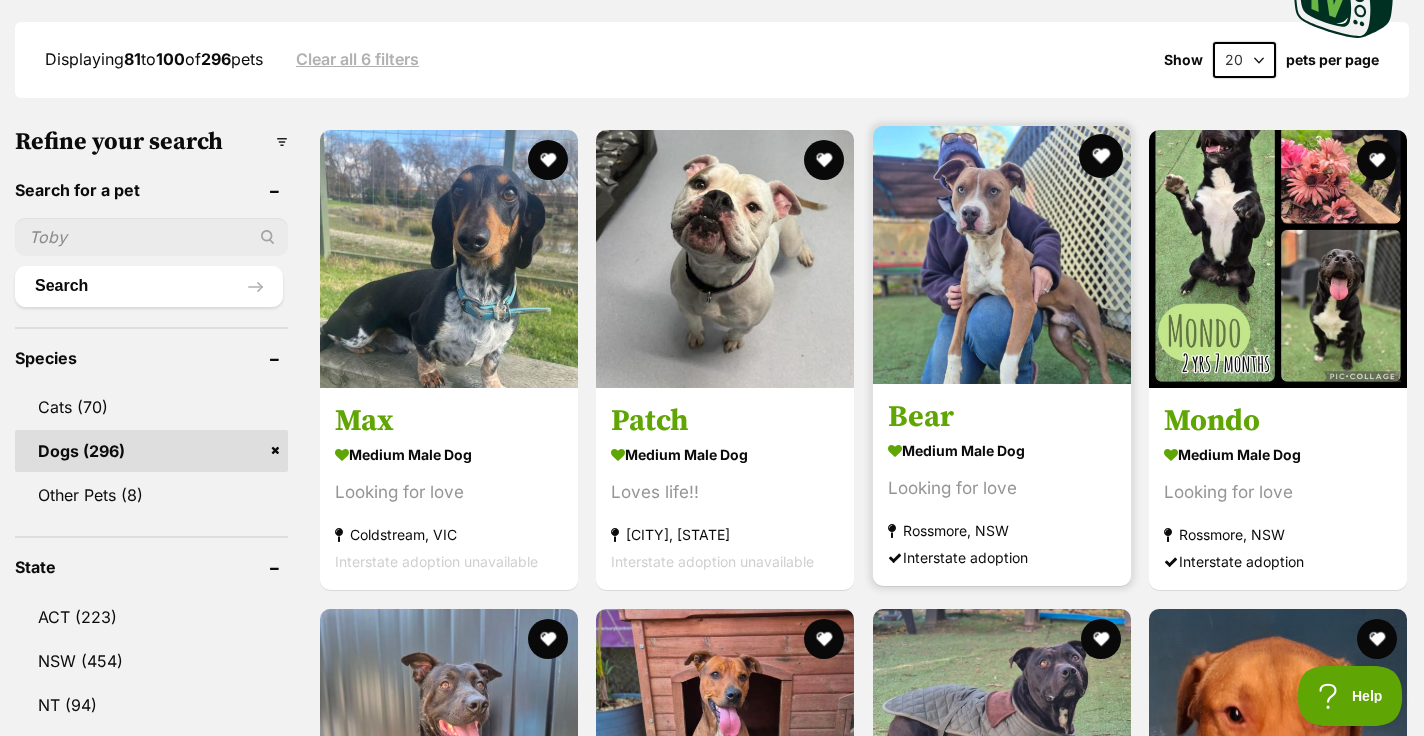click at bounding box center (1100, 156) 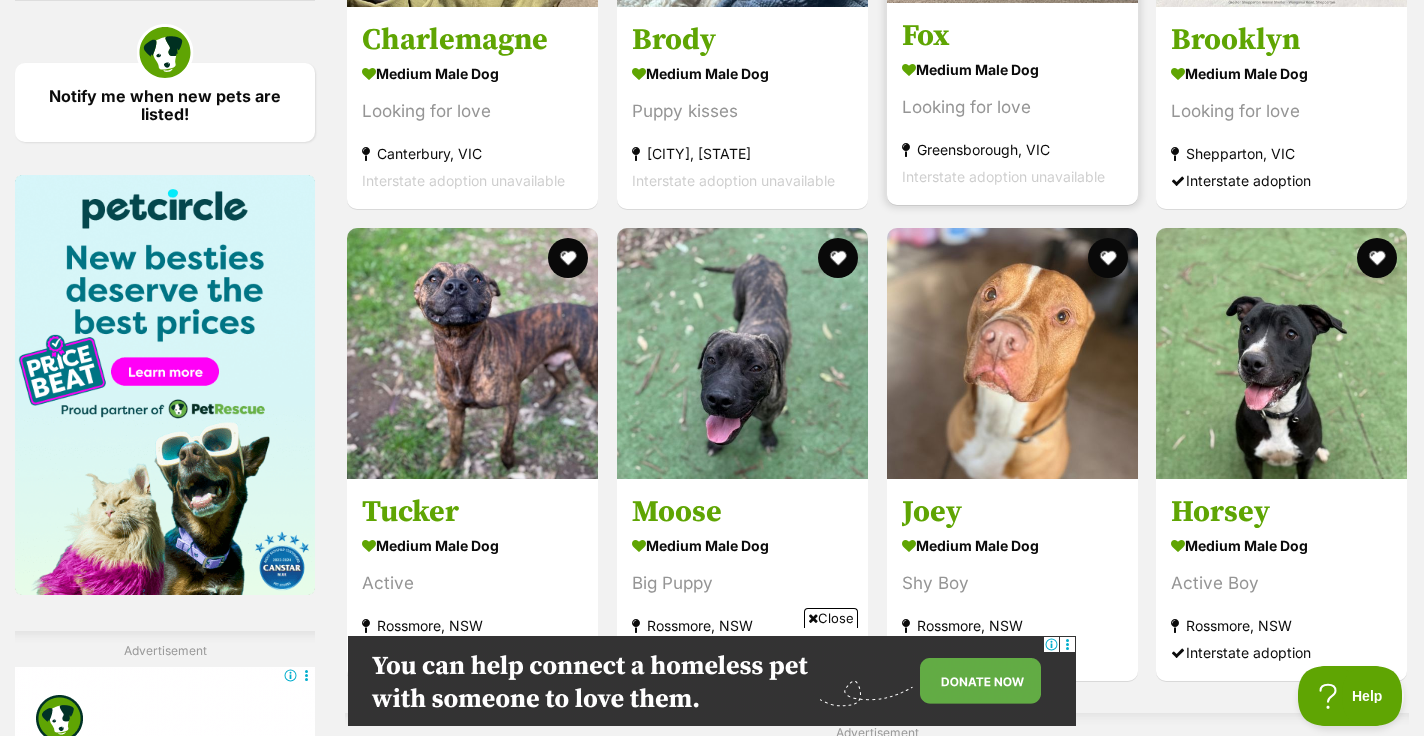 scroll, scrollTop: 0, scrollLeft: 0, axis: both 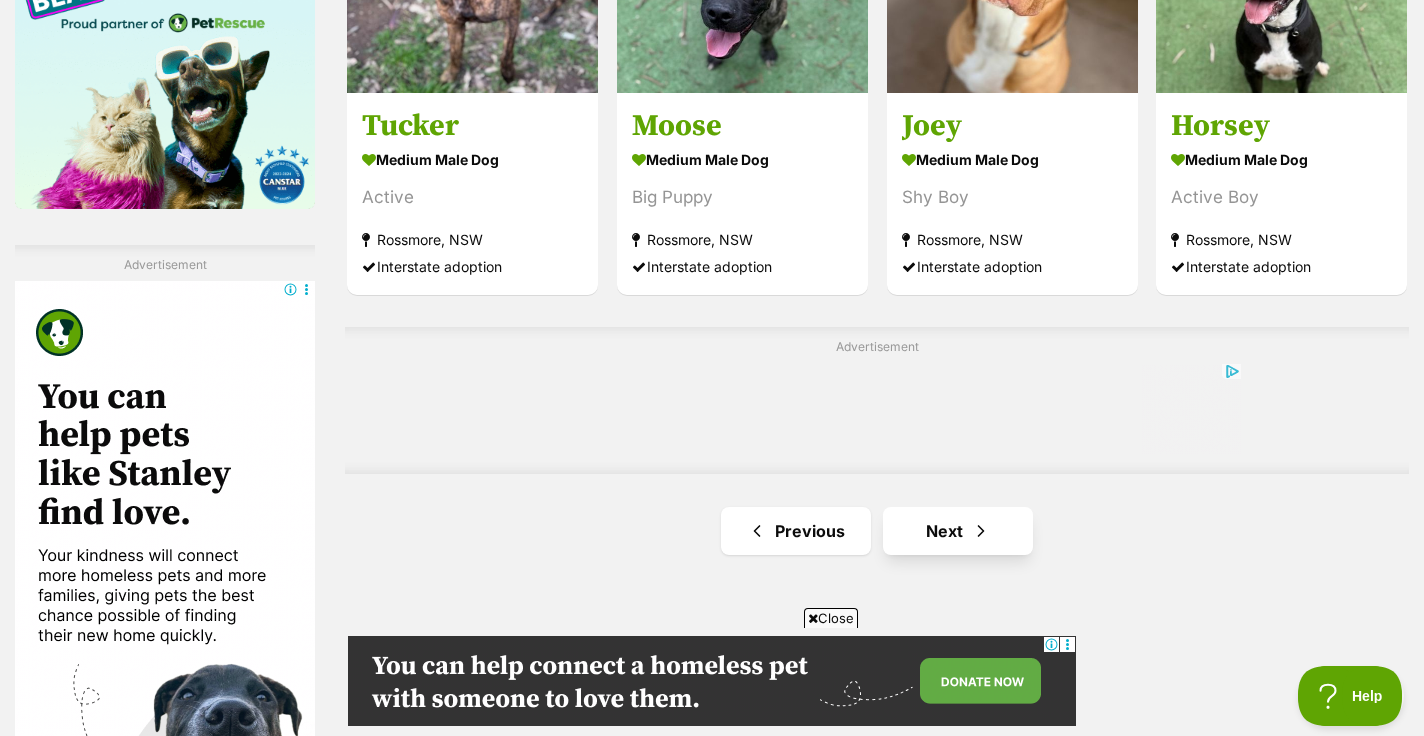 click on "Next" at bounding box center (958, 531) 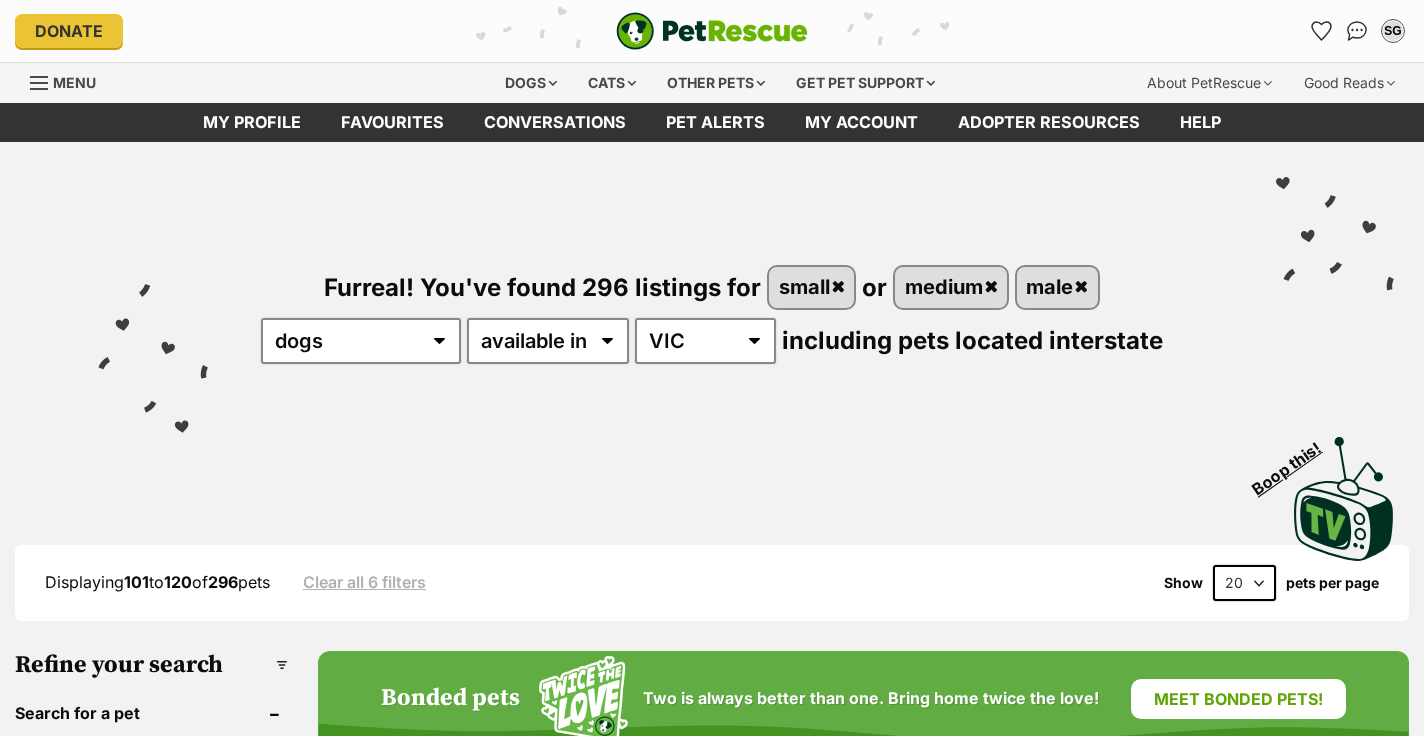 scroll, scrollTop: 0, scrollLeft: 0, axis: both 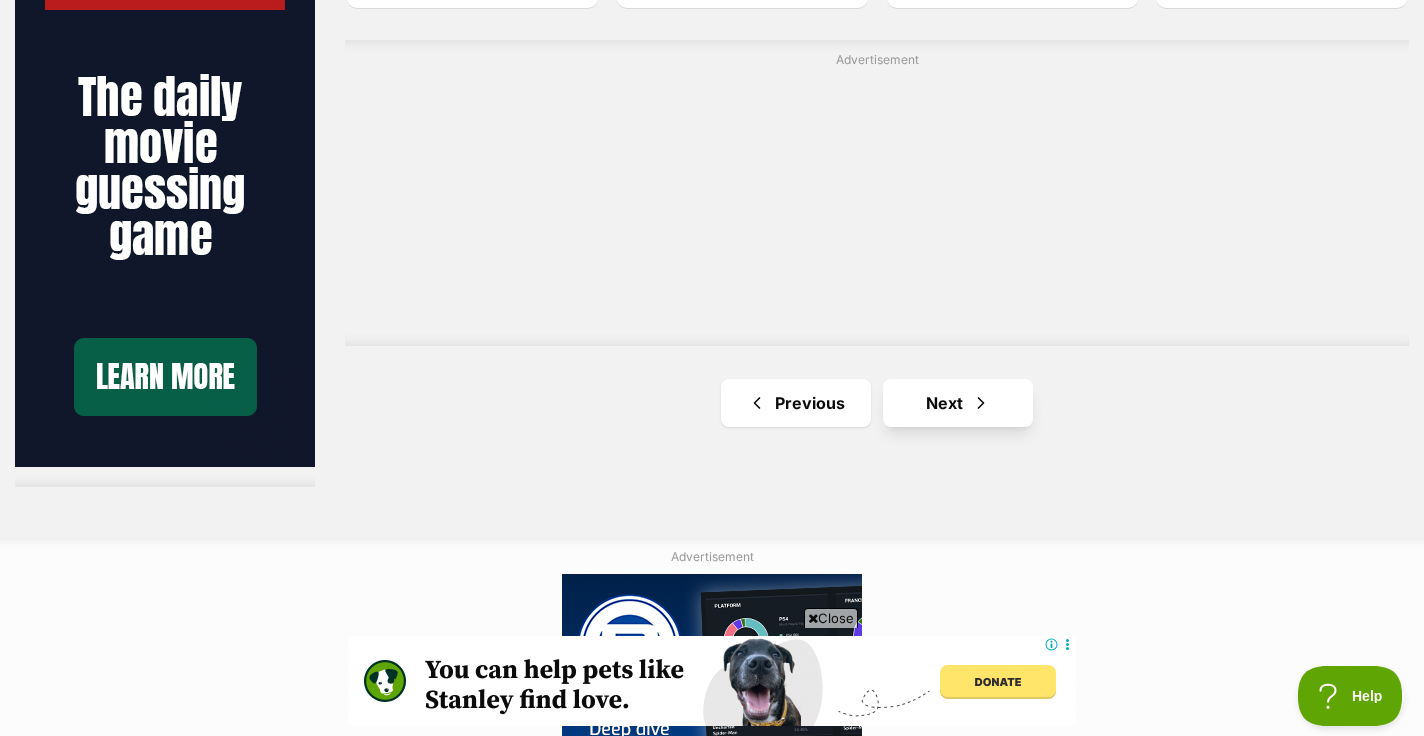 click at bounding box center (981, 403) 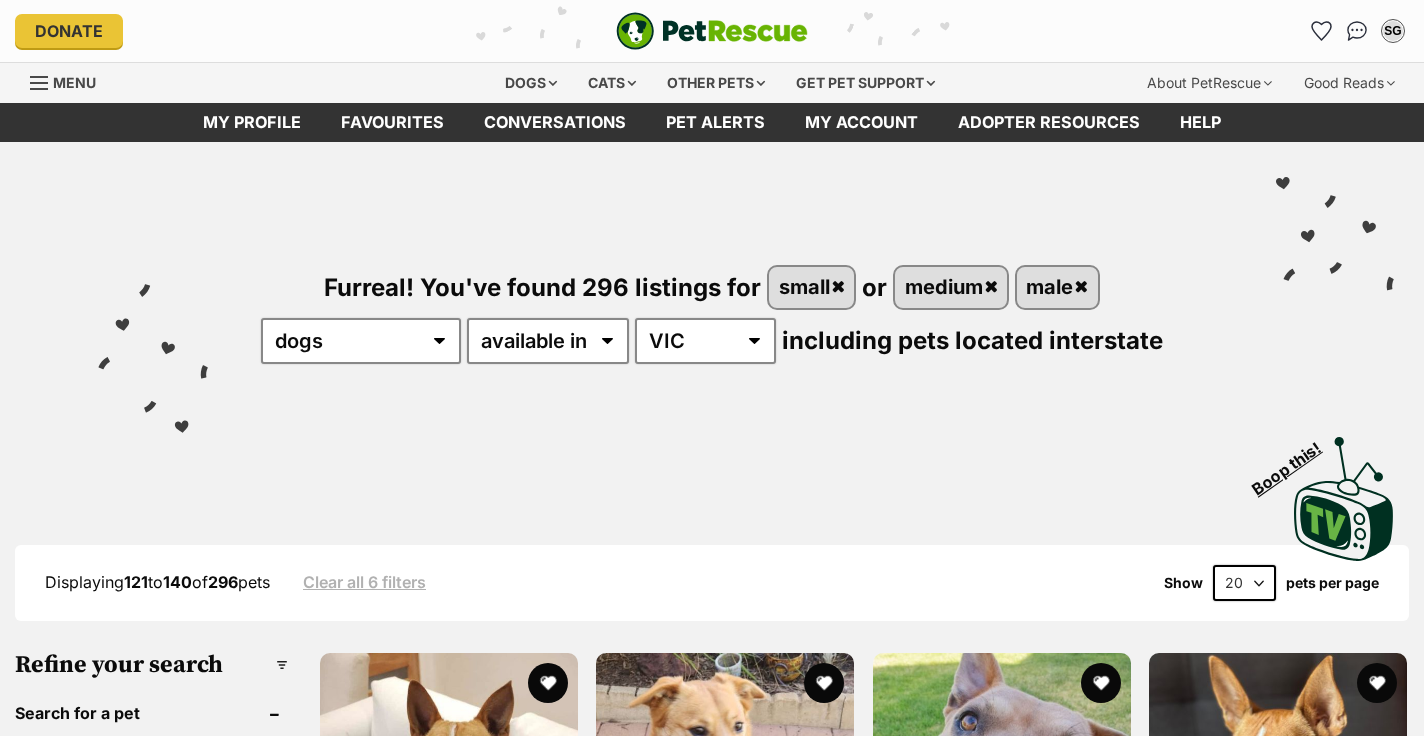 scroll, scrollTop: 0, scrollLeft: 0, axis: both 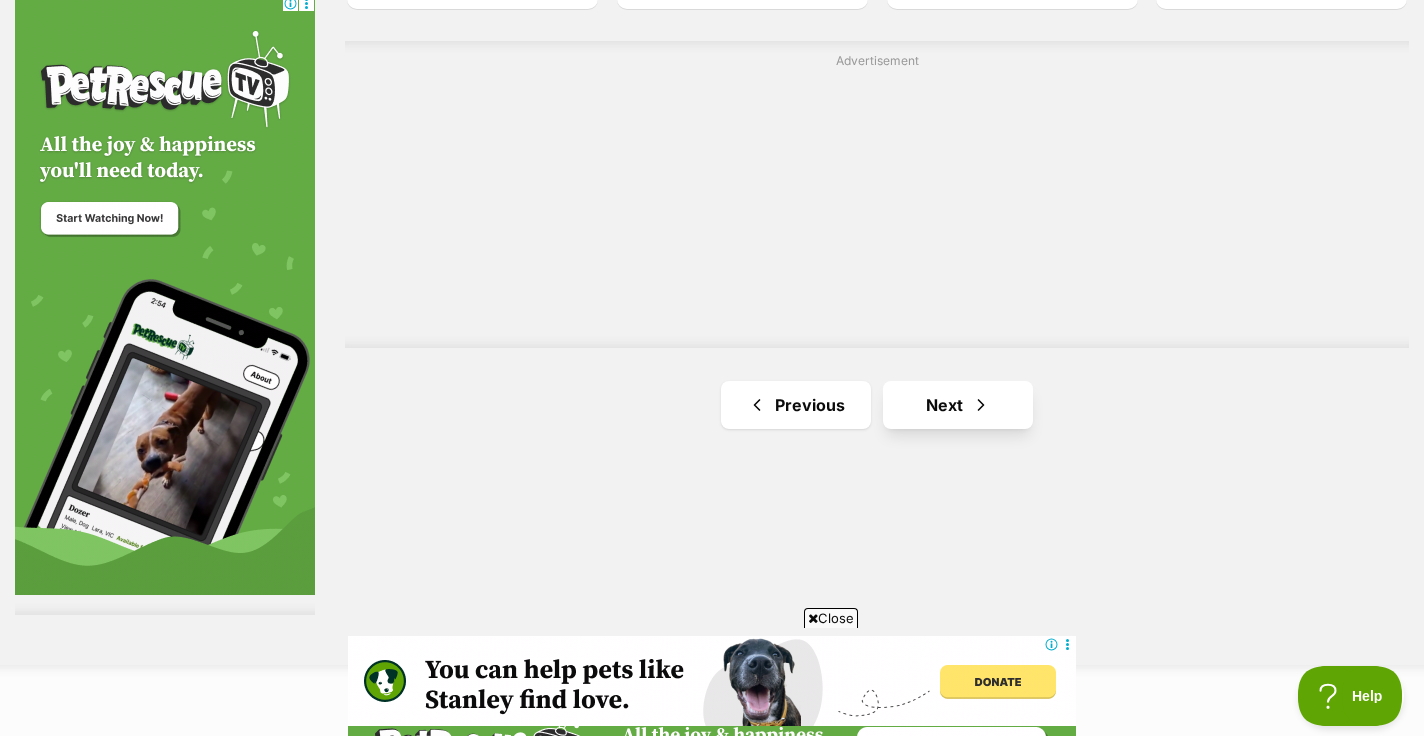click on "Next" at bounding box center [958, 405] 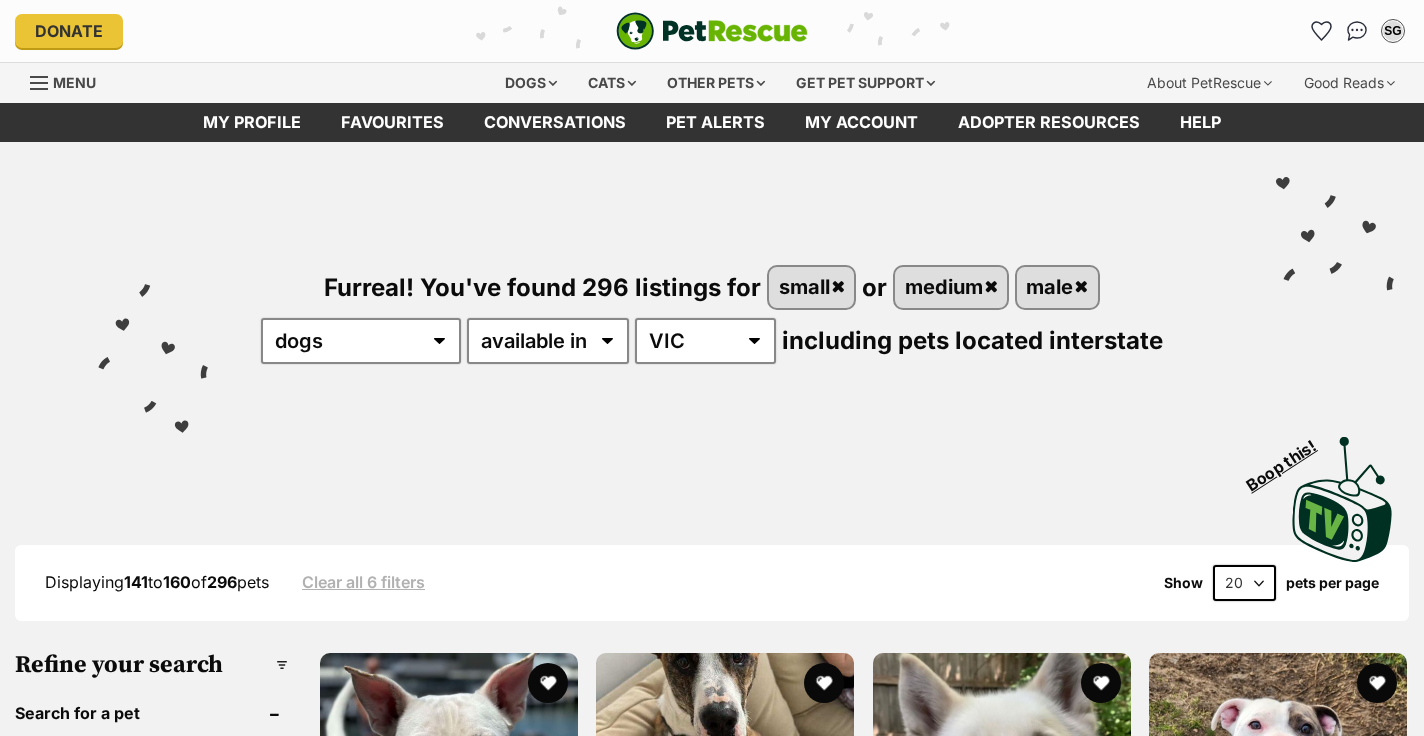 scroll, scrollTop: 0, scrollLeft: 0, axis: both 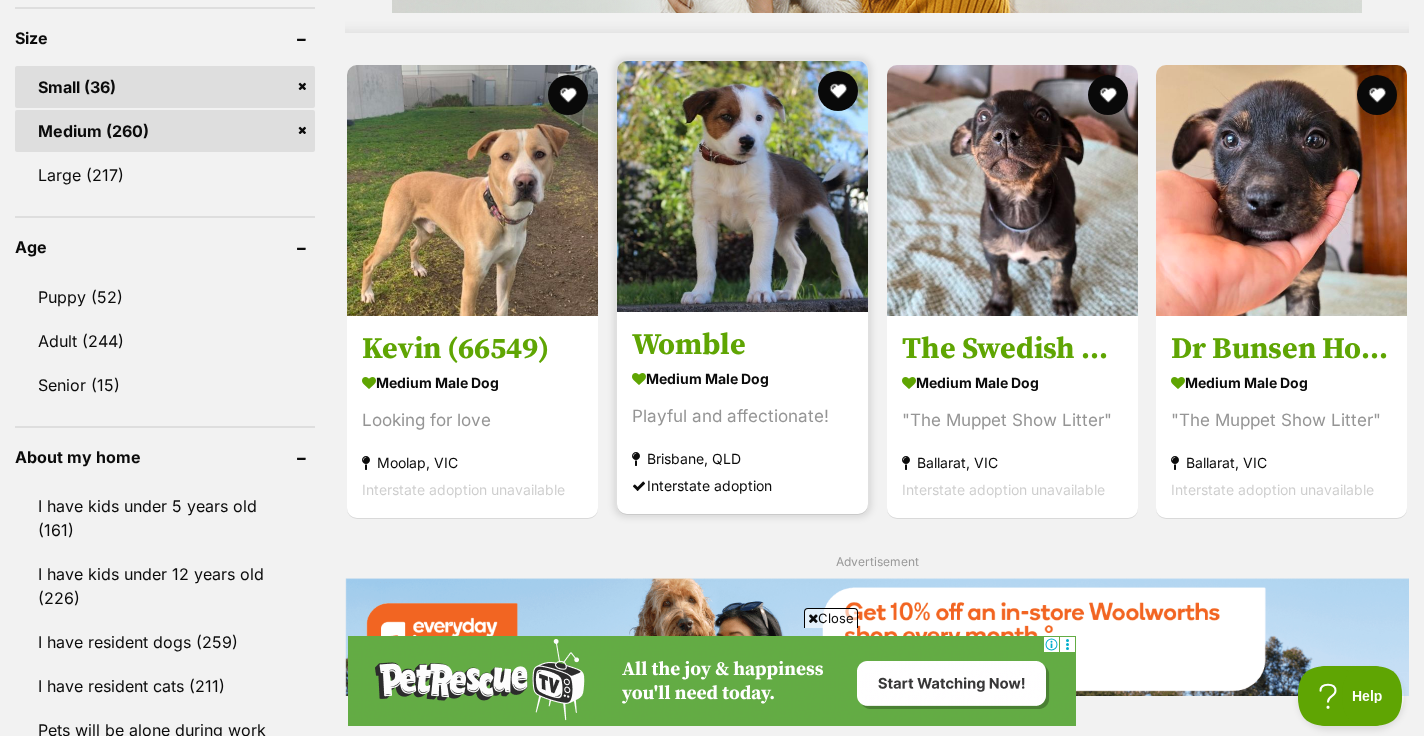 click on "medium male Dog" at bounding box center (742, 378) 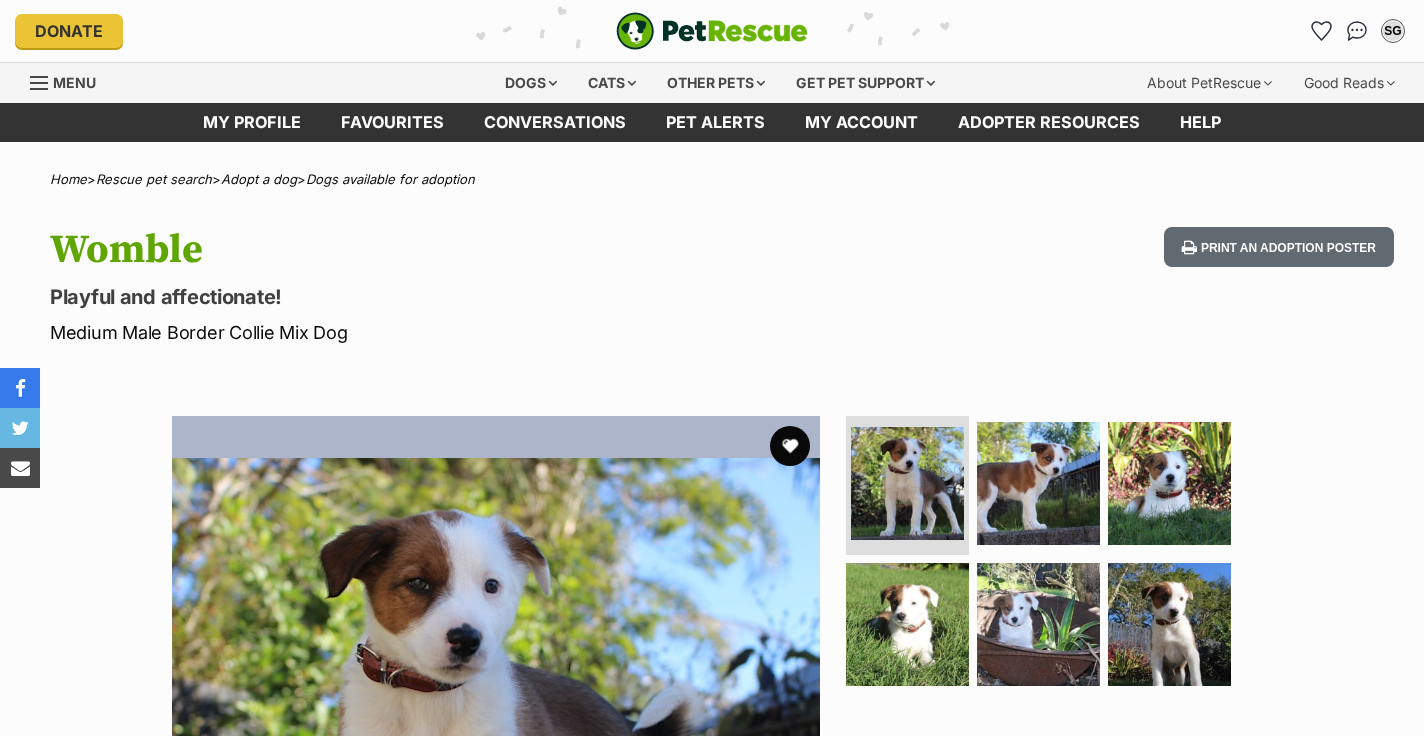 scroll, scrollTop: 0, scrollLeft: 0, axis: both 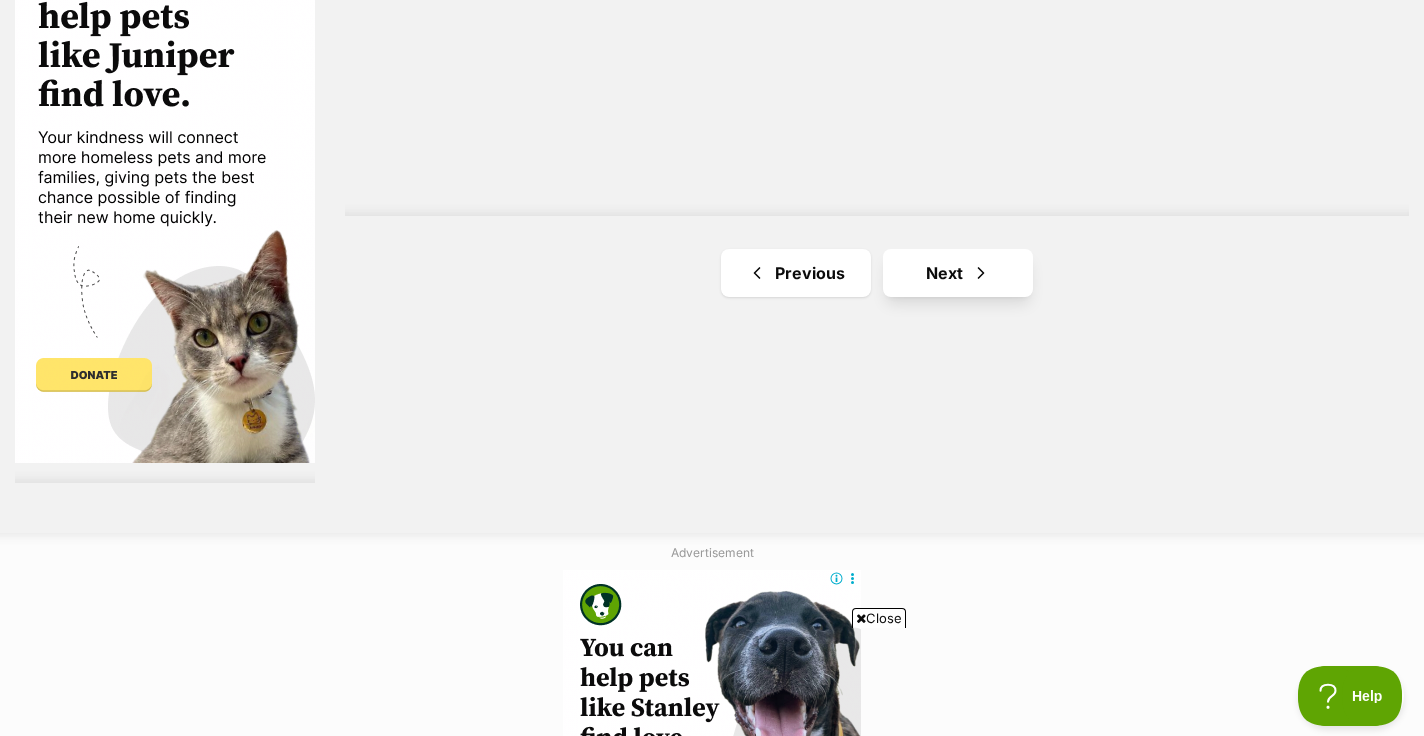 click on "Next" at bounding box center [958, 273] 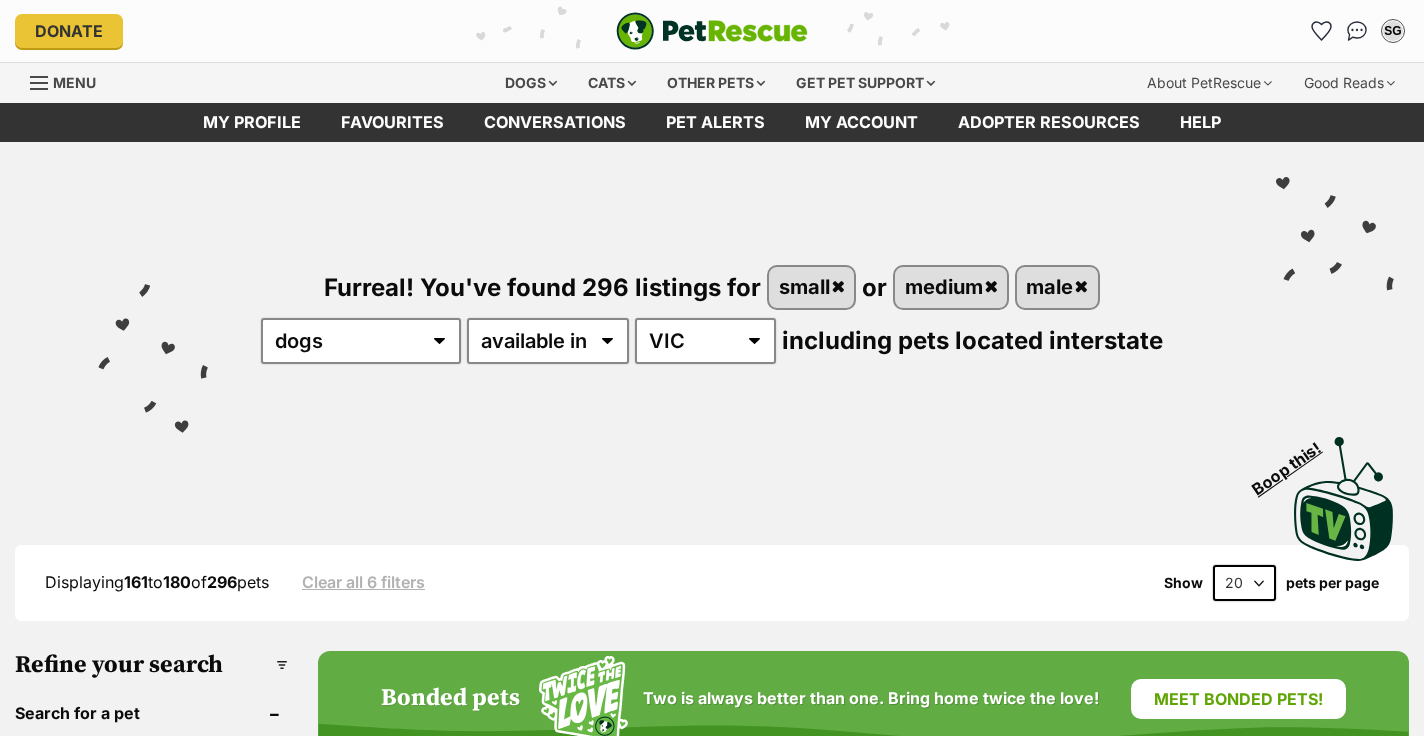 scroll, scrollTop: 0, scrollLeft: 0, axis: both 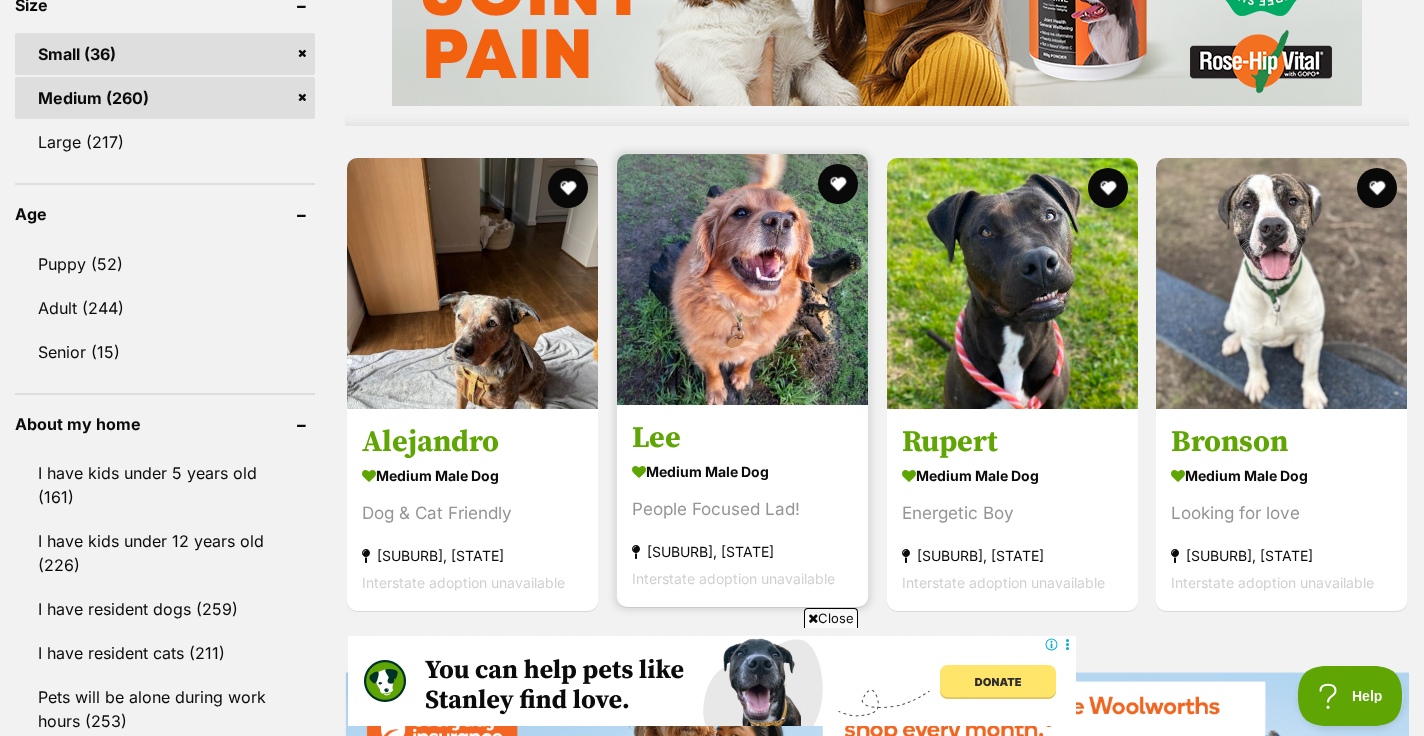 click on "medium male Dog
People Focused Lad!
Wonga Park, VIC
Interstate adoption unavailable" at bounding box center [742, 525] 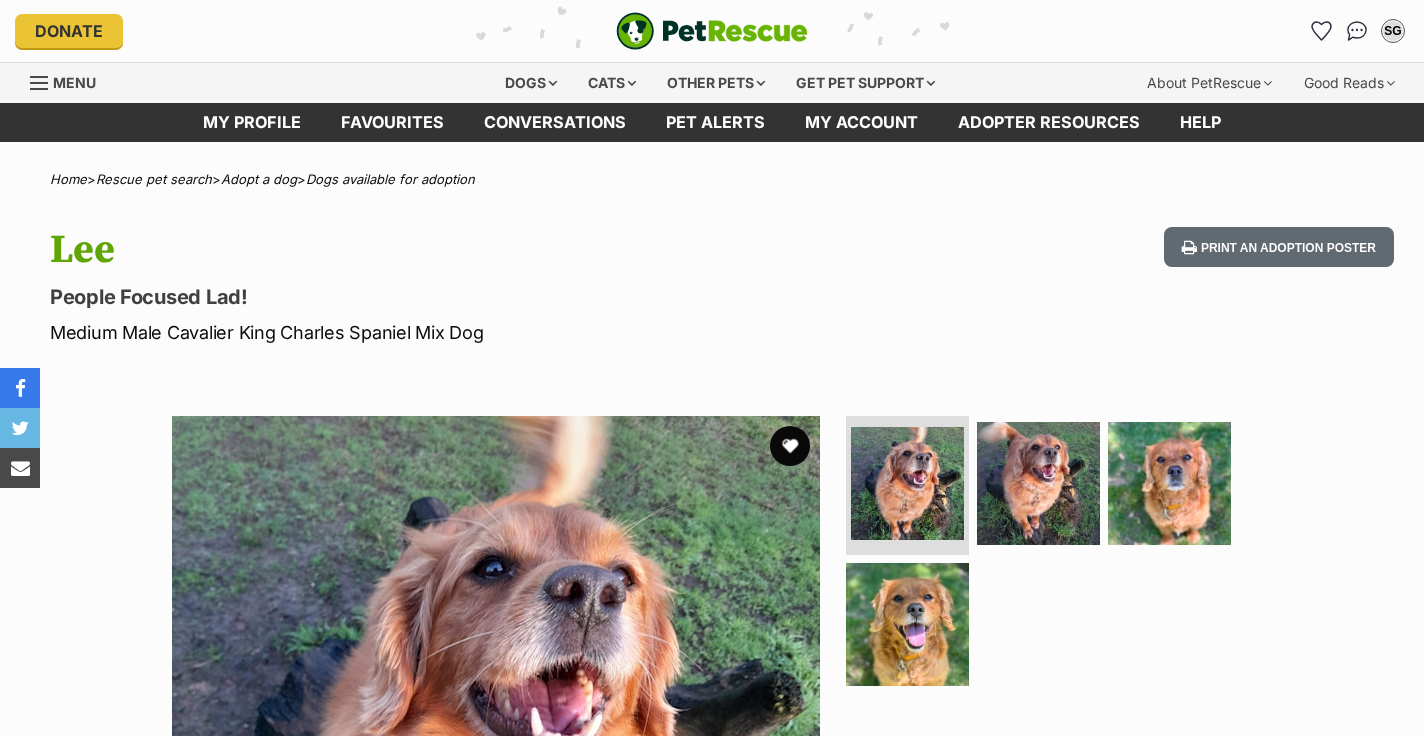 scroll, scrollTop: 0, scrollLeft: 0, axis: both 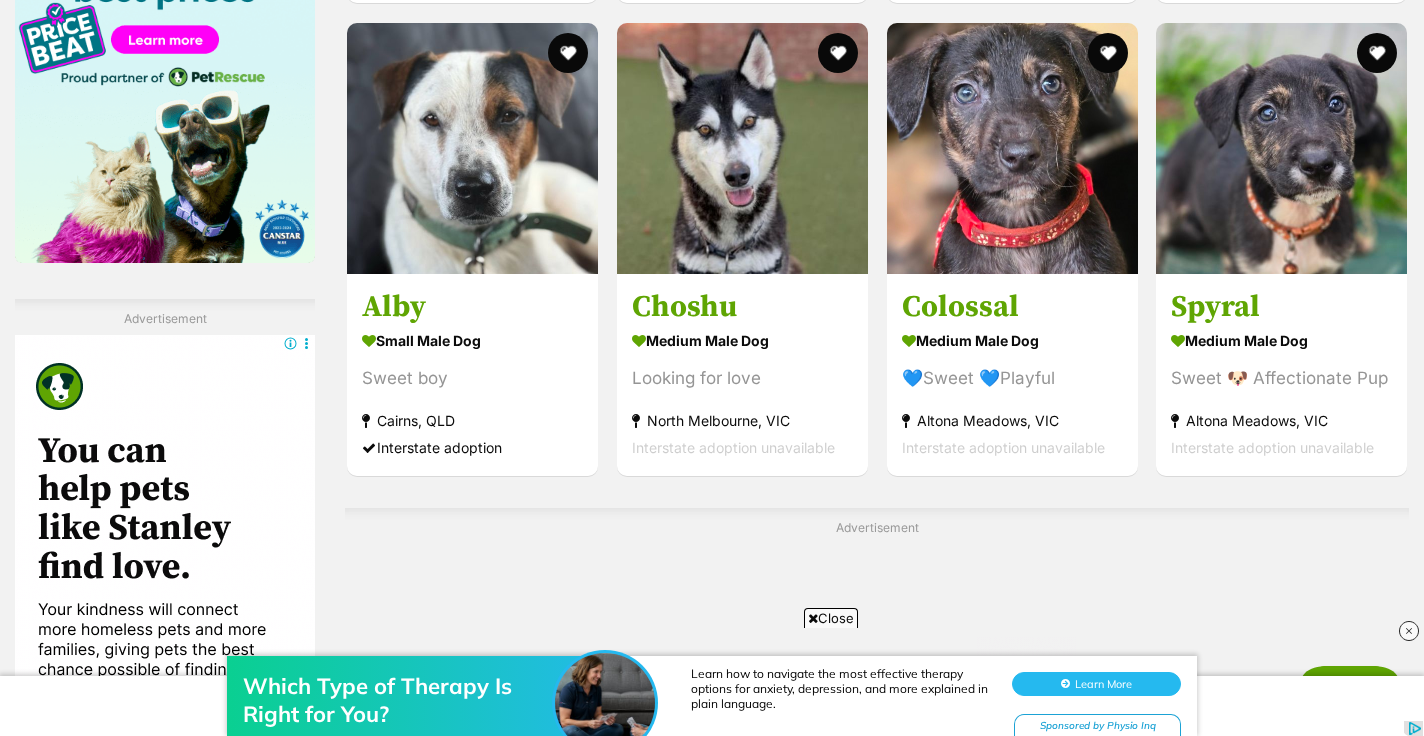 click on "Next" at bounding box center (958, 871) 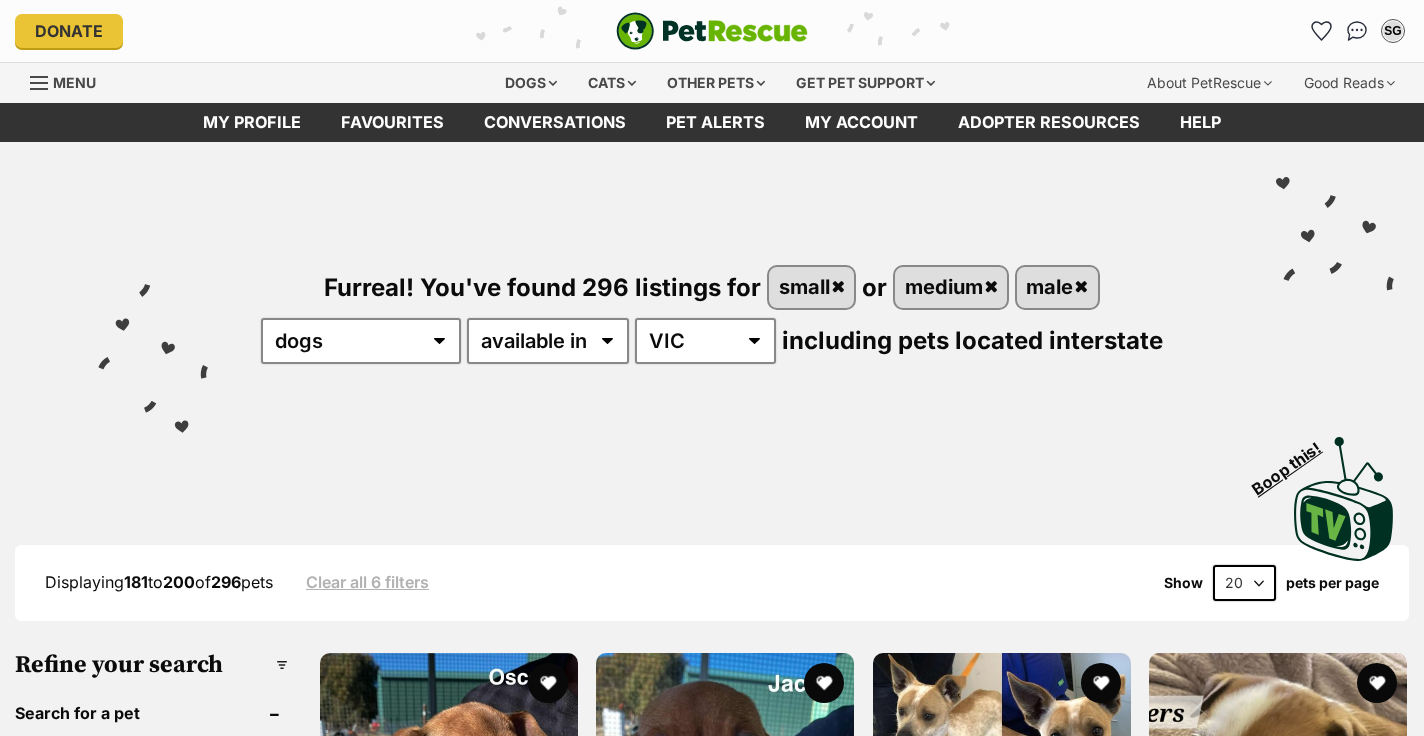 scroll, scrollTop: 0, scrollLeft: 0, axis: both 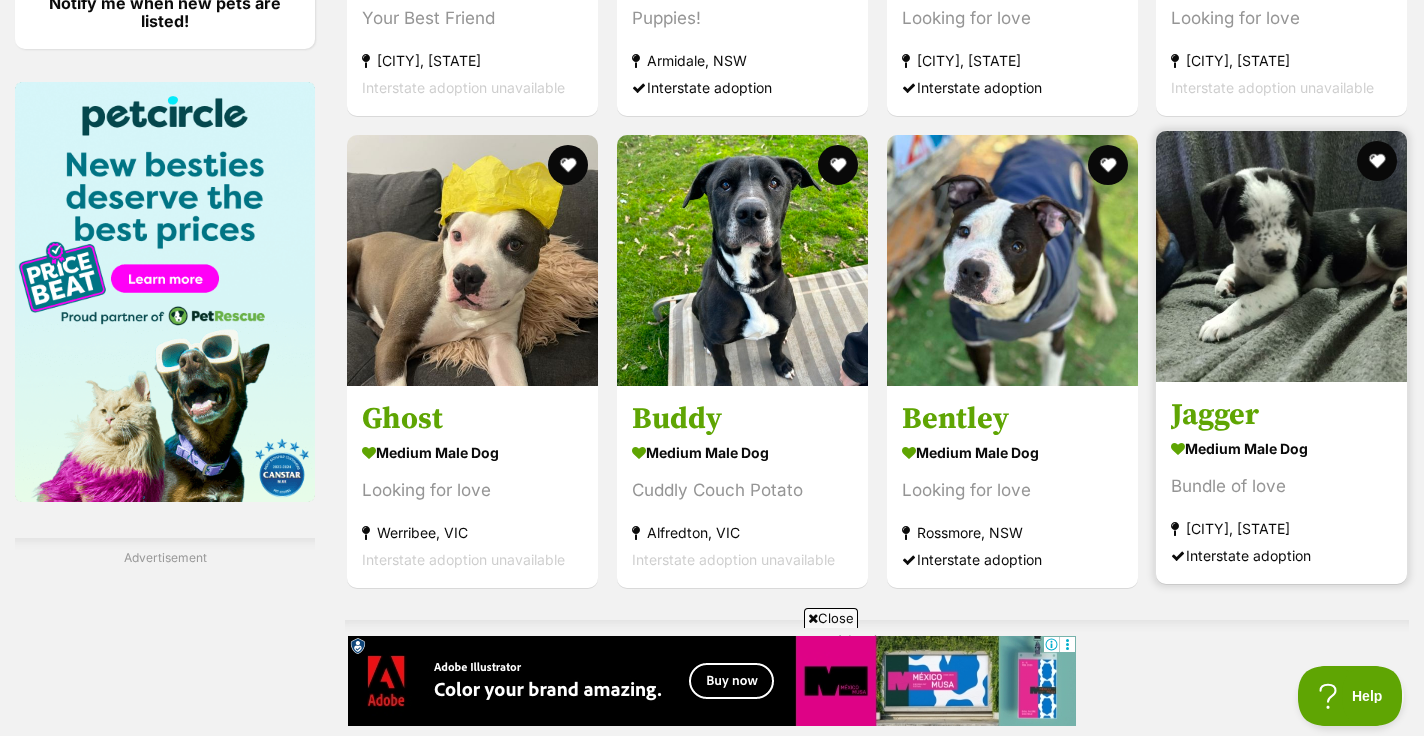 click on "Bundle of love" at bounding box center (1281, 486) 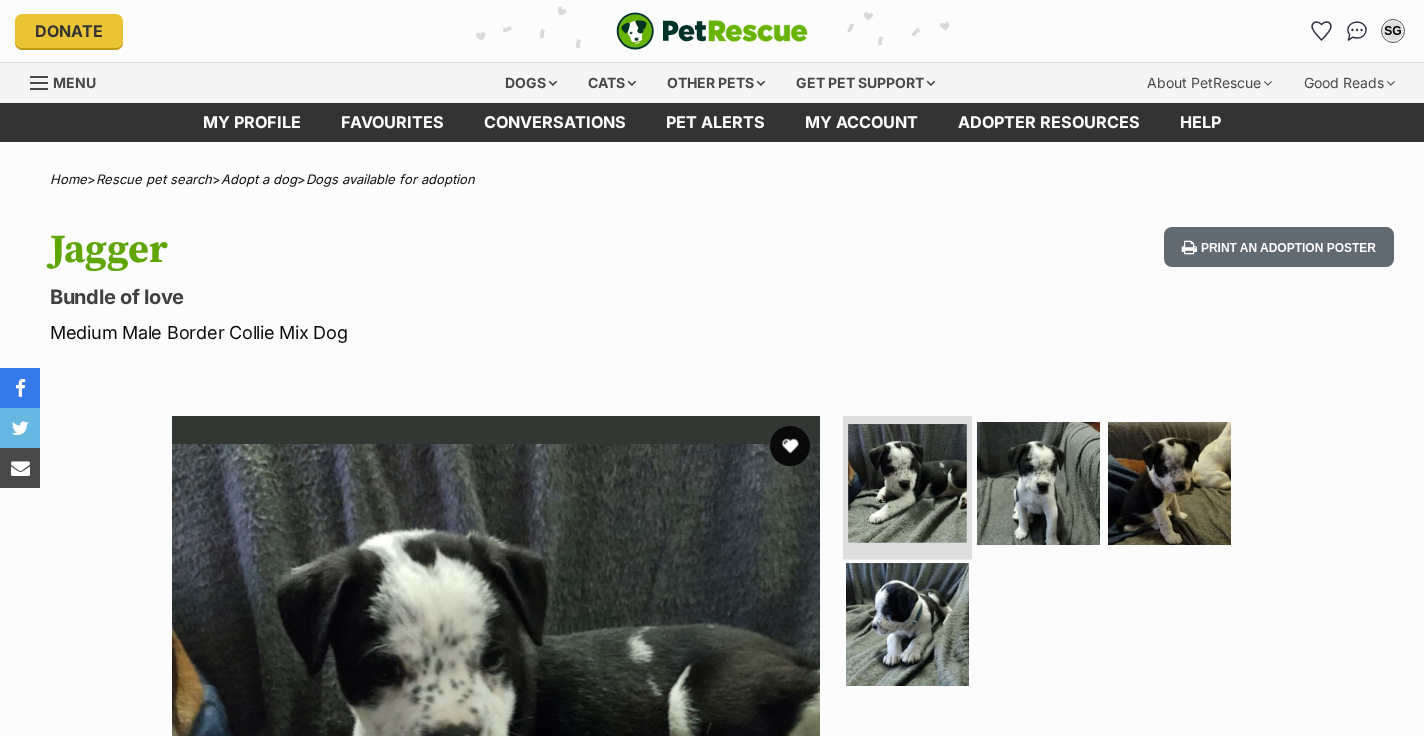 scroll, scrollTop: 0, scrollLeft: 0, axis: both 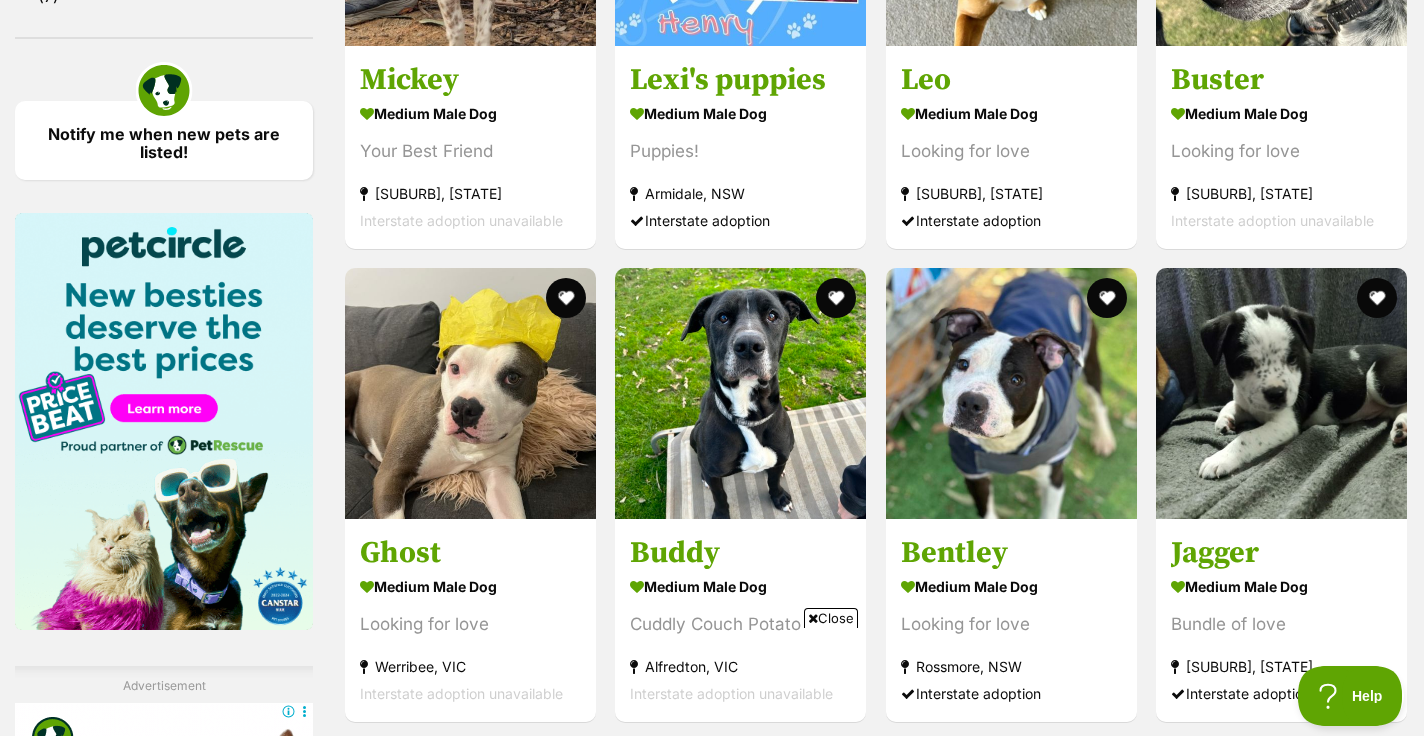 click on "Next" at bounding box center [957, 1117] 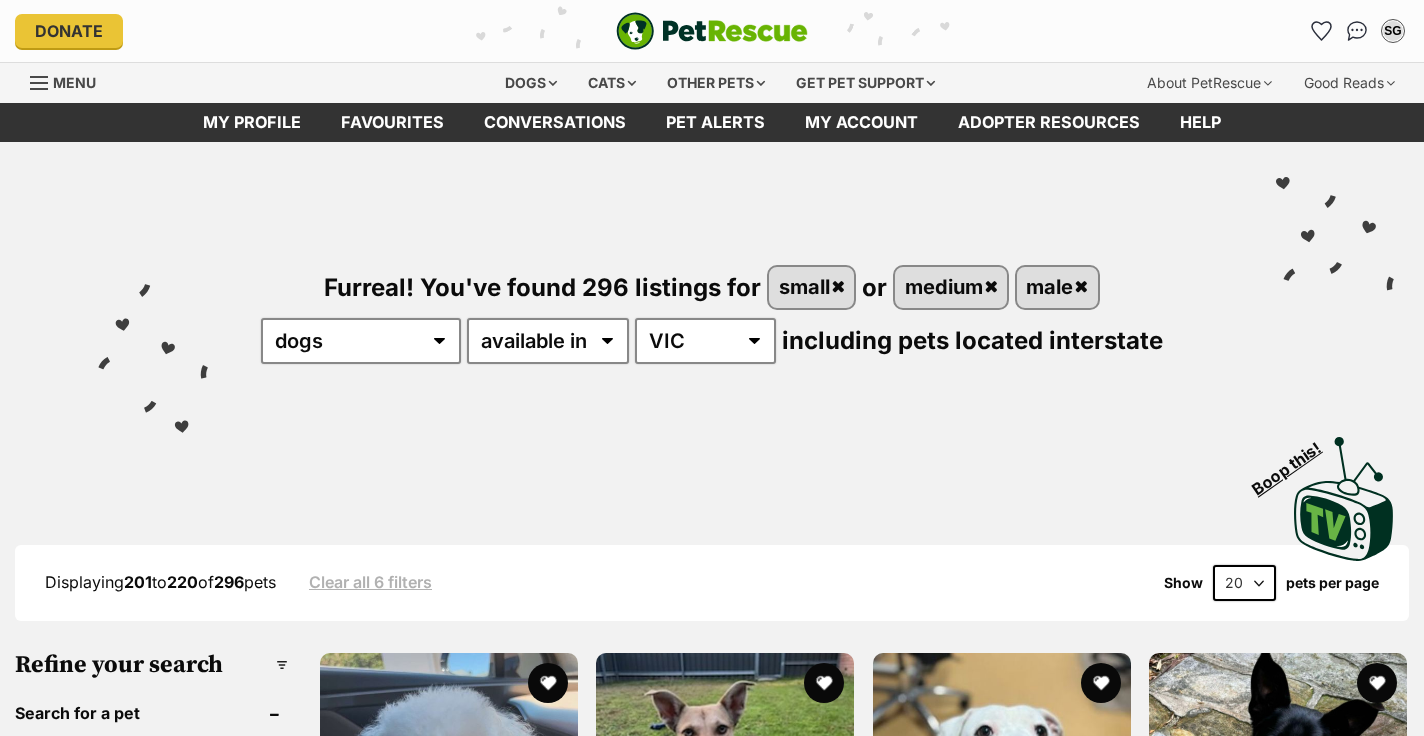 scroll, scrollTop: 0, scrollLeft: 0, axis: both 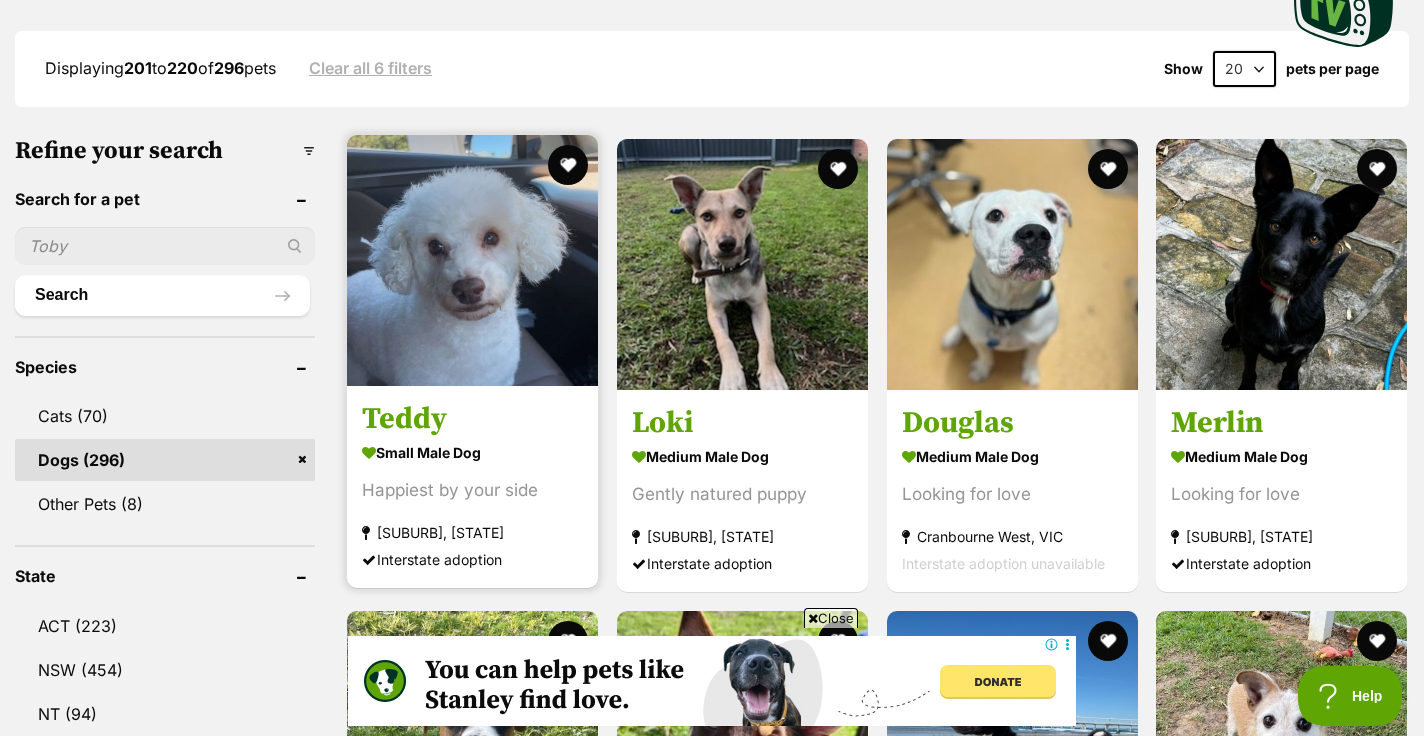 click on "small male Dog" at bounding box center (472, 452) 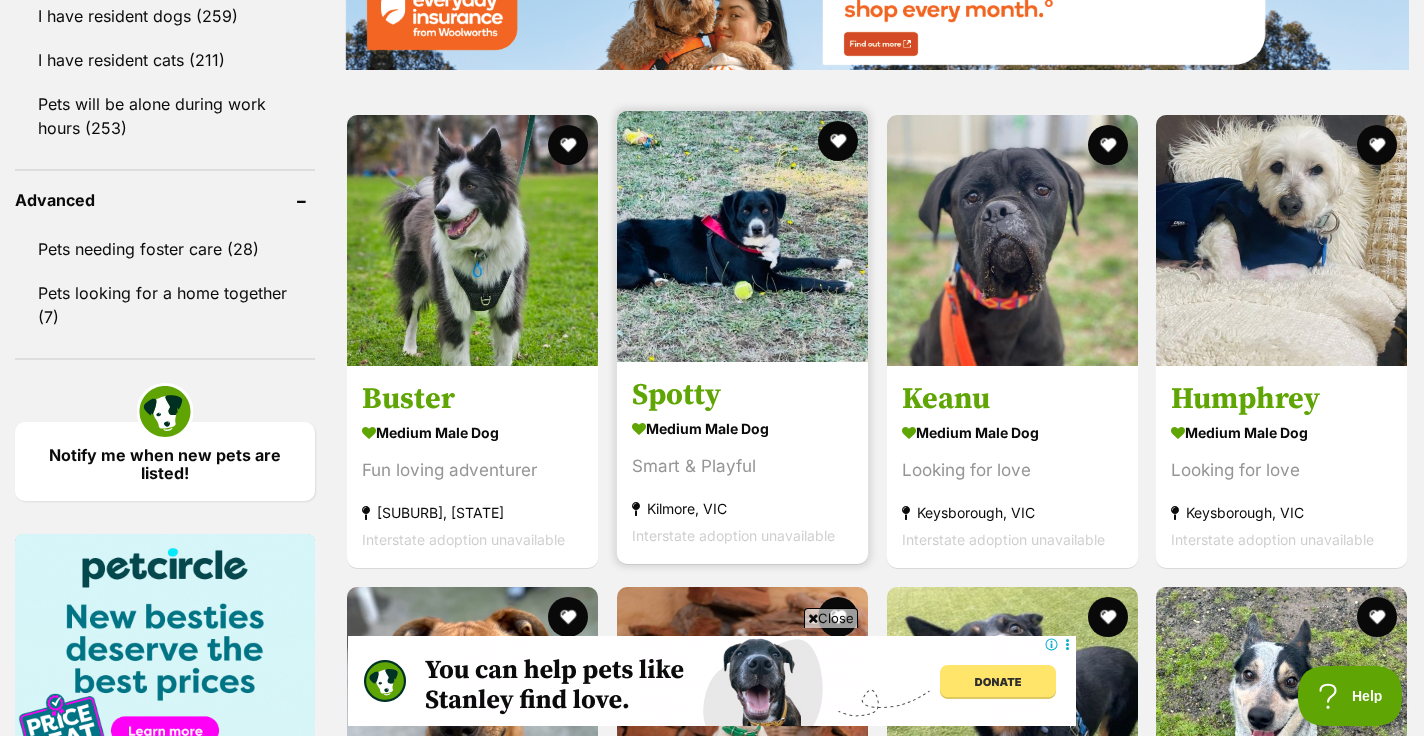scroll, scrollTop: 2520, scrollLeft: 0, axis: vertical 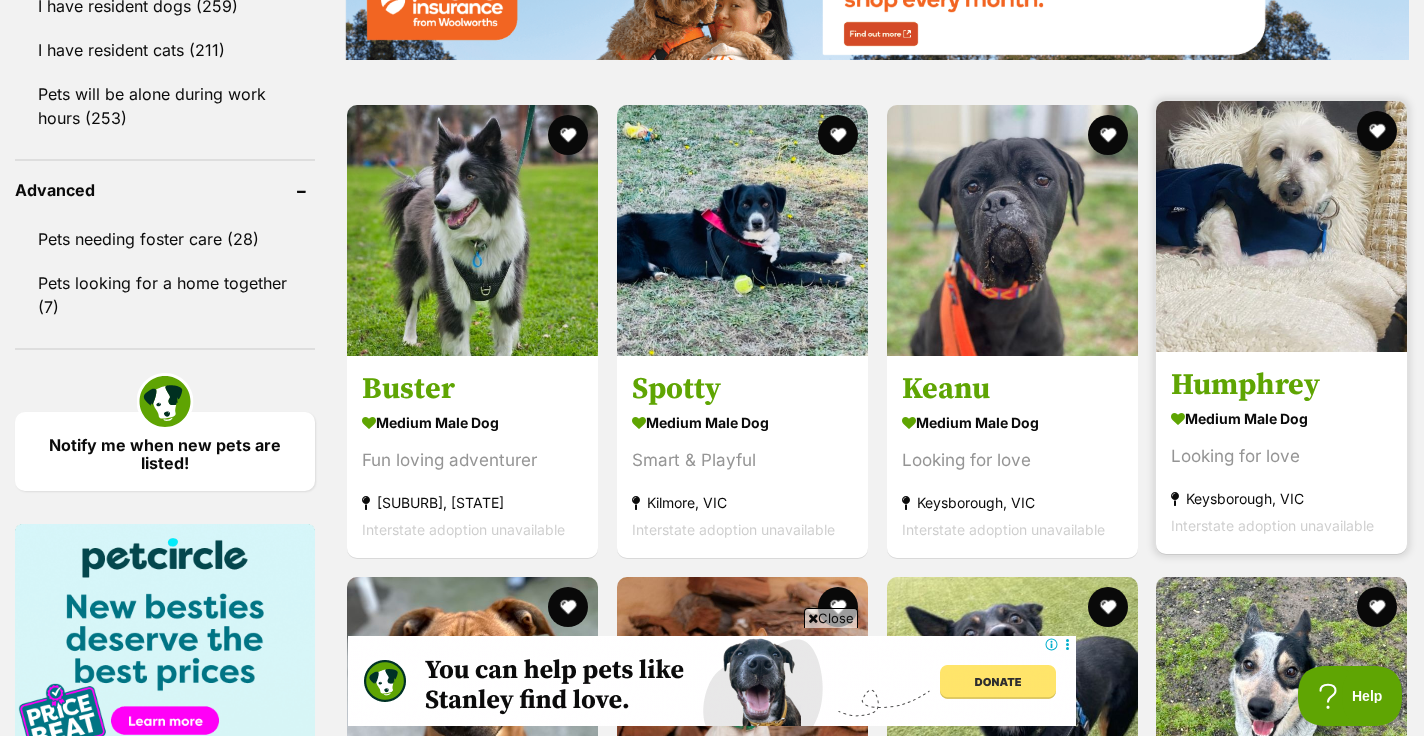 click on "Looking for love" at bounding box center [1281, 456] 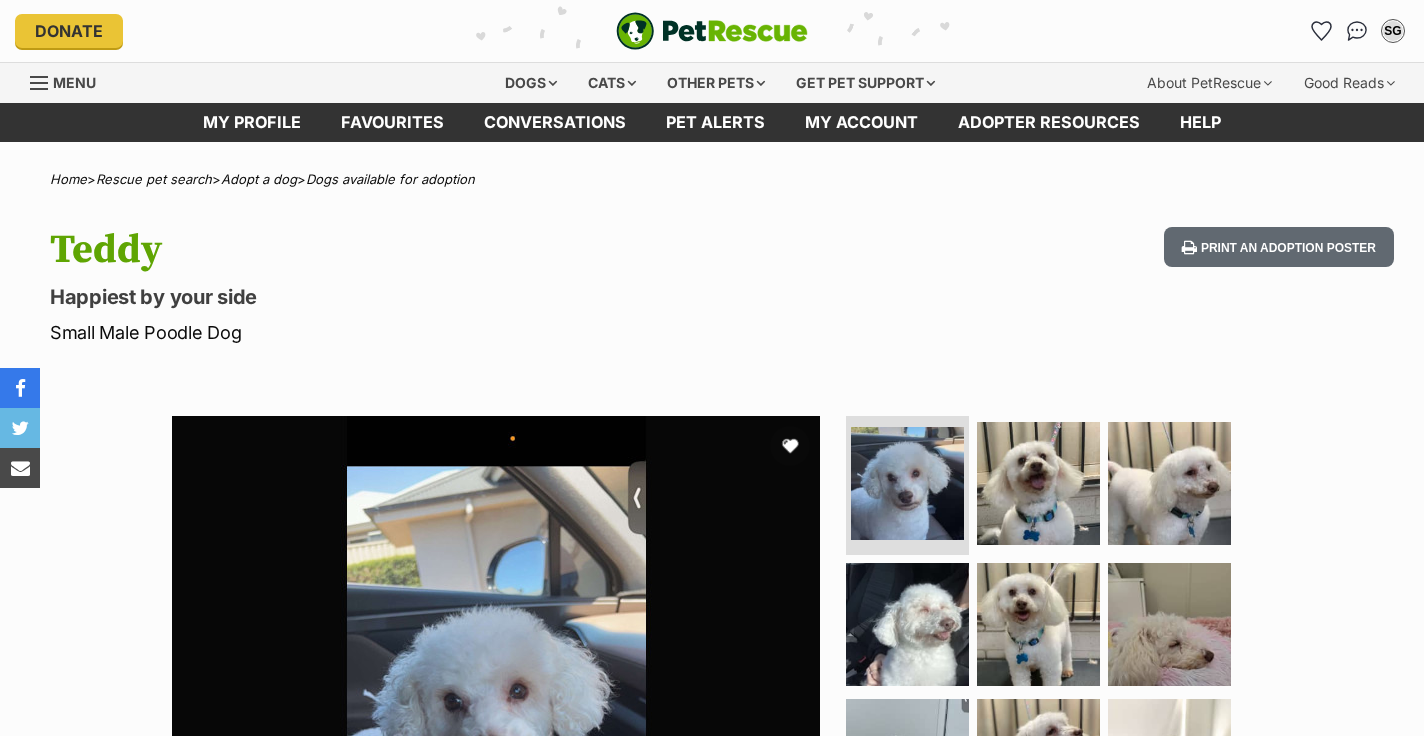 scroll, scrollTop: 243, scrollLeft: 0, axis: vertical 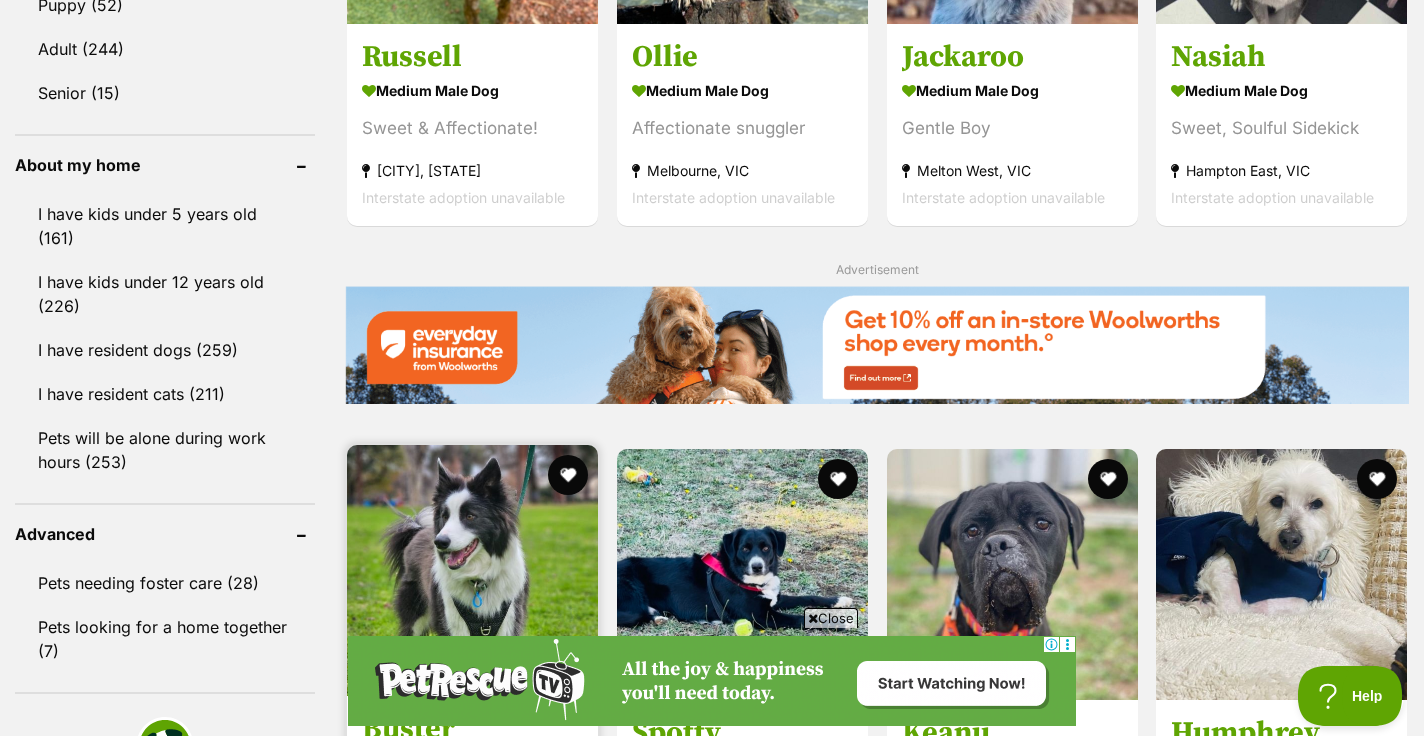 click on "Buster" at bounding box center [472, 729] 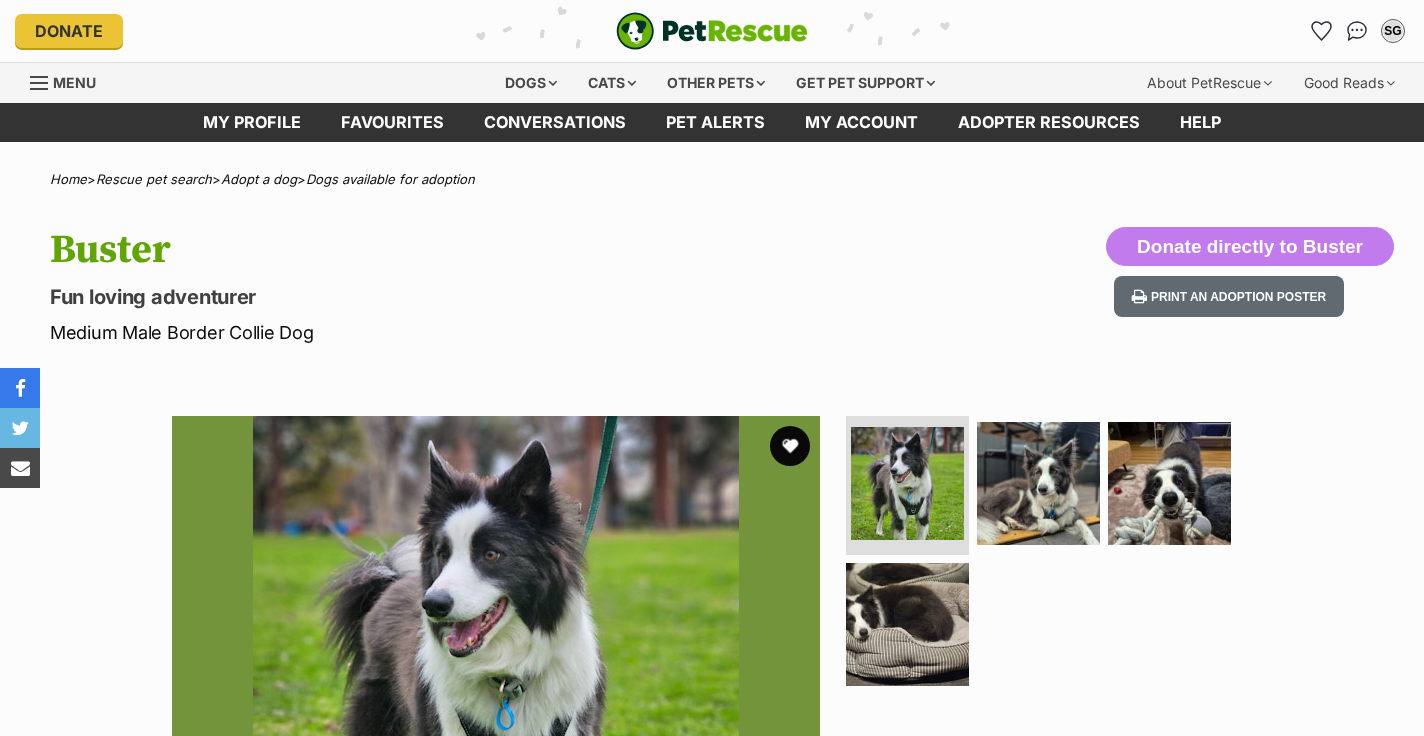 scroll, scrollTop: 0, scrollLeft: 0, axis: both 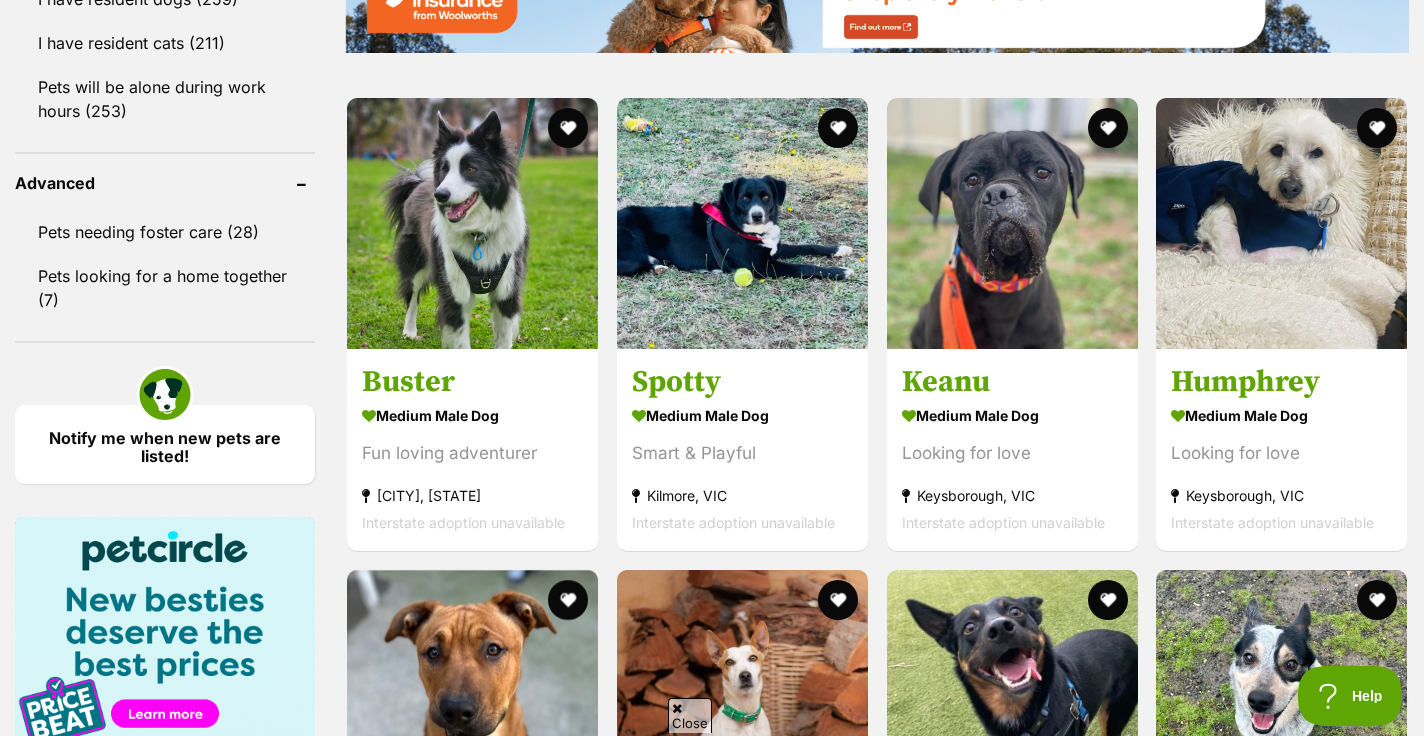 click on "Advertisement" at bounding box center (877, 1128) 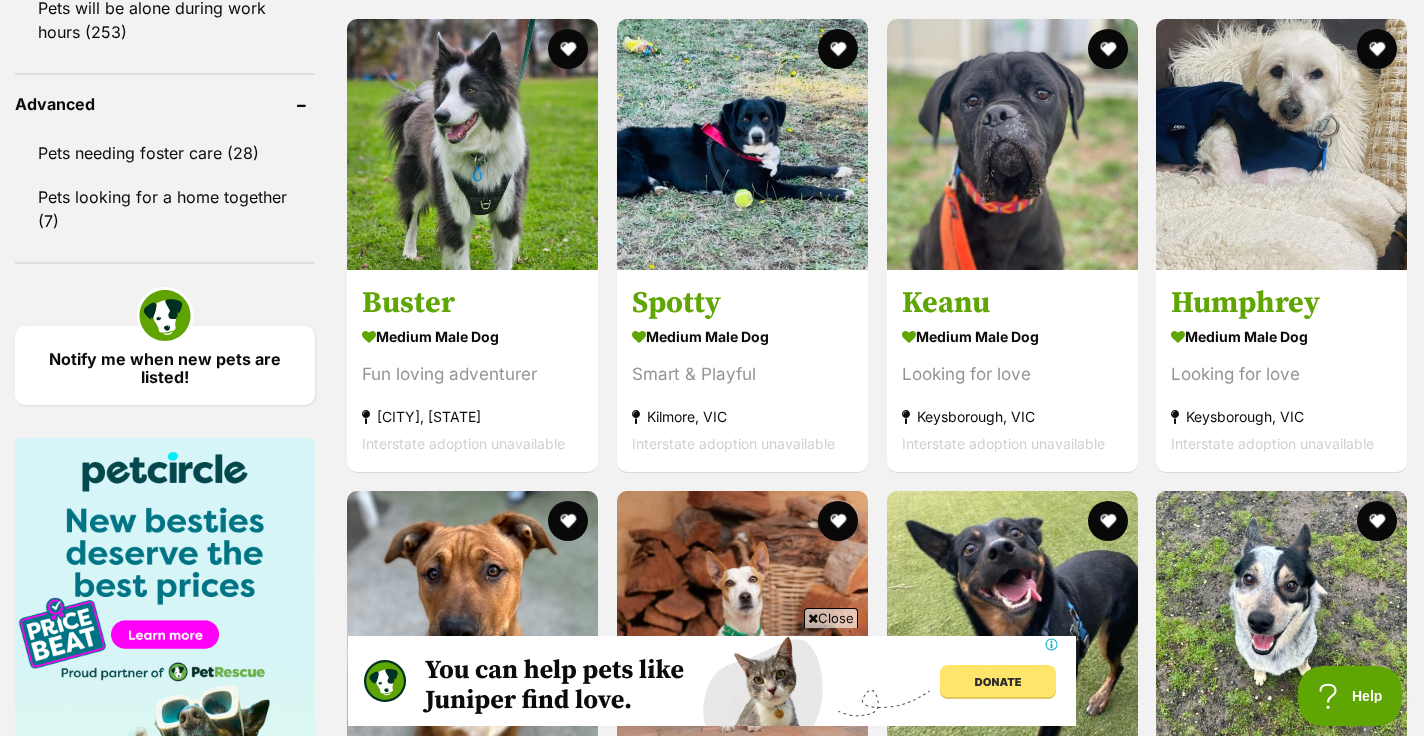 scroll, scrollTop: 0, scrollLeft: 0, axis: both 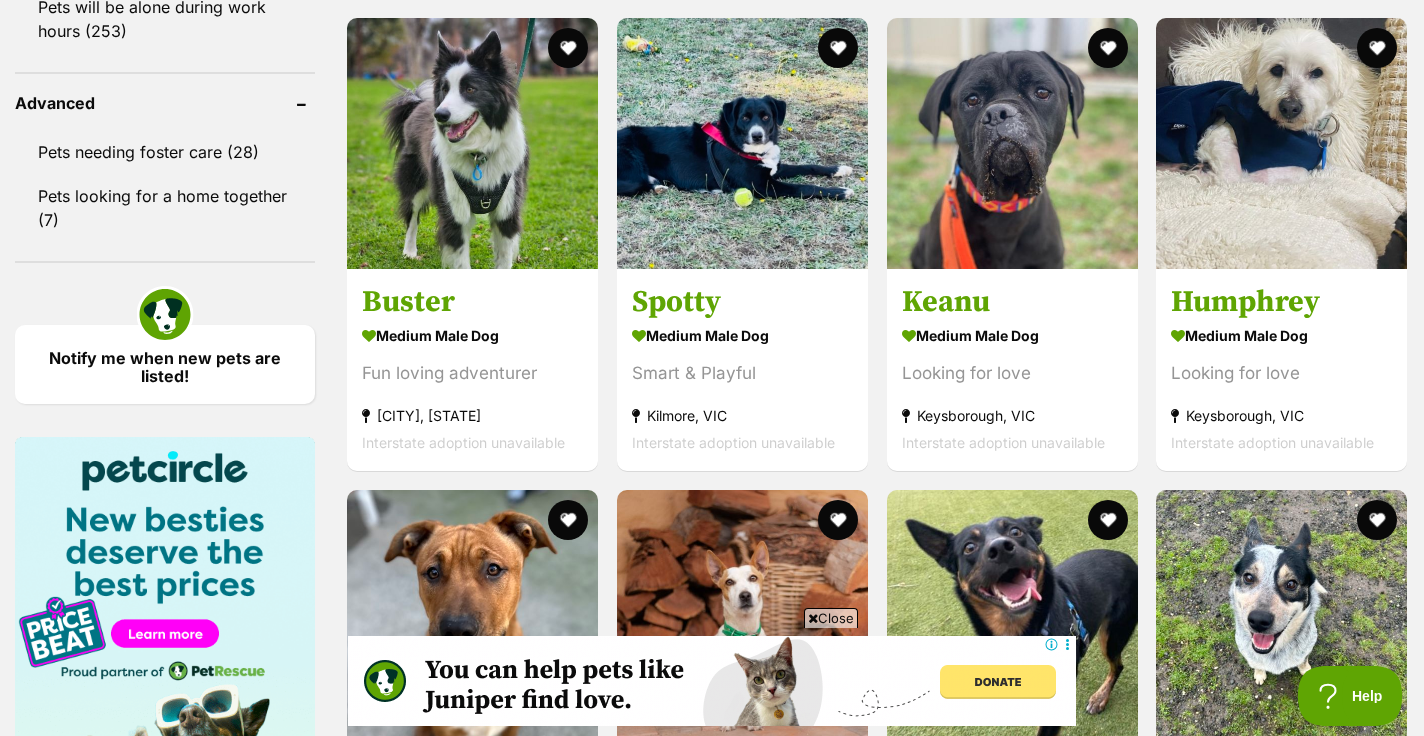 click on "Next" at bounding box center [958, 1339] 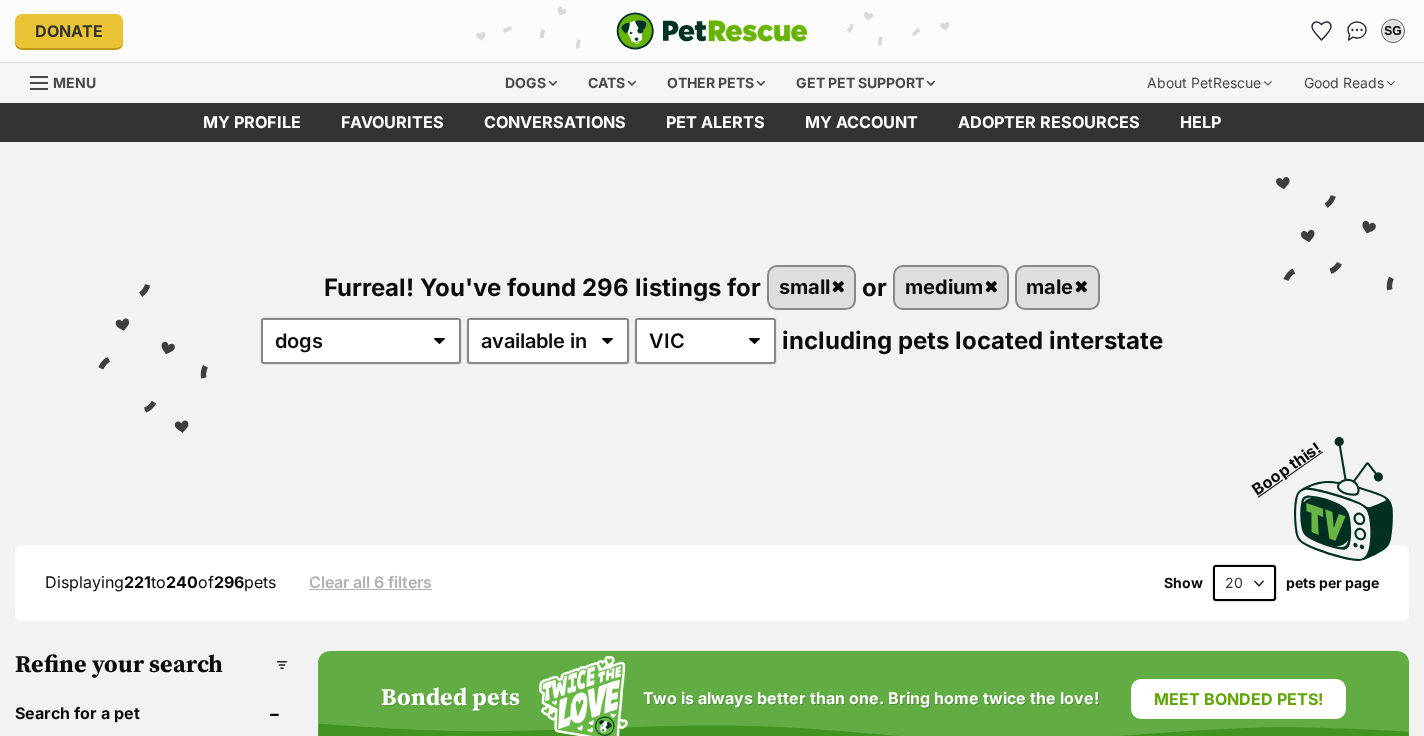 scroll, scrollTop: 0, scrollLeft: 0, axis: both 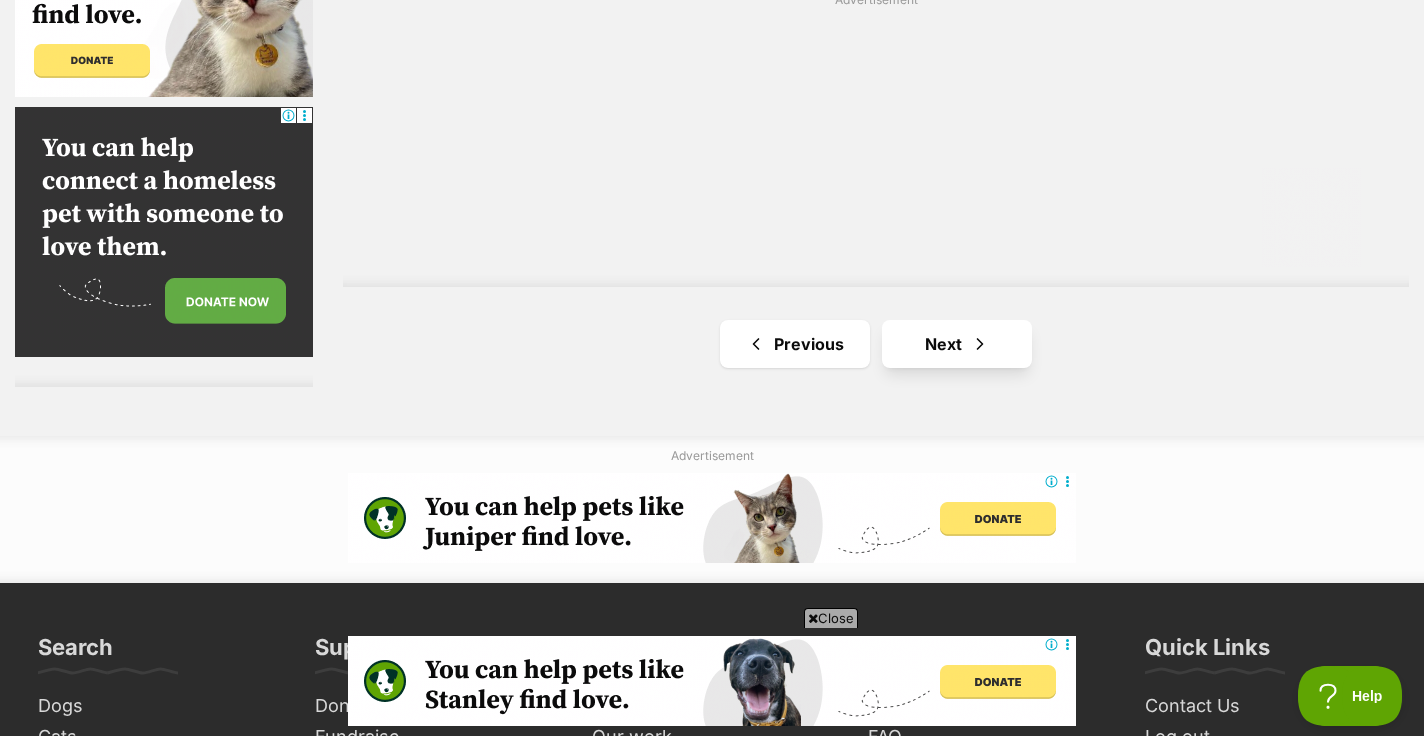 click on "Next" at bounding box center (957, 344) 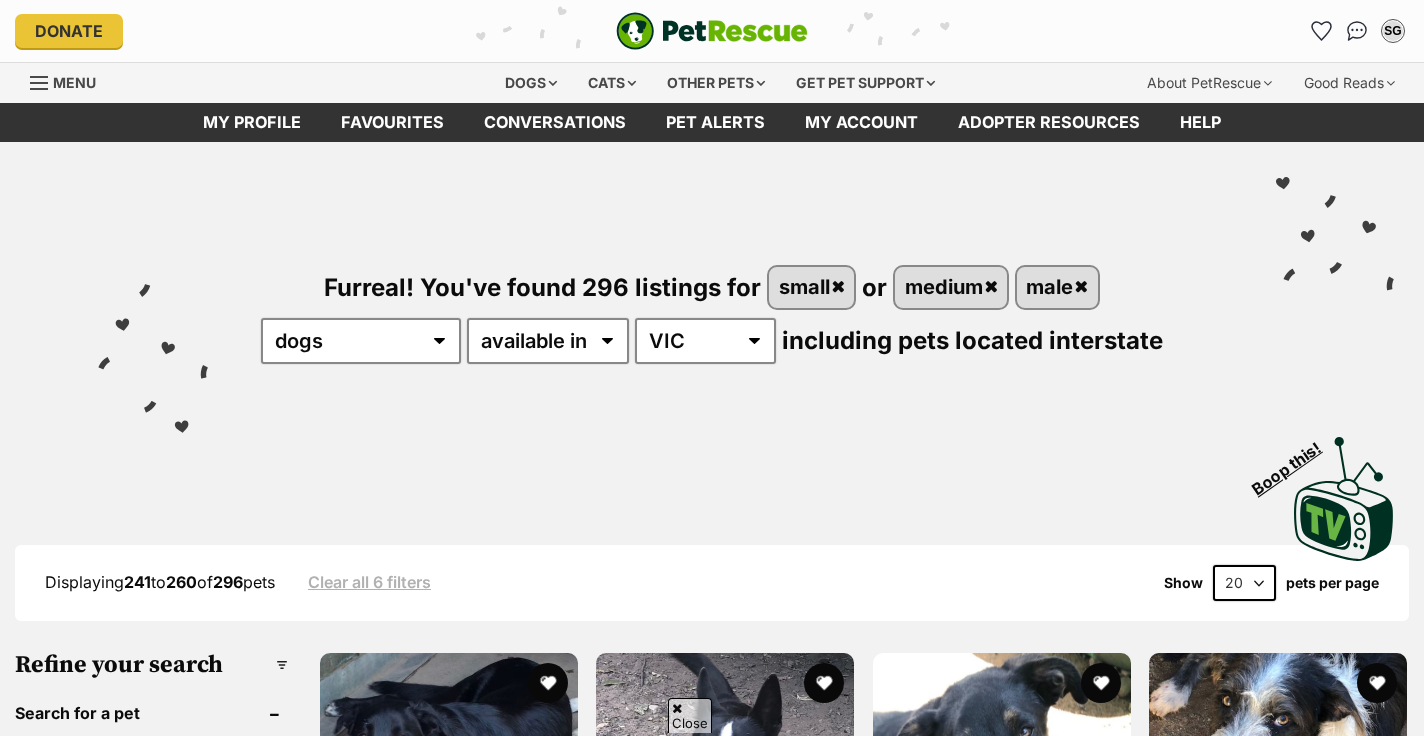scroll, scrollTop: 483, scrollLeft: 0, axis: vertical 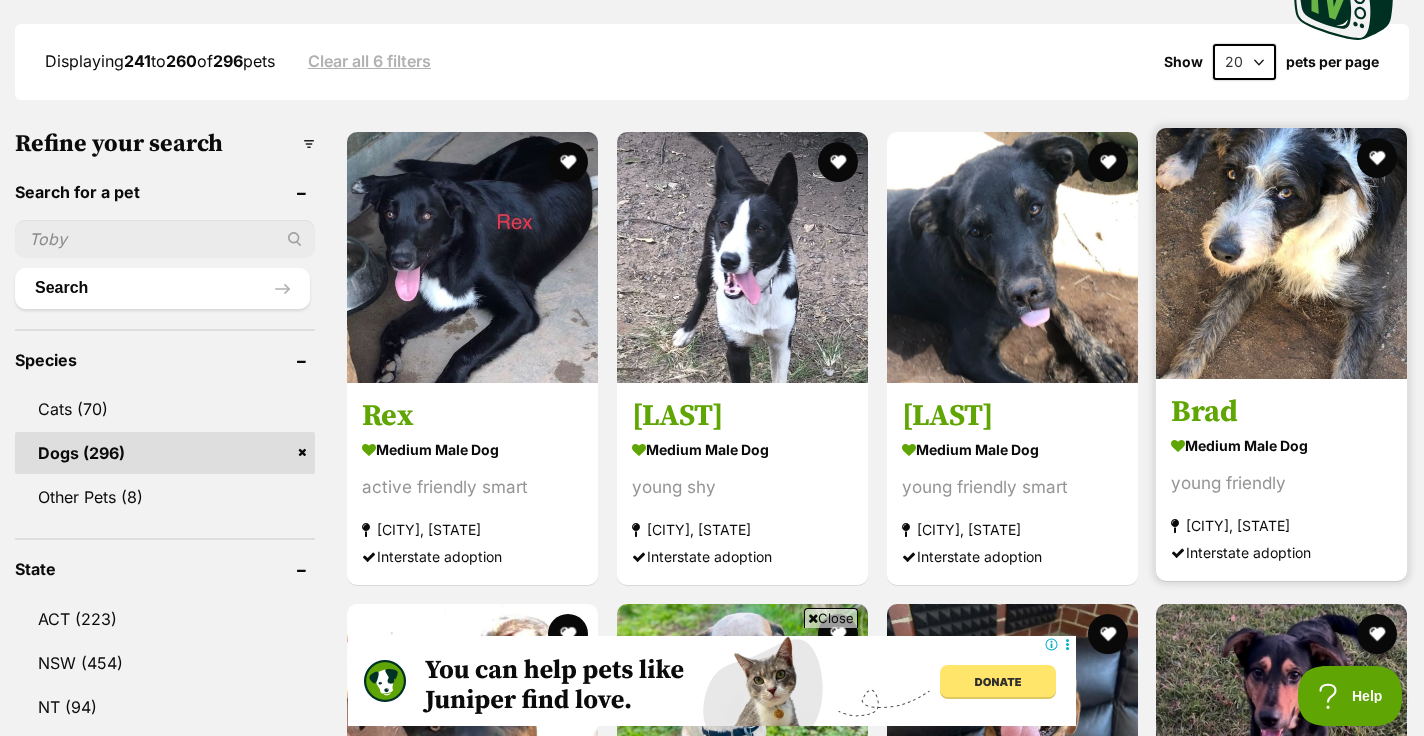 click at bounding box center (1281, 253) 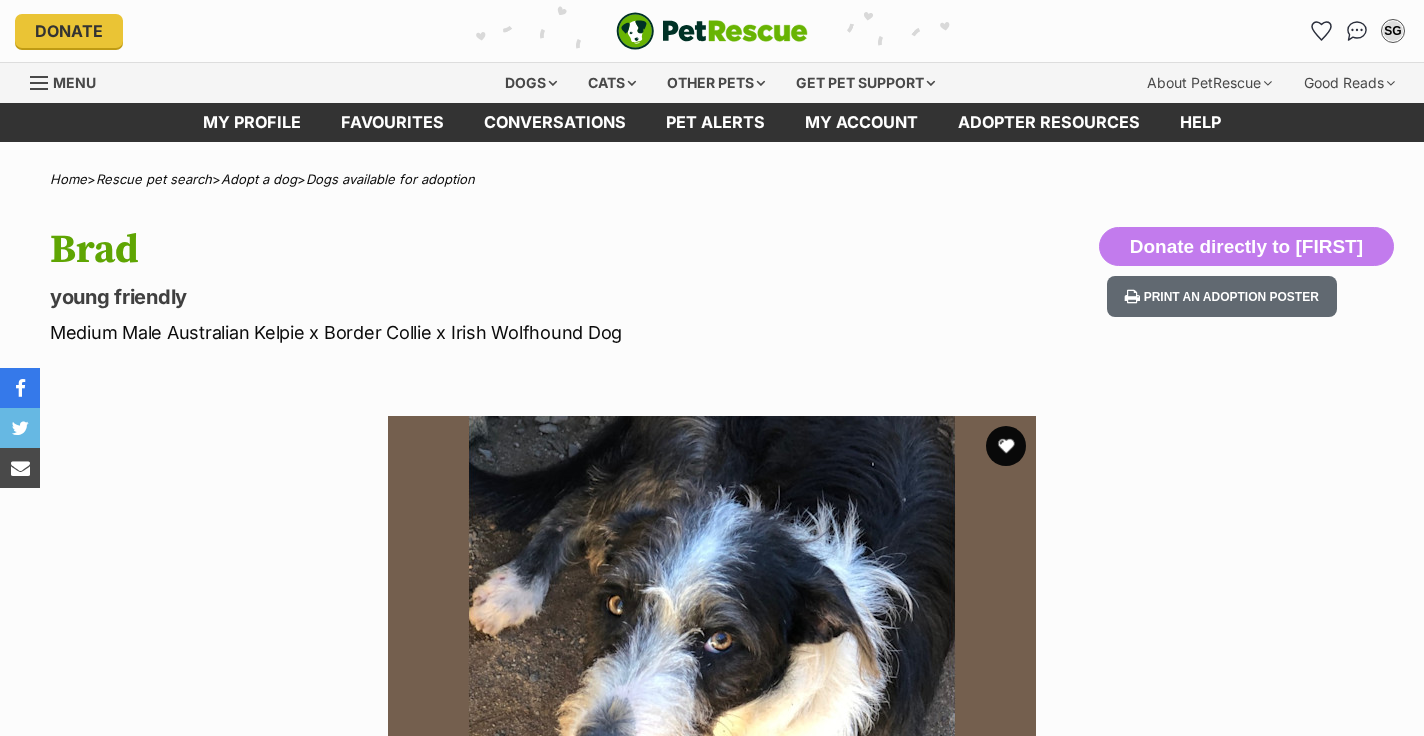 scroll, scrollTop: 0, scrollLeft: 0, axis: both 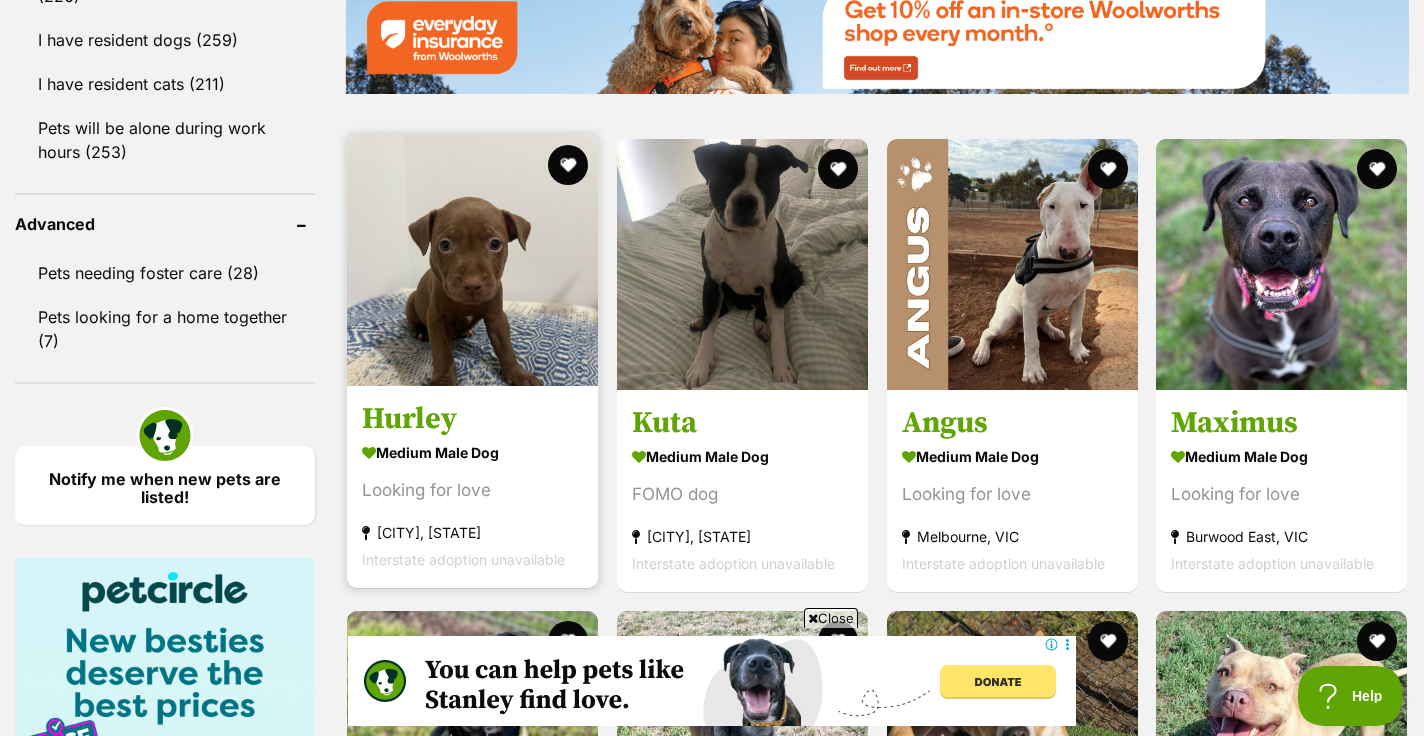 click on "medium male Dog
Looking for love
[CITY], [STATE]
Interstate adoption unavailable" at bounding box center (472, 505) 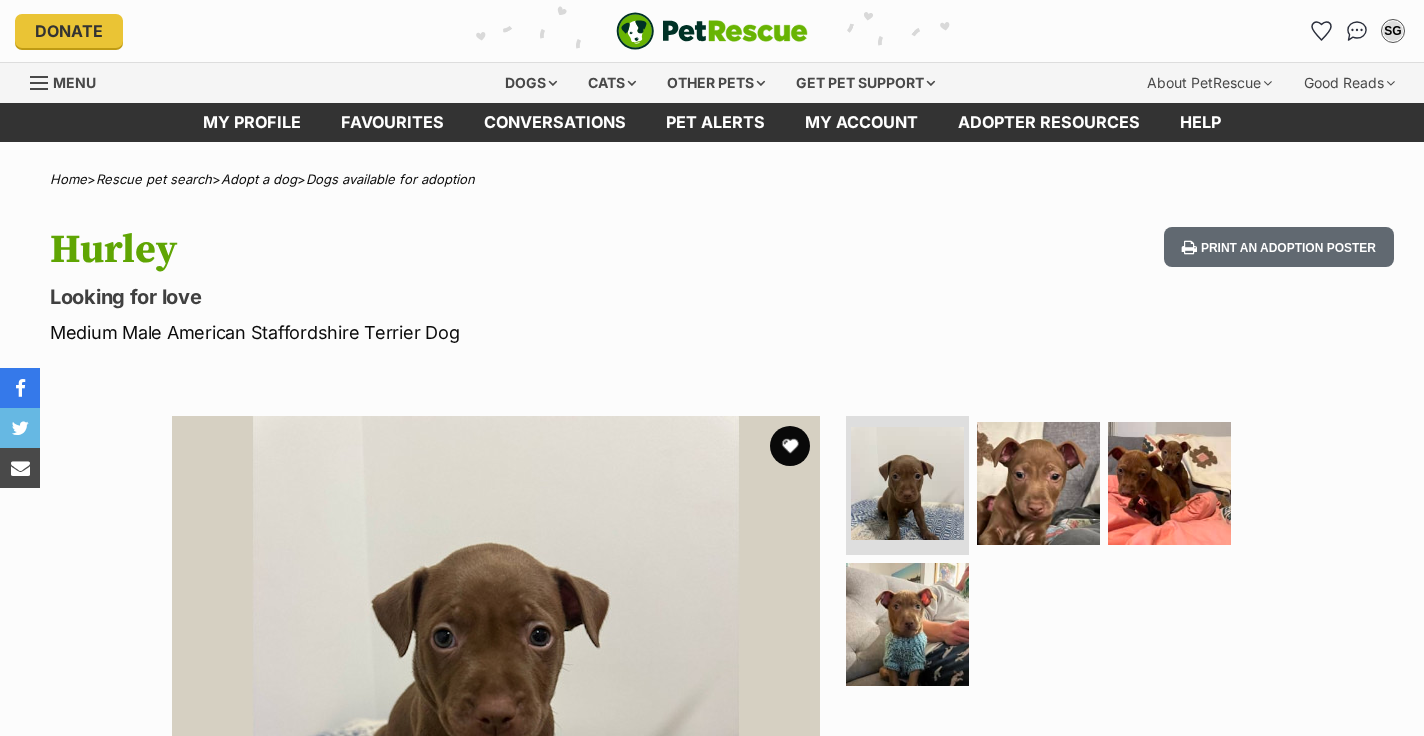 scroll, scrollTop: 0, scrollLeft: 0, axis: both 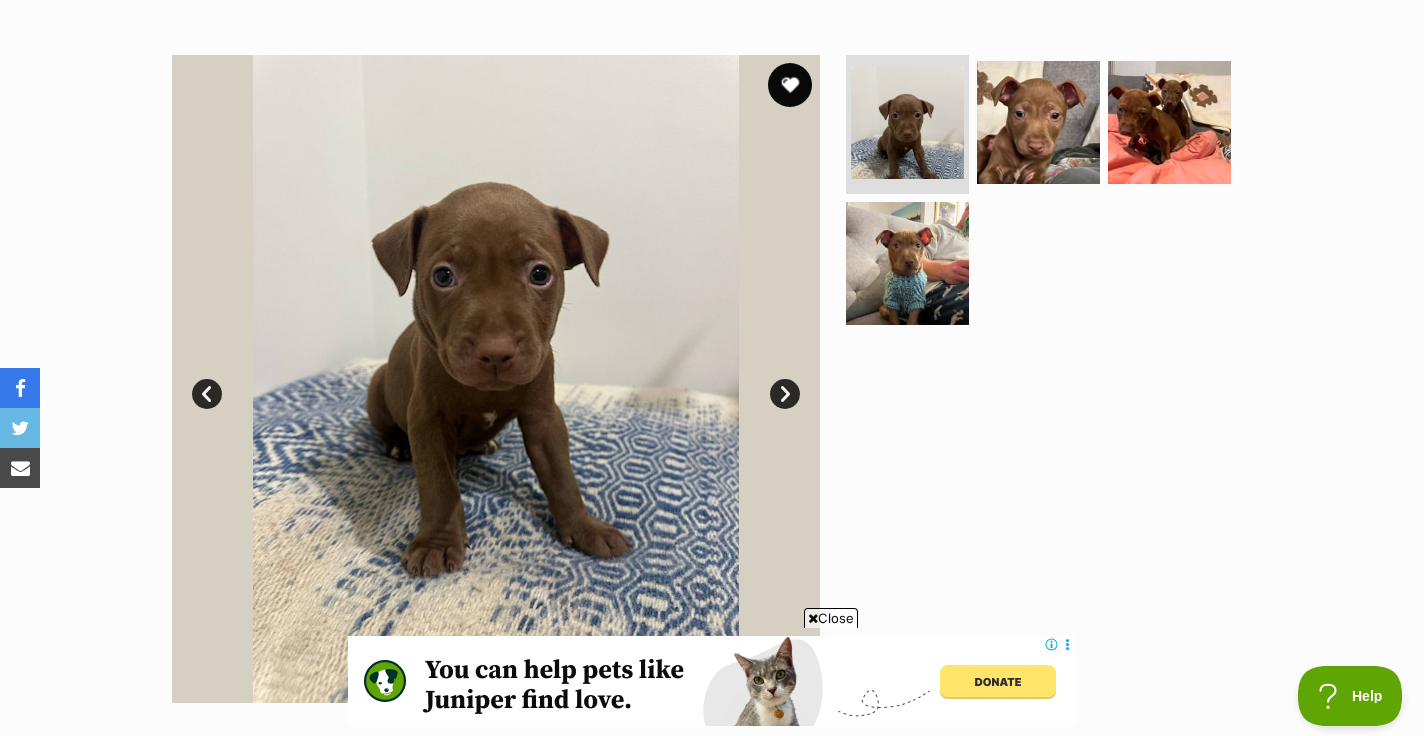 click at bounding box center [790, 85] 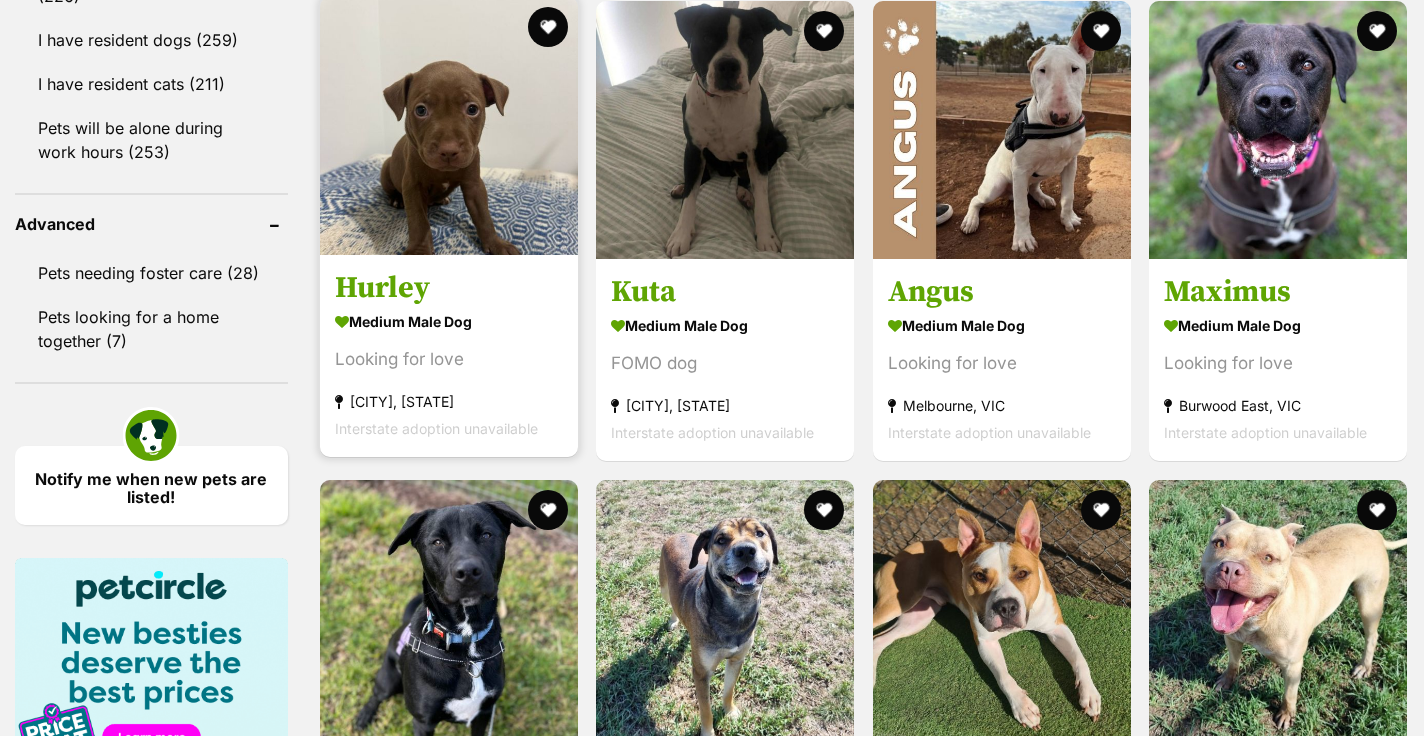scroll, scrollTop: 0, scrollLeft: 0, axis: both 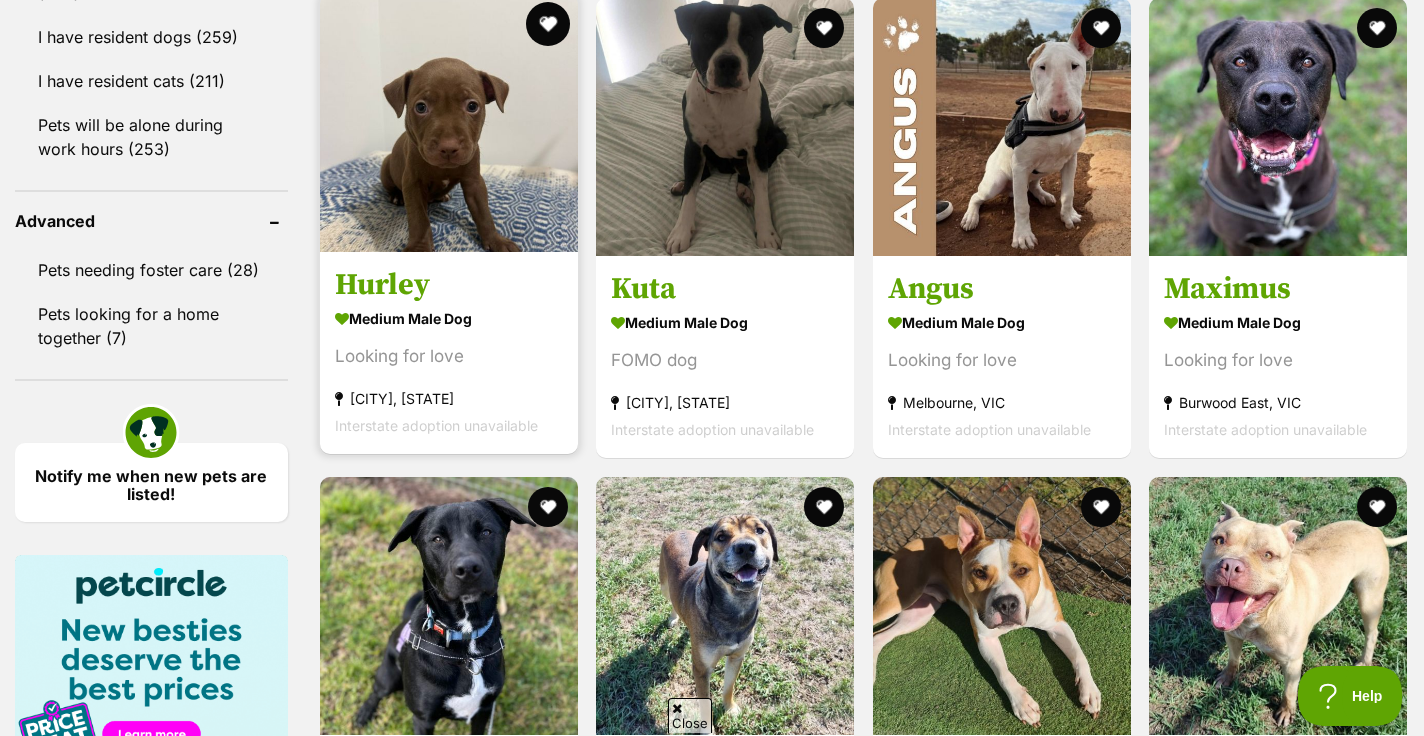 click at bounding box center (547, 24) 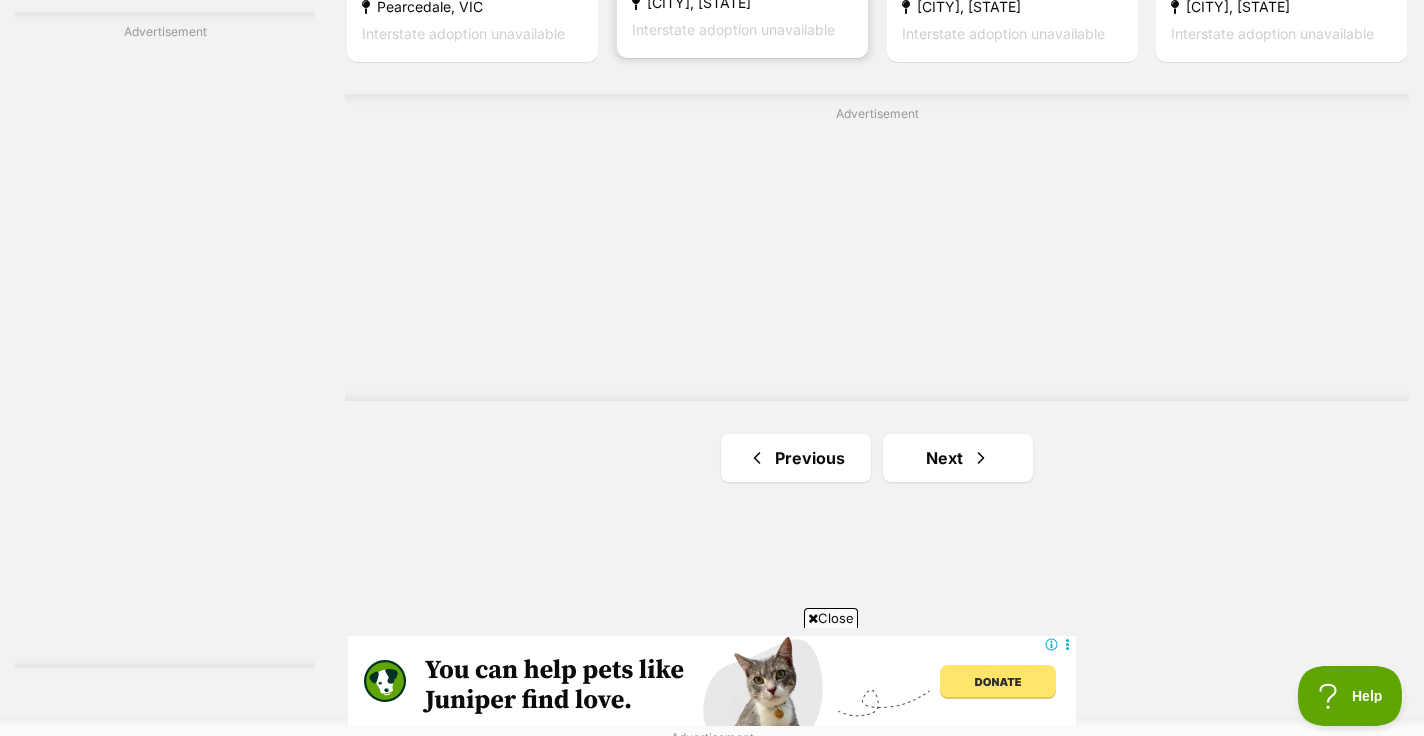 scroll, scrollTop: 3539, scrollLeft: 0, axis: vertical 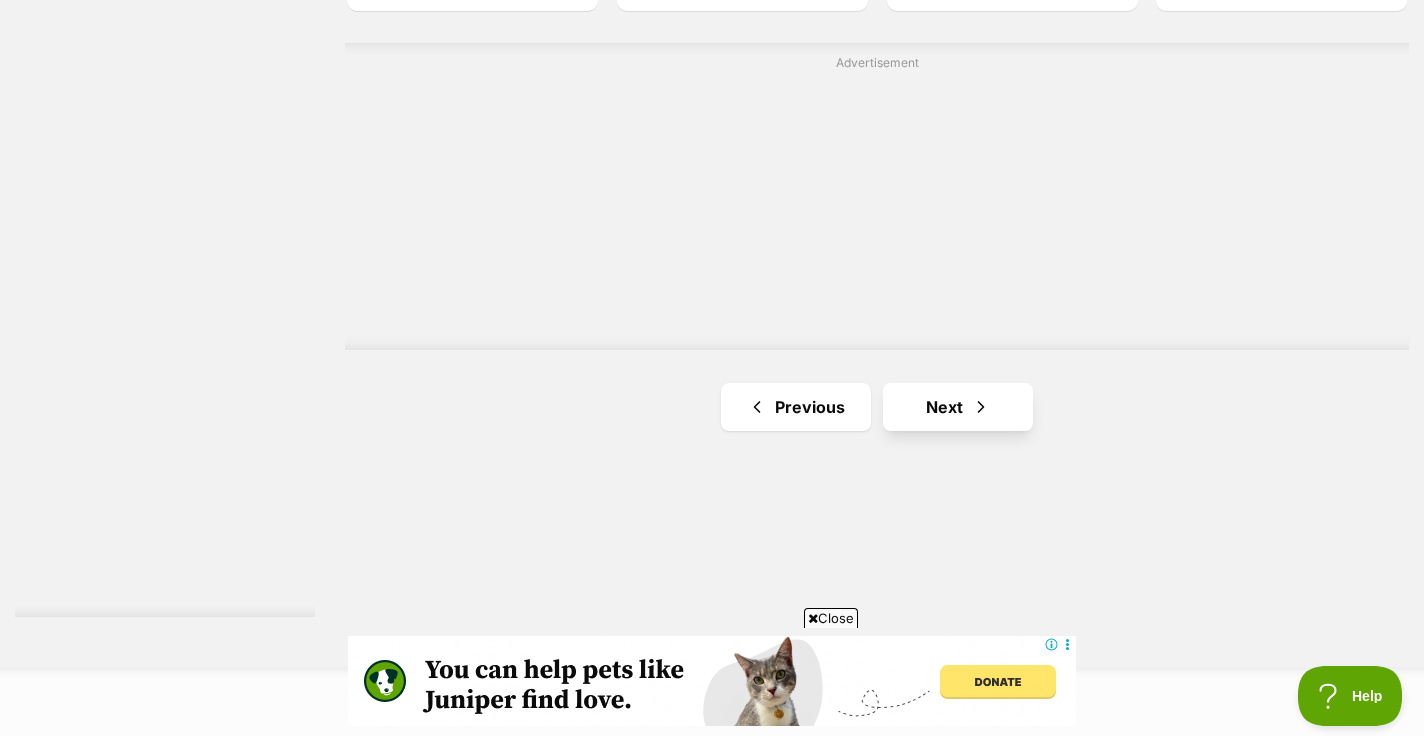 click on "Next" at bounding box center [958, 407] 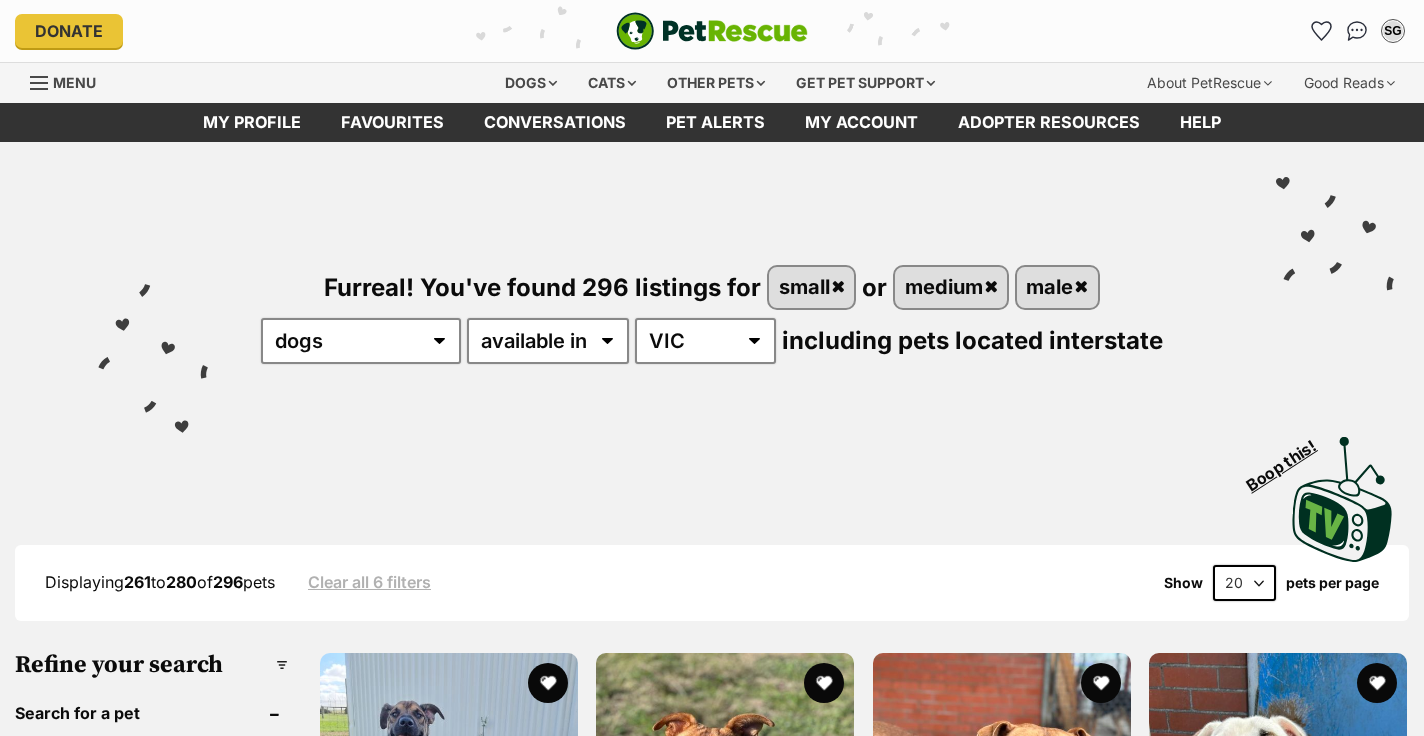 scroll, scrollTop: 0, scrollLeft: 0, axis: both 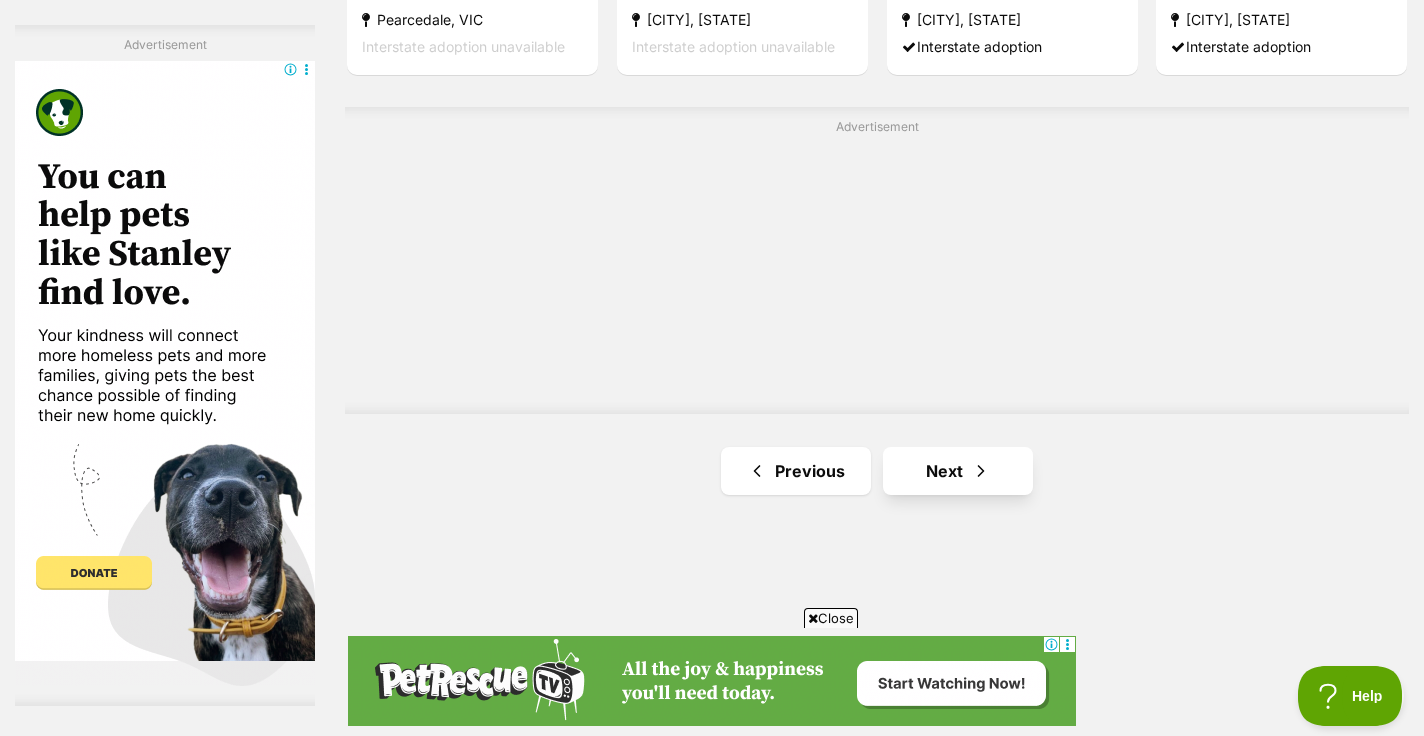 click on "Next" at bounding box center (958, 471) 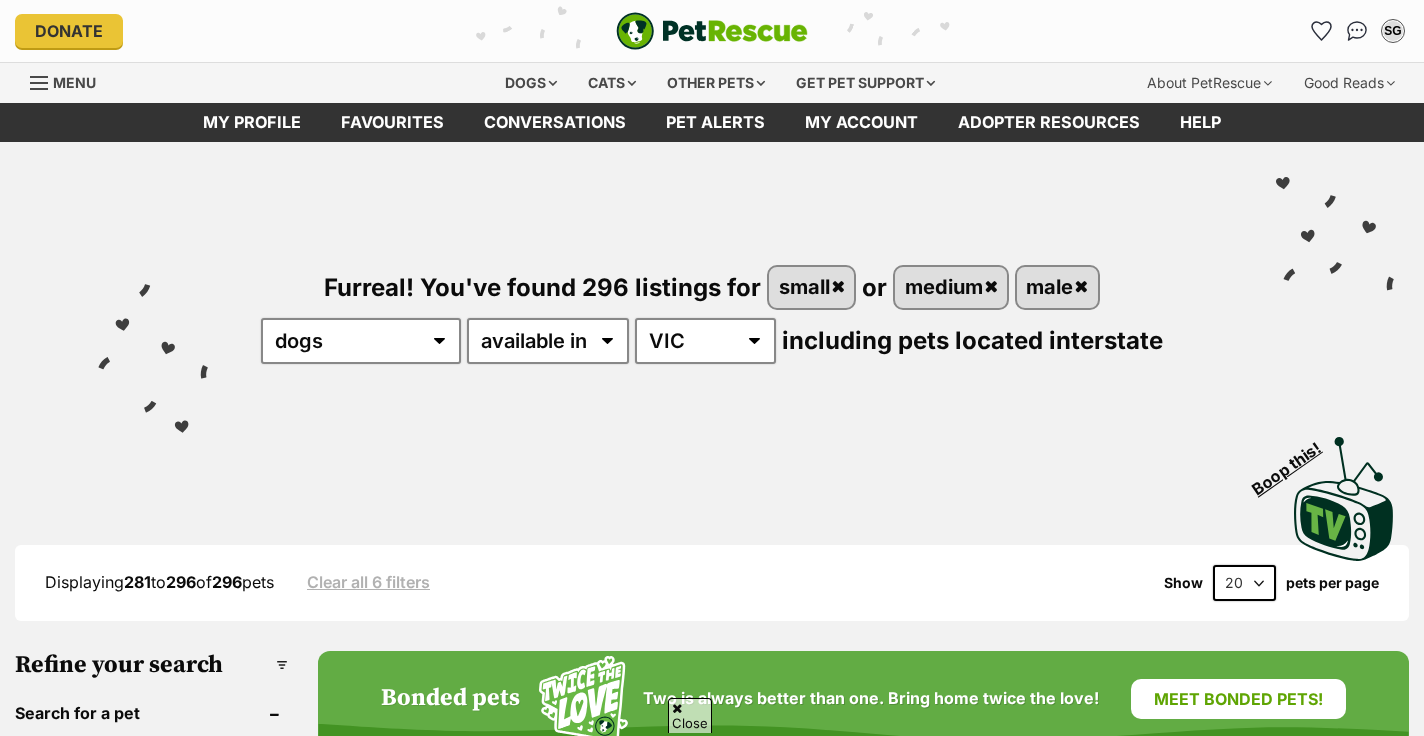 scroll, scrollTop: 194, scrollLeft: 0, axis: vertical 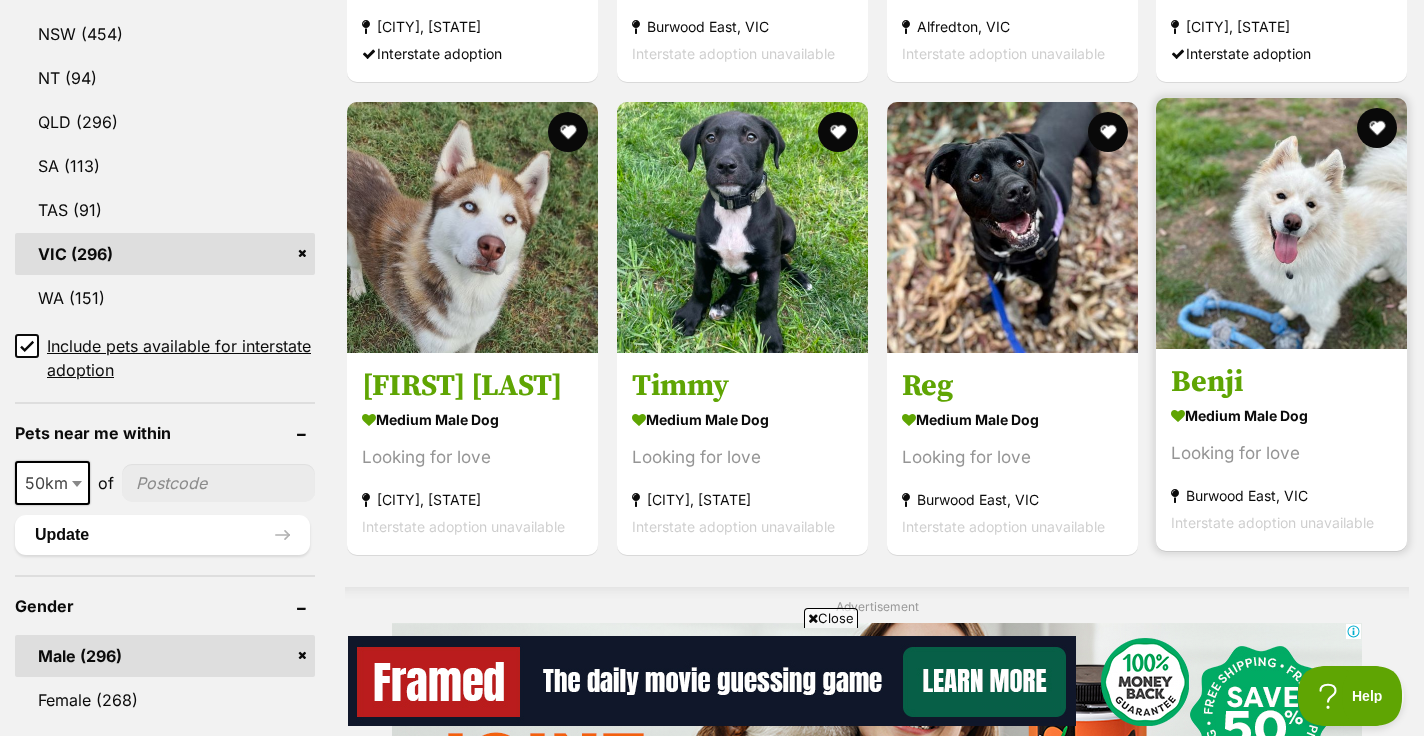 click on "Looking for love" at bounding box center (1281, 453) 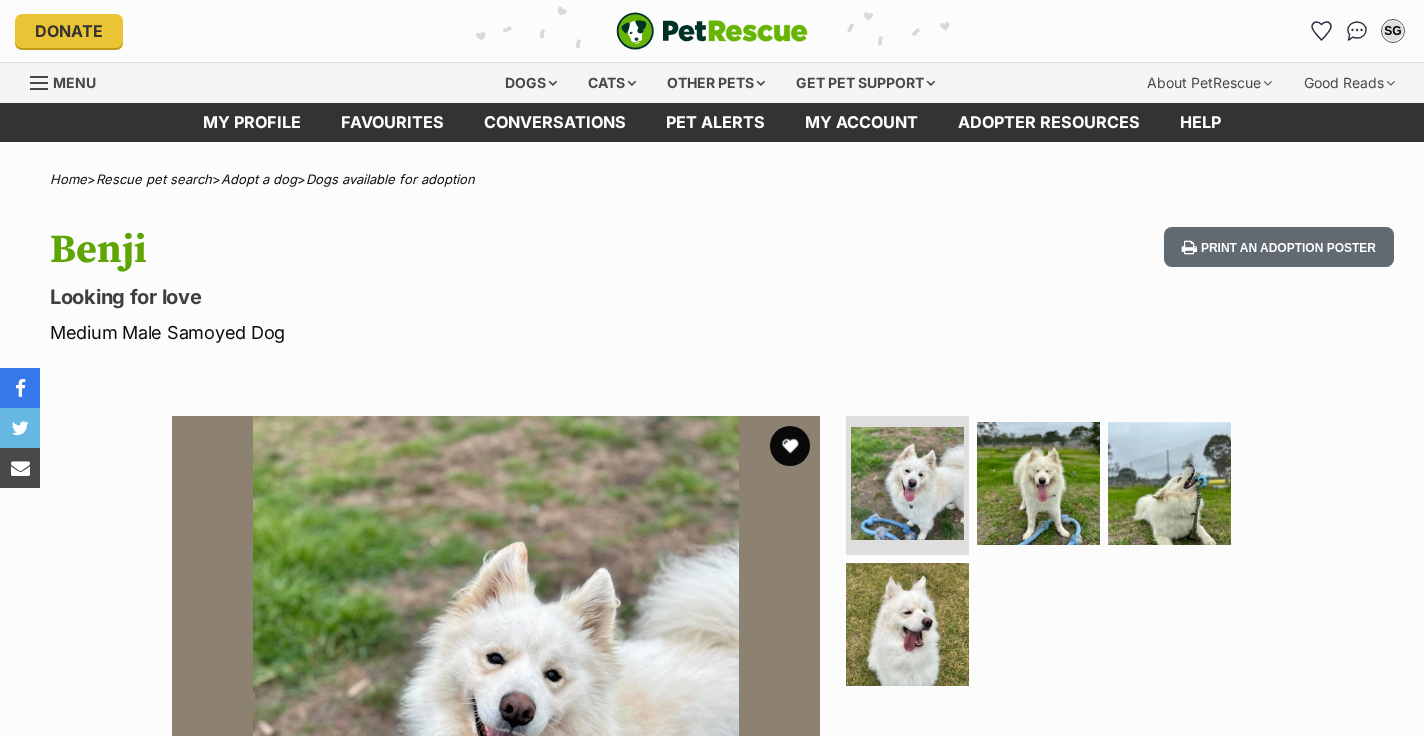 scroll, scrollTop: 0, scrollLeft: 0, axis: both 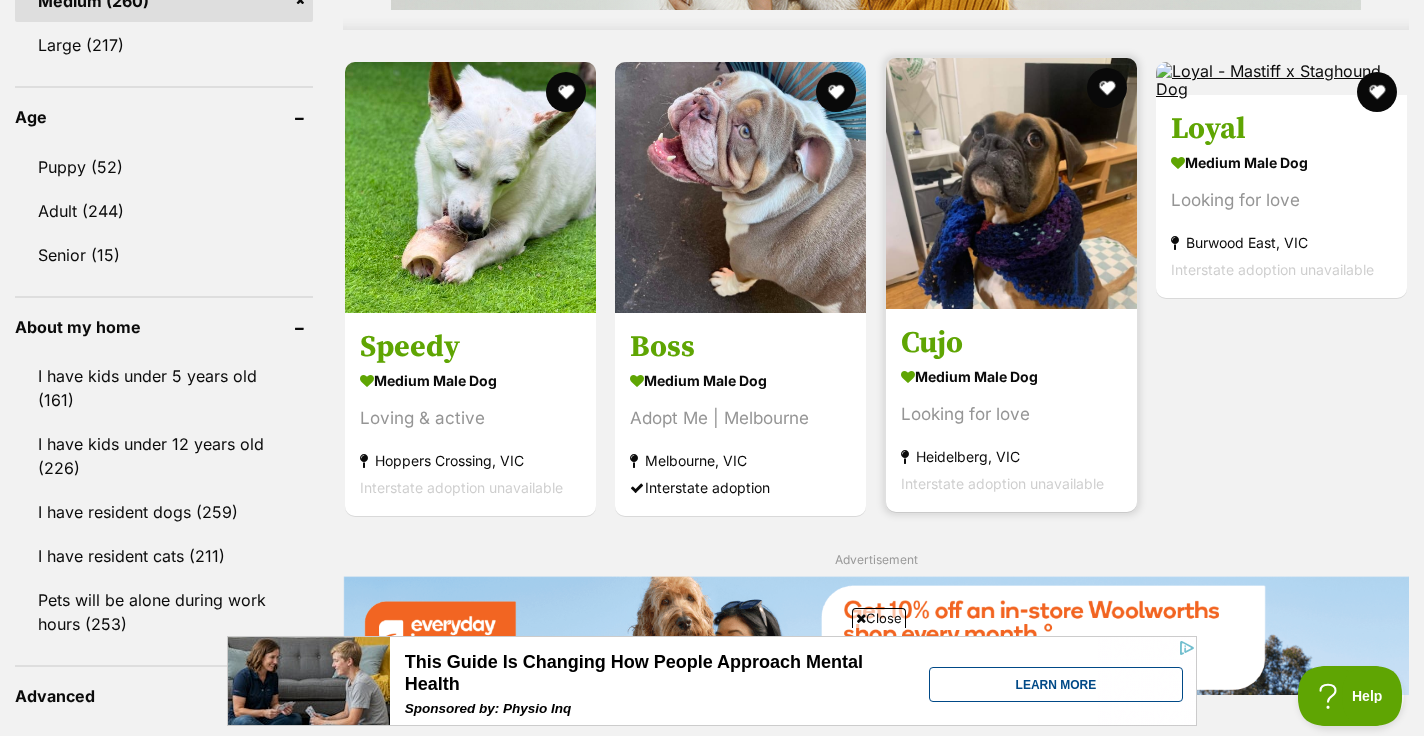 click on "medium male Dog" at bounding box center [1011, 376] 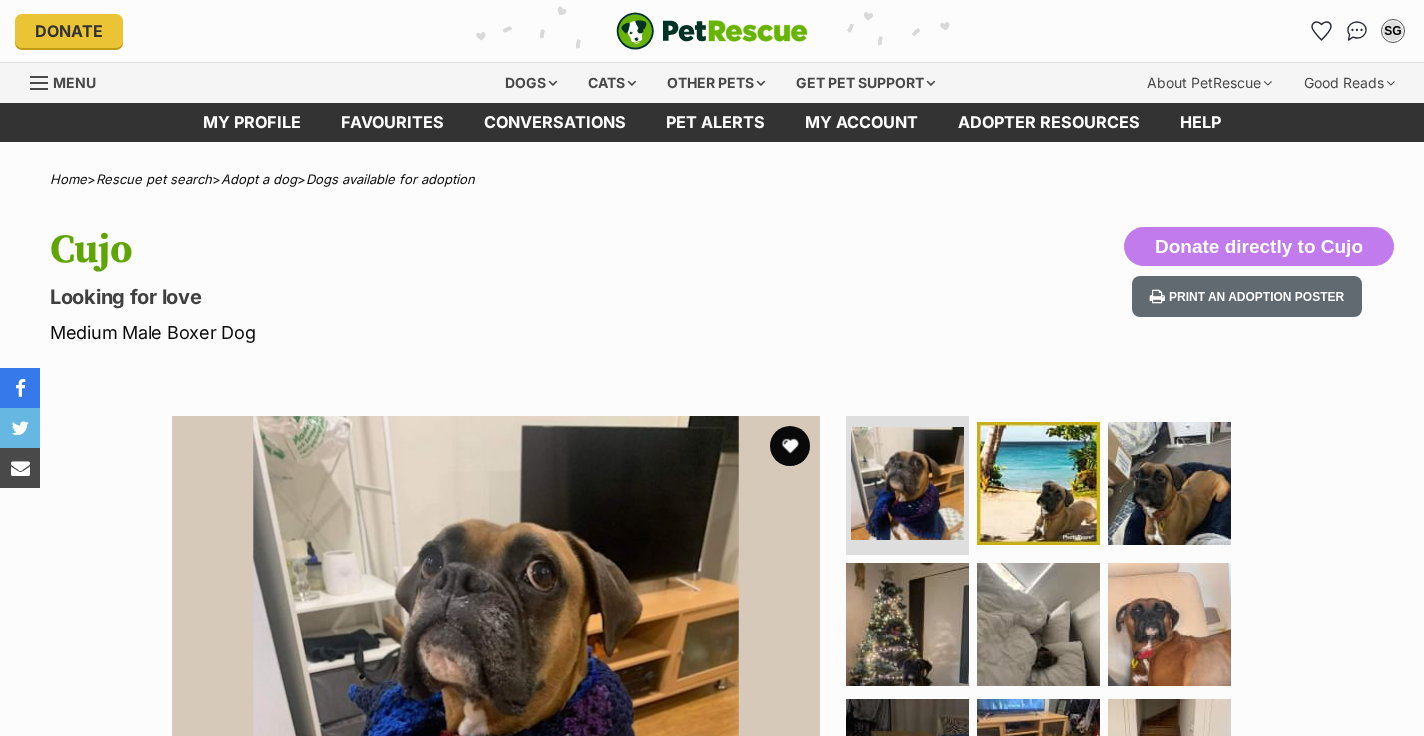 scroll, scrollTop: 0, scrollLeft: 0, axis: both 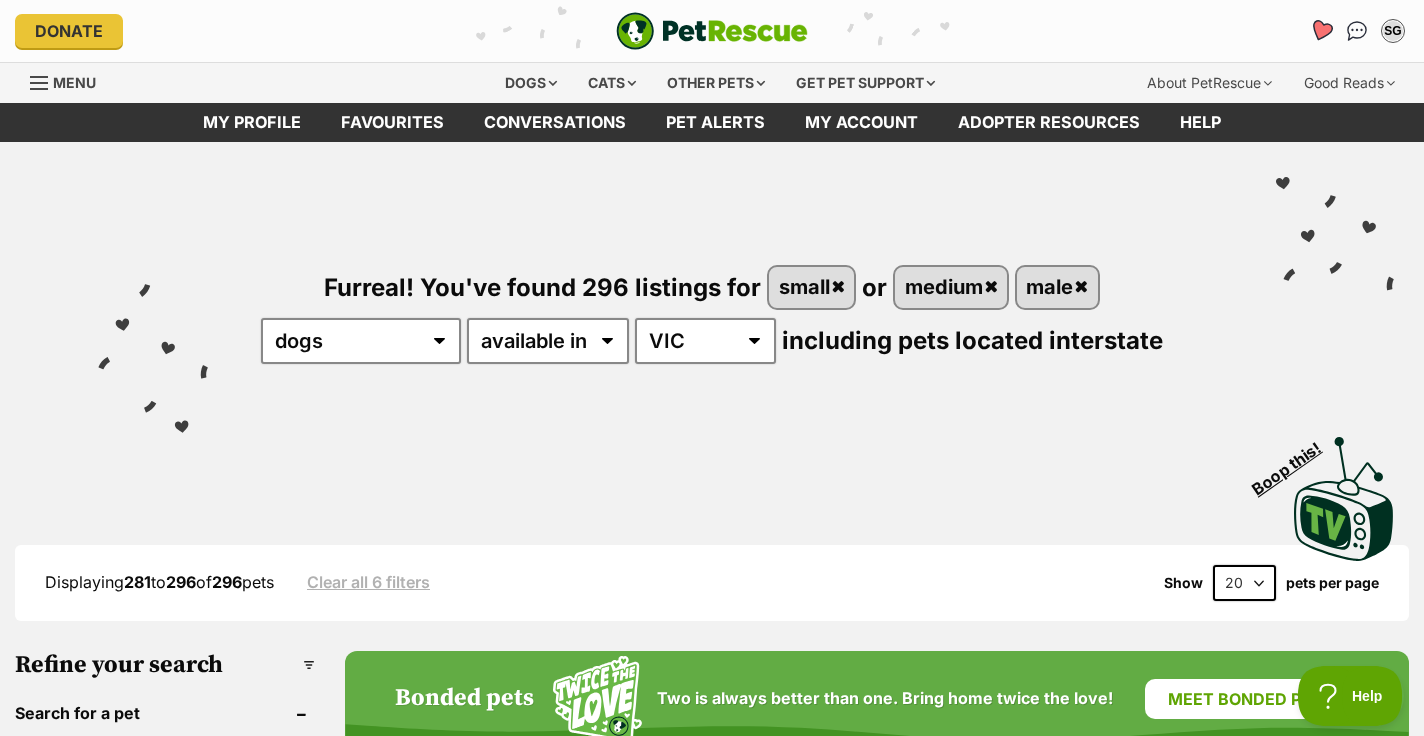 click 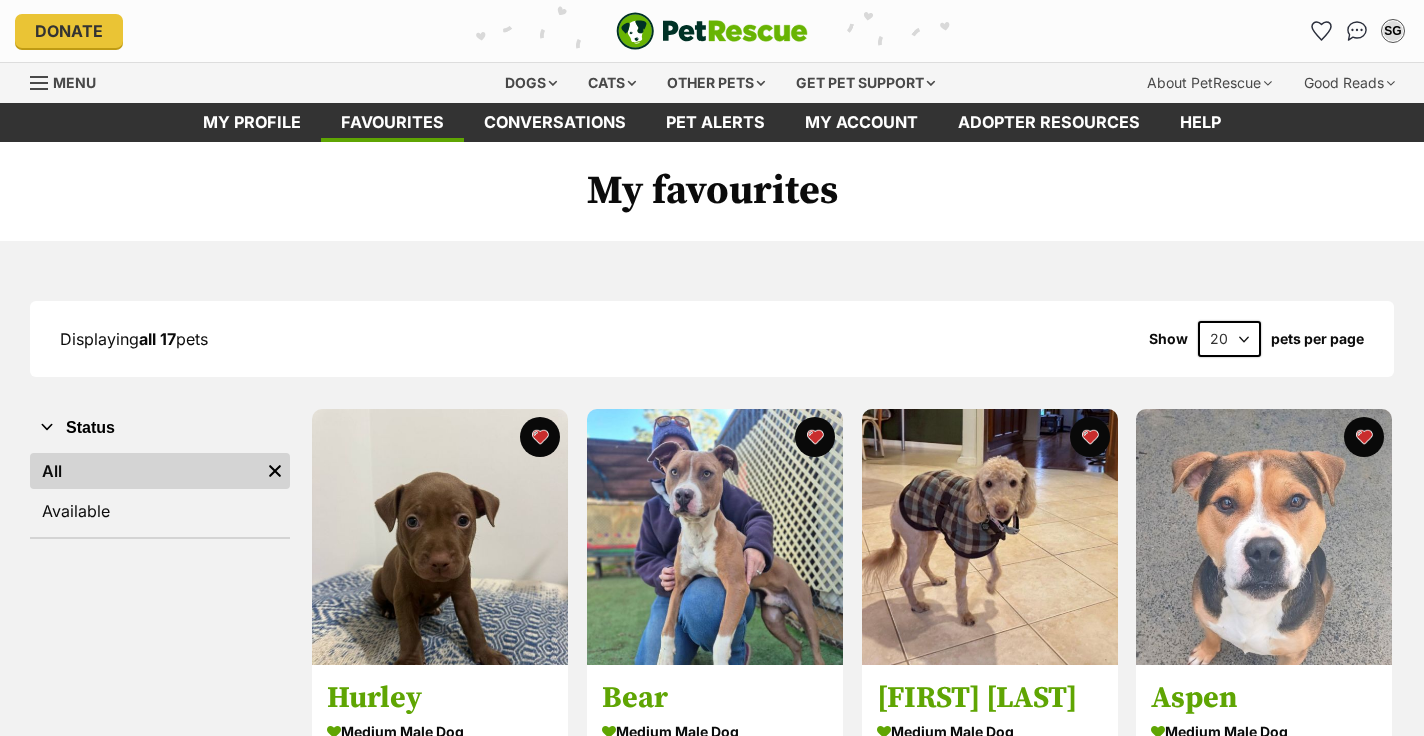 scroll, scrollTop: 0, scrollLeft: 0, axis: both 